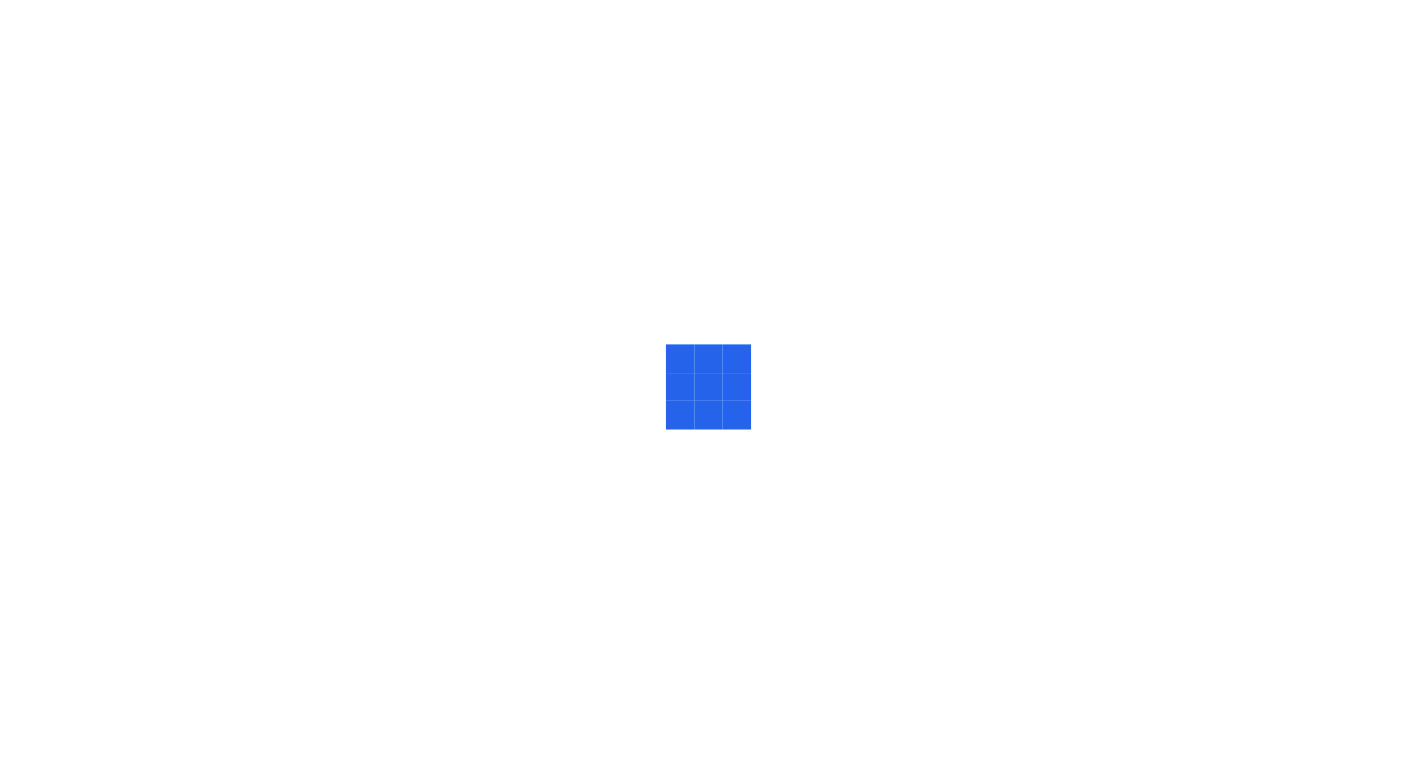 scroll, scrollTop: 0, scrollLeft: 0, axis: both 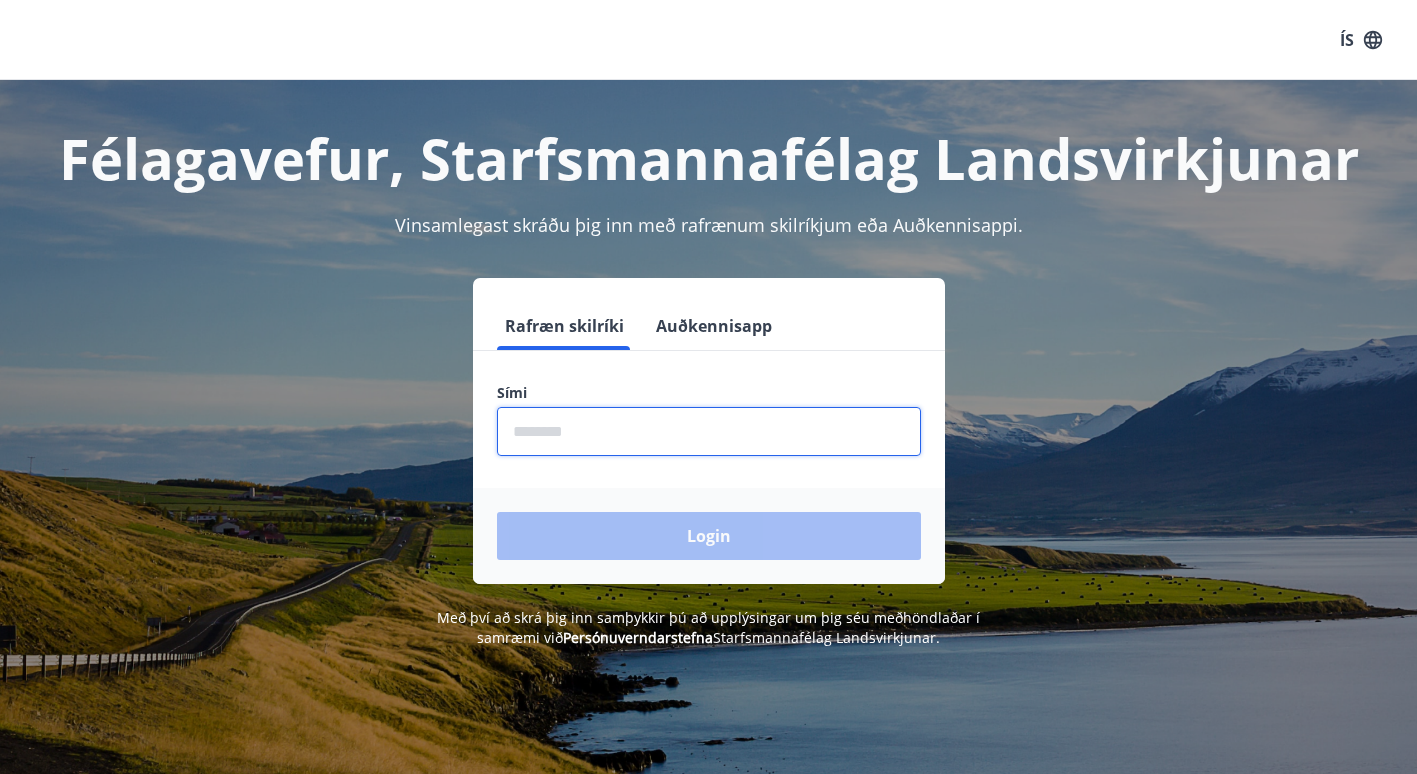 click at bounding box center (709, 431) 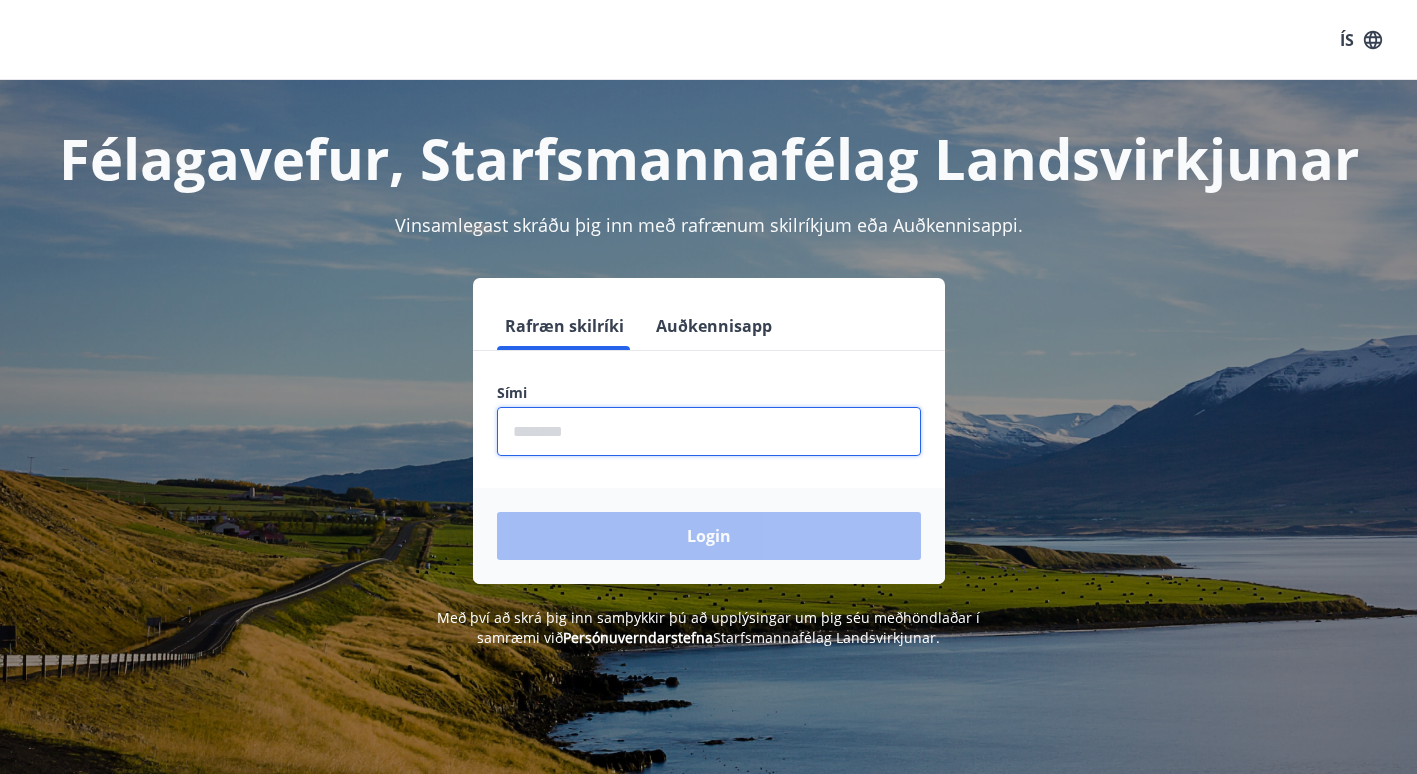 type on "********" 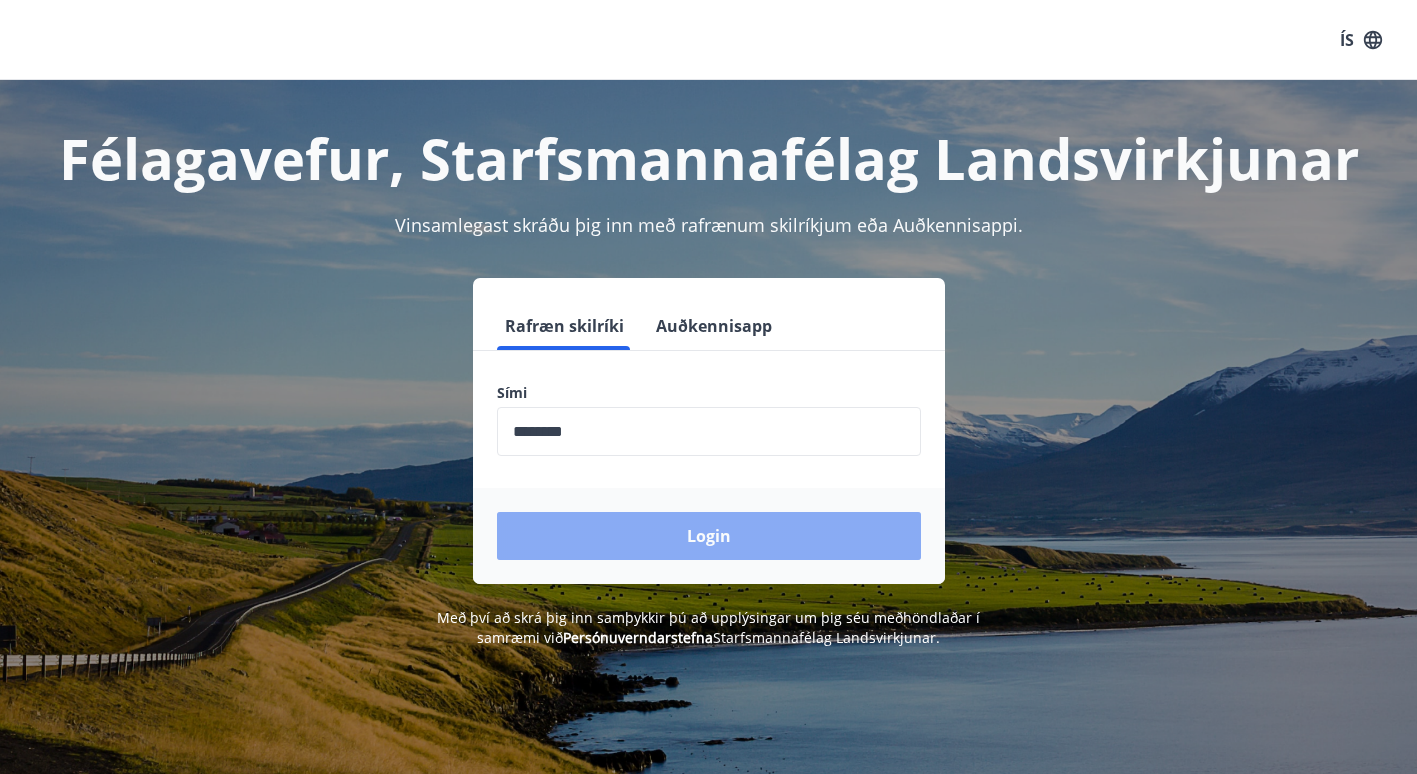 click on "Login" at bounding box center [709, 536] 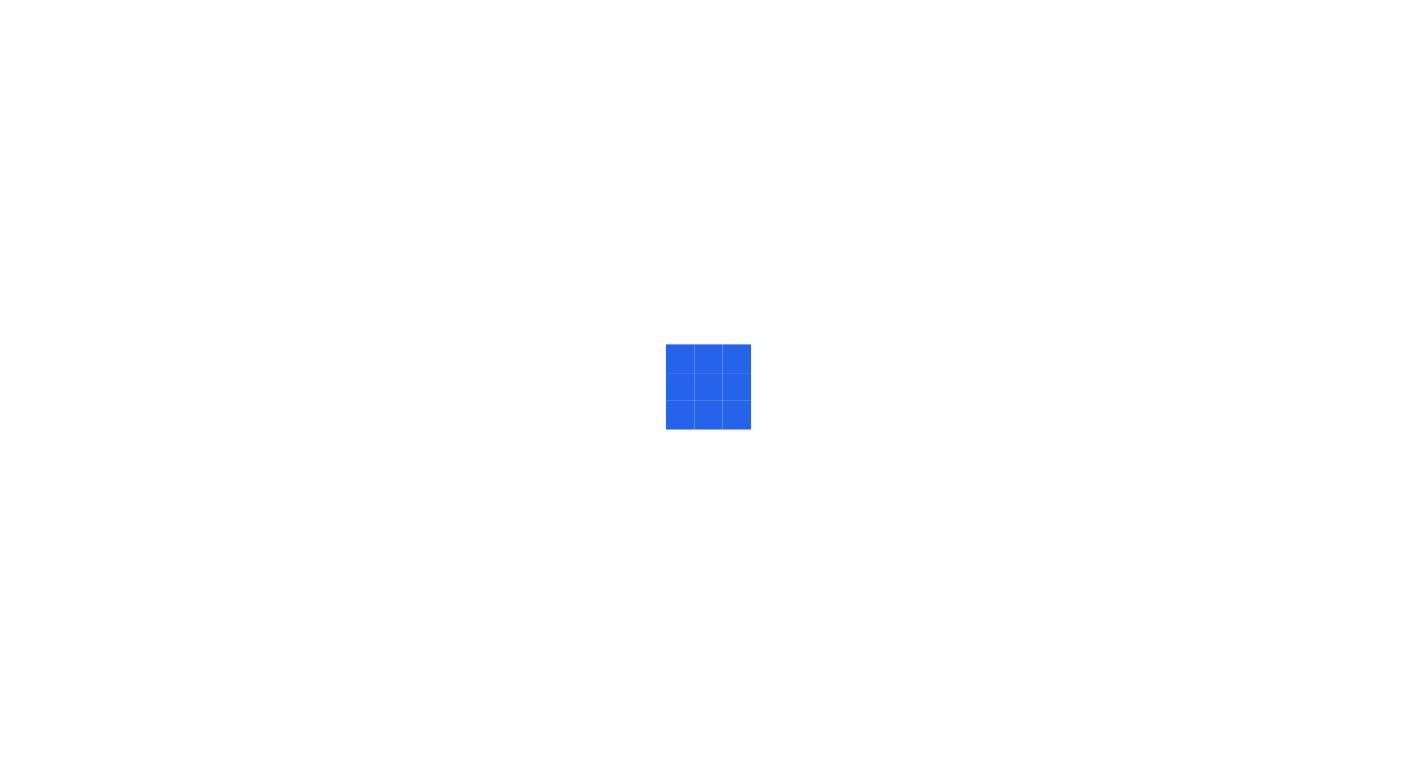 scroll, scrollTop: 0, scrollLeft: 0, axis: both 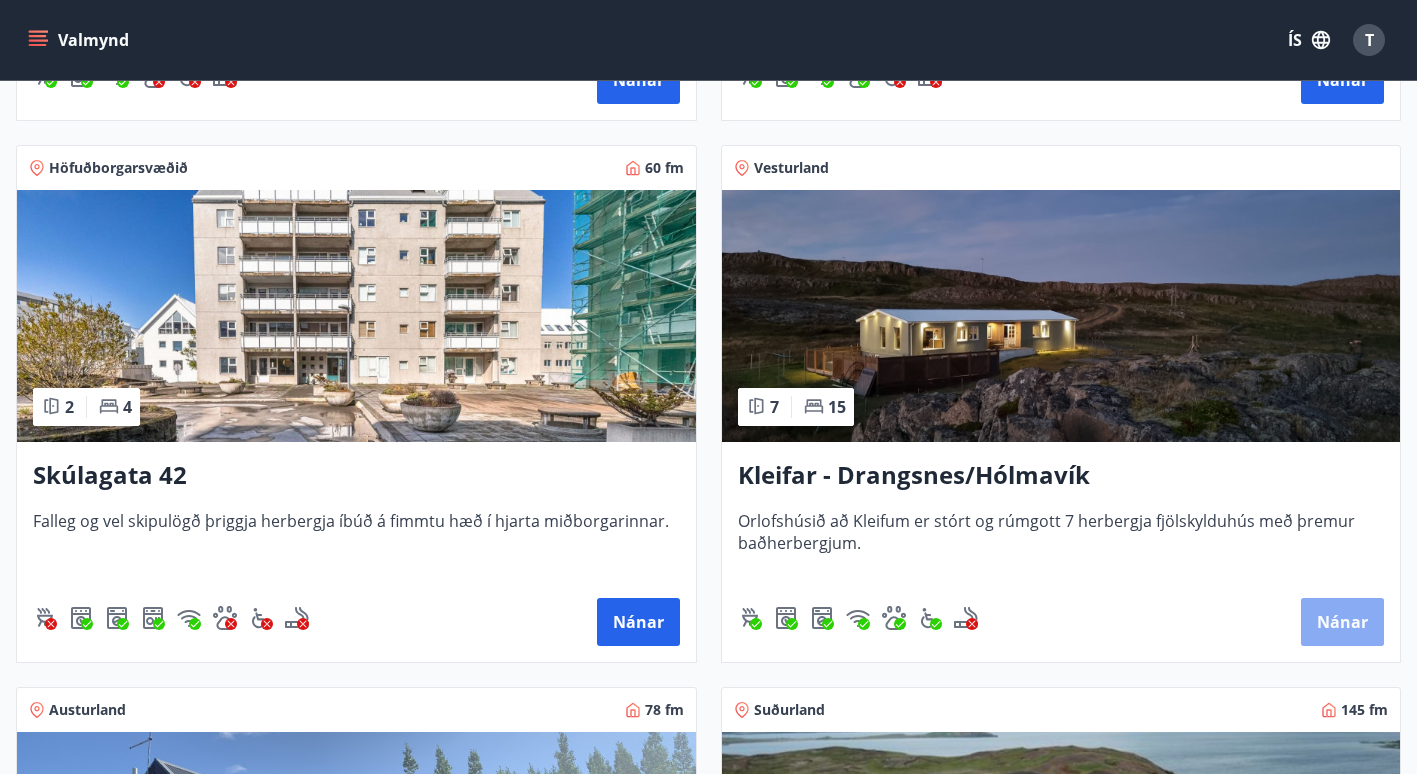 click on "Nánar" at bounding box center (1342, 622) 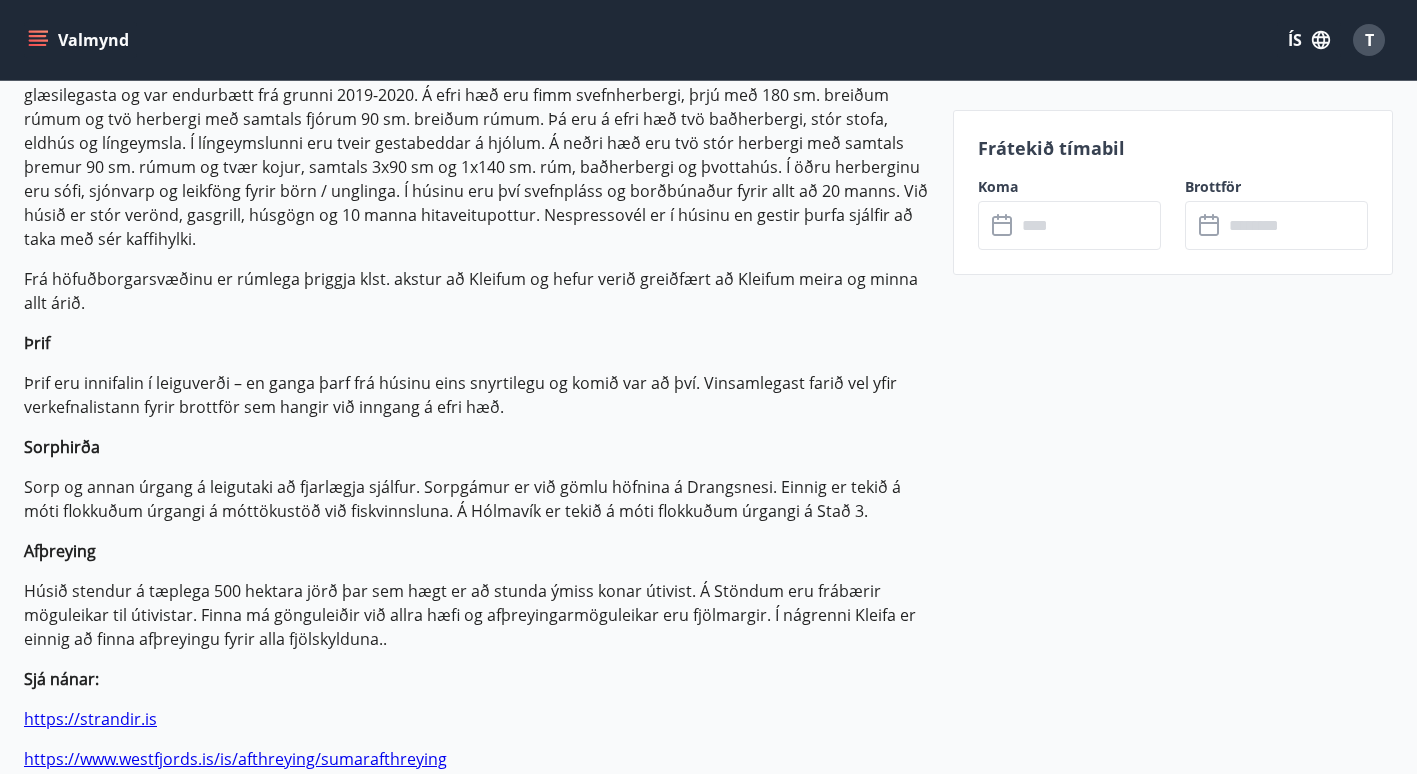 scroll, scrollTop: 686, scrollLeft: 0, axis: vertical 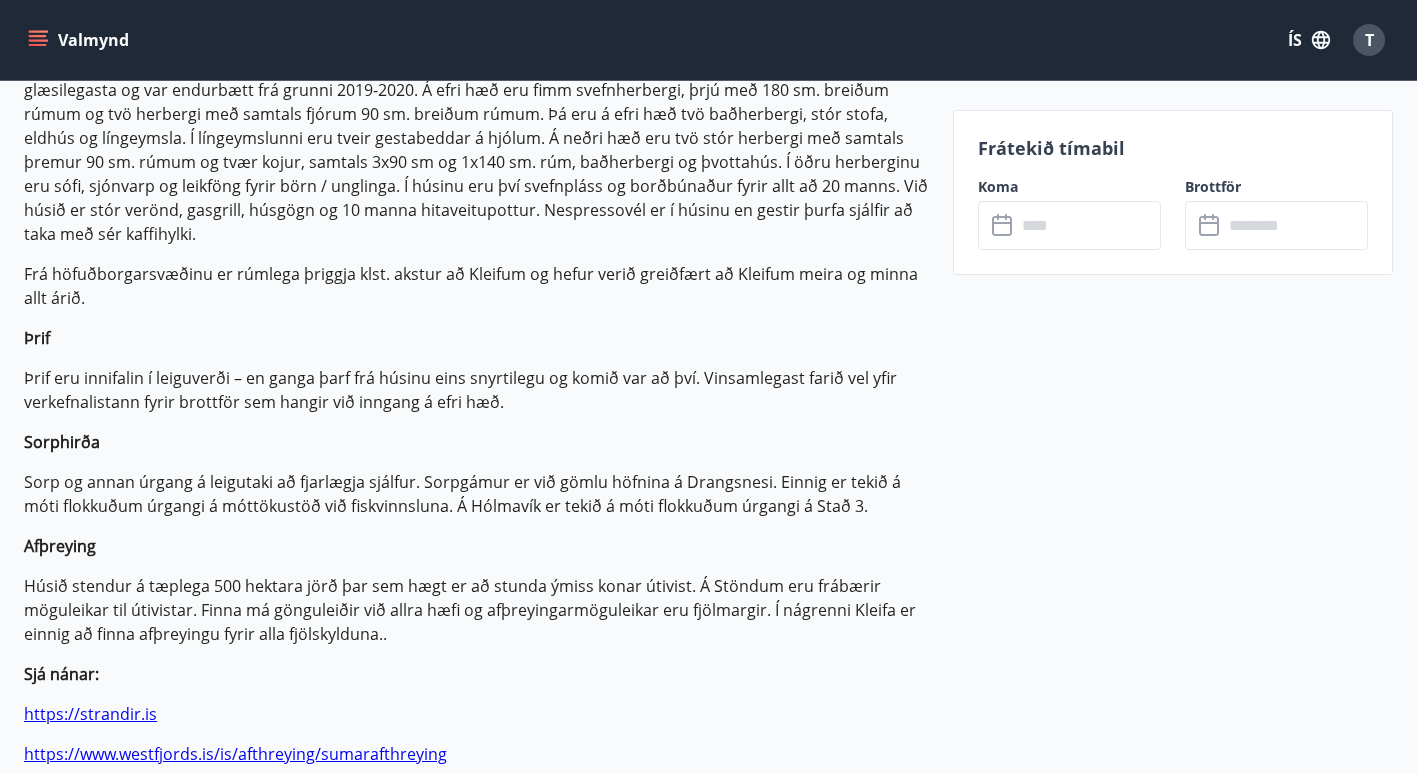 click at bounding box center (1088, 225) 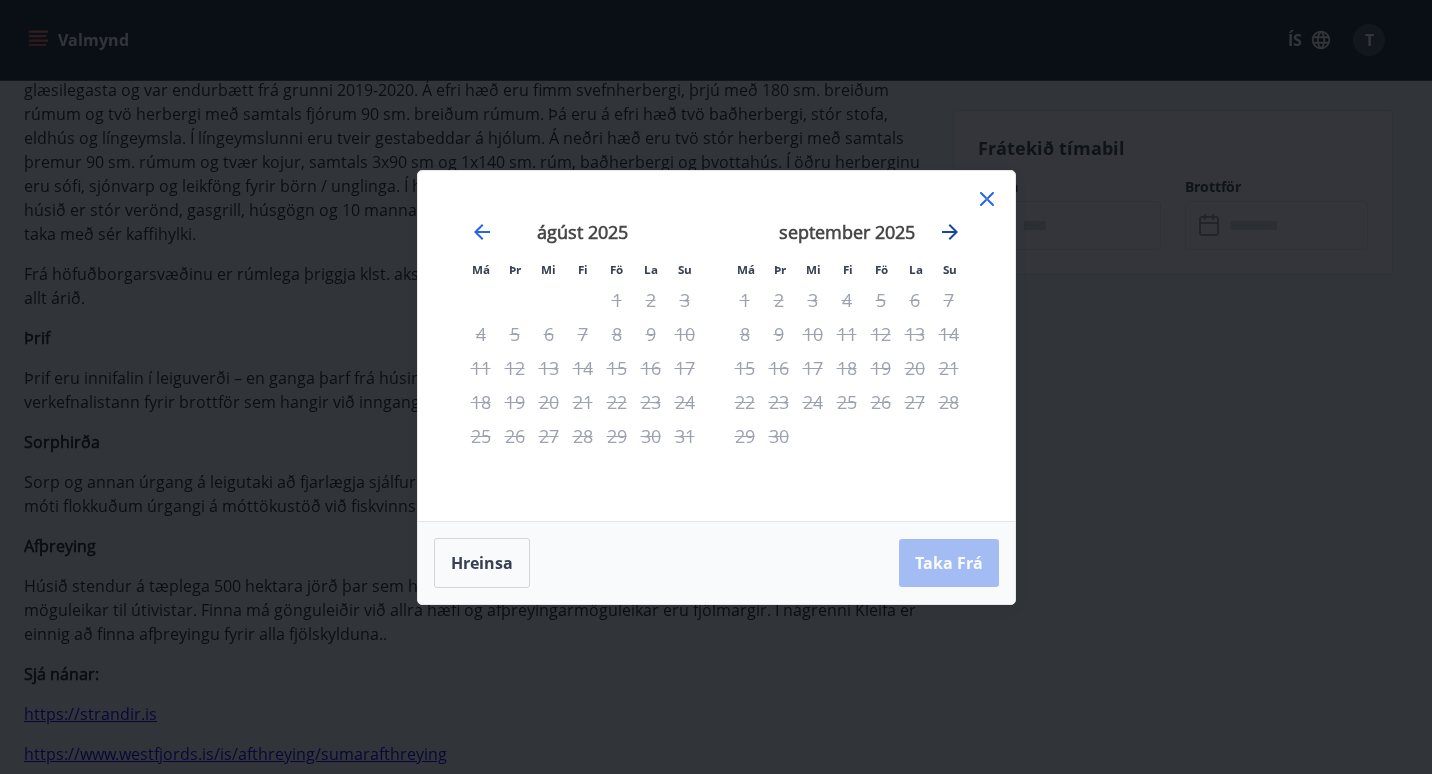 click 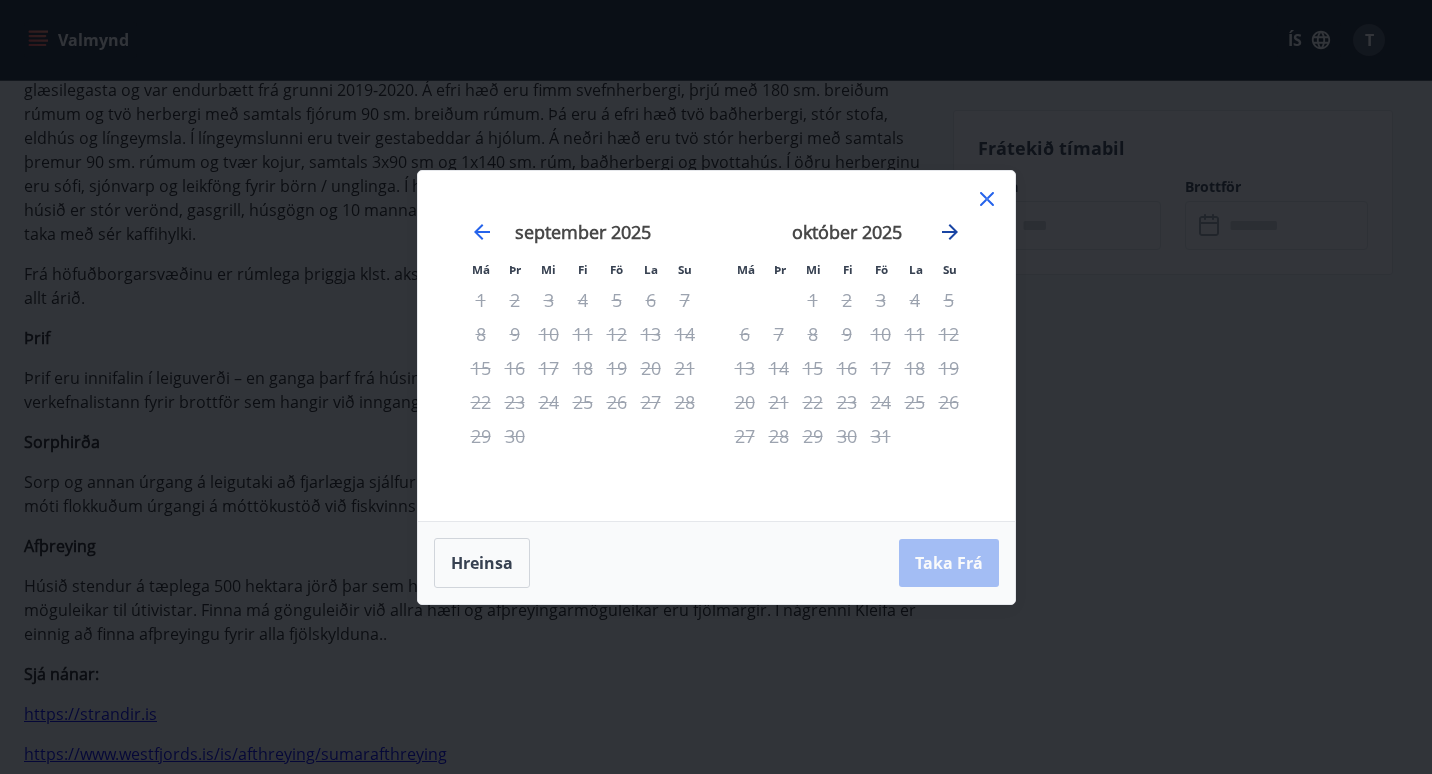 click 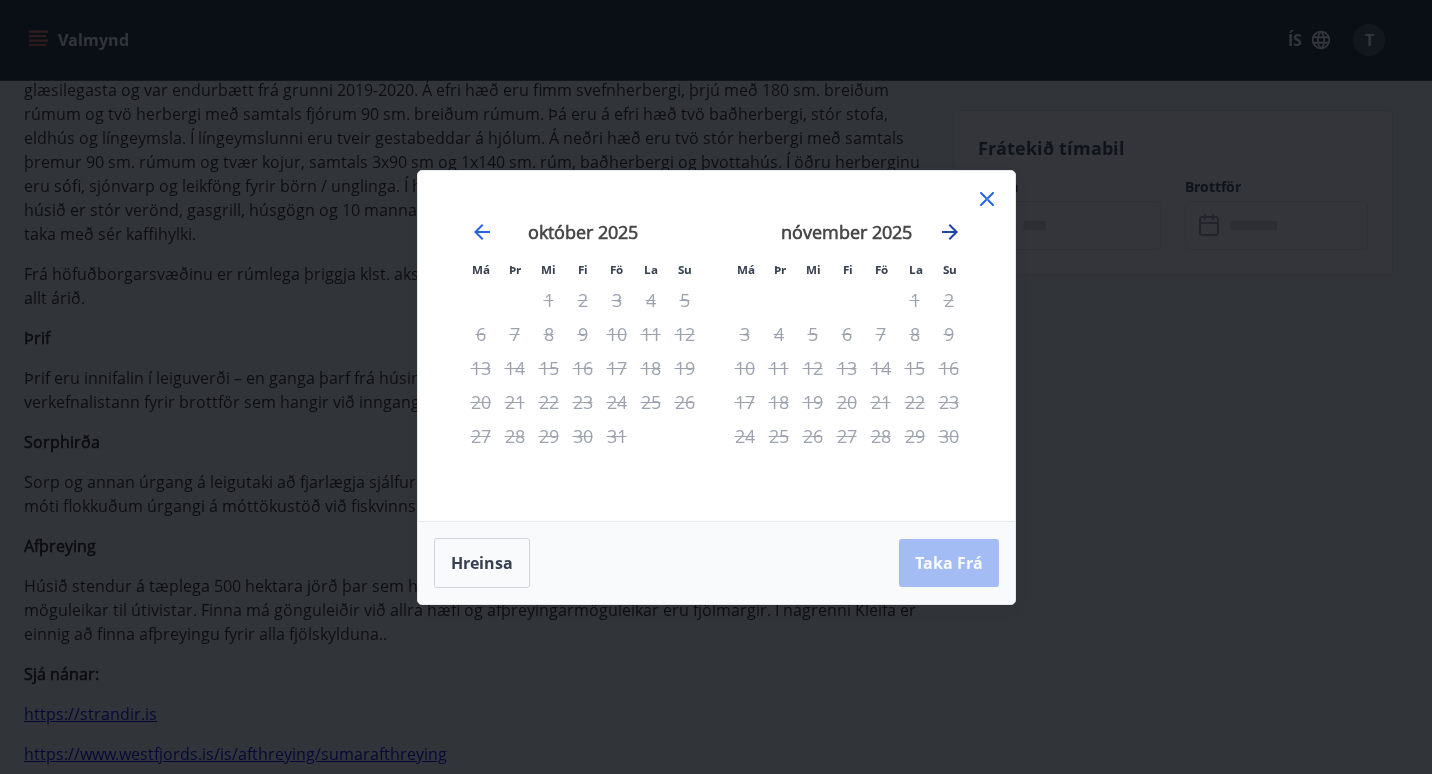 click 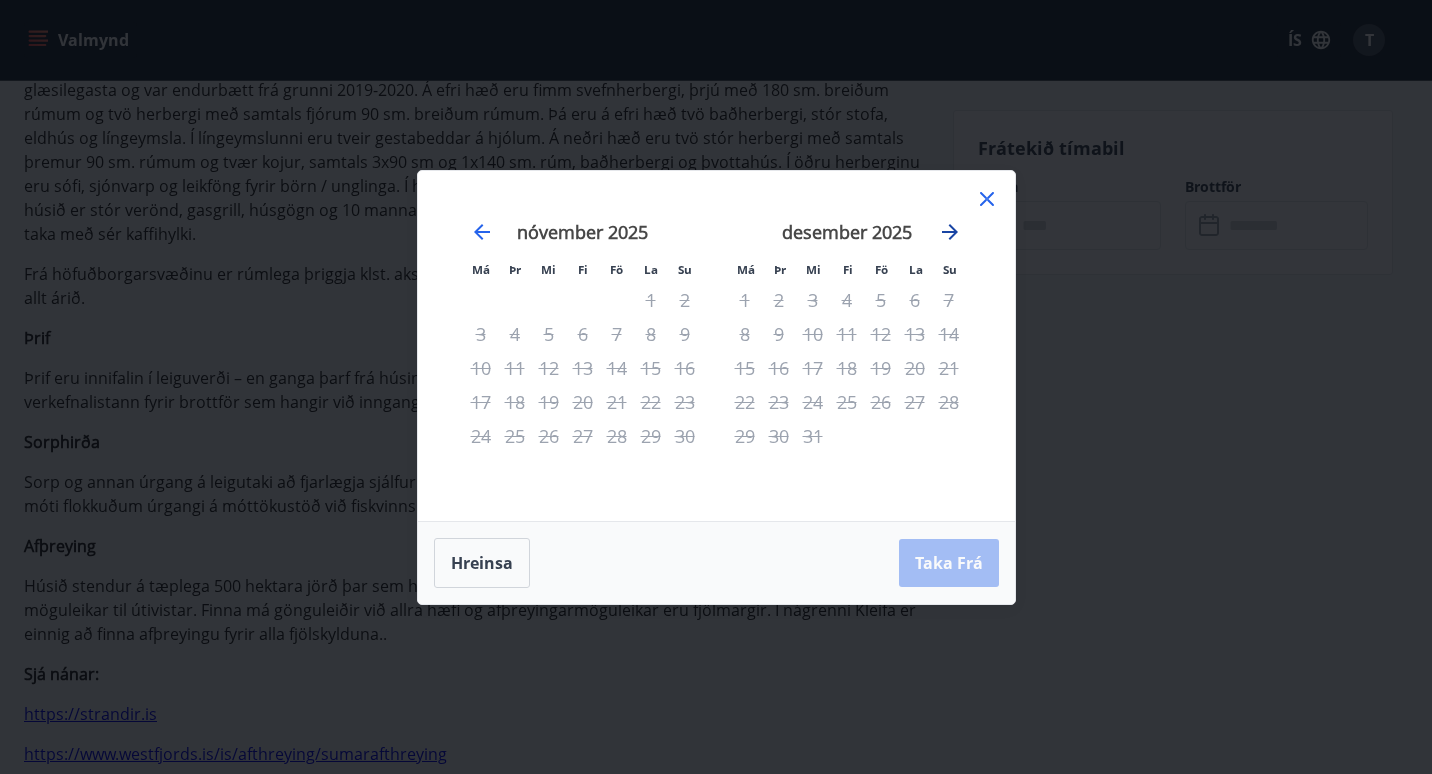 click 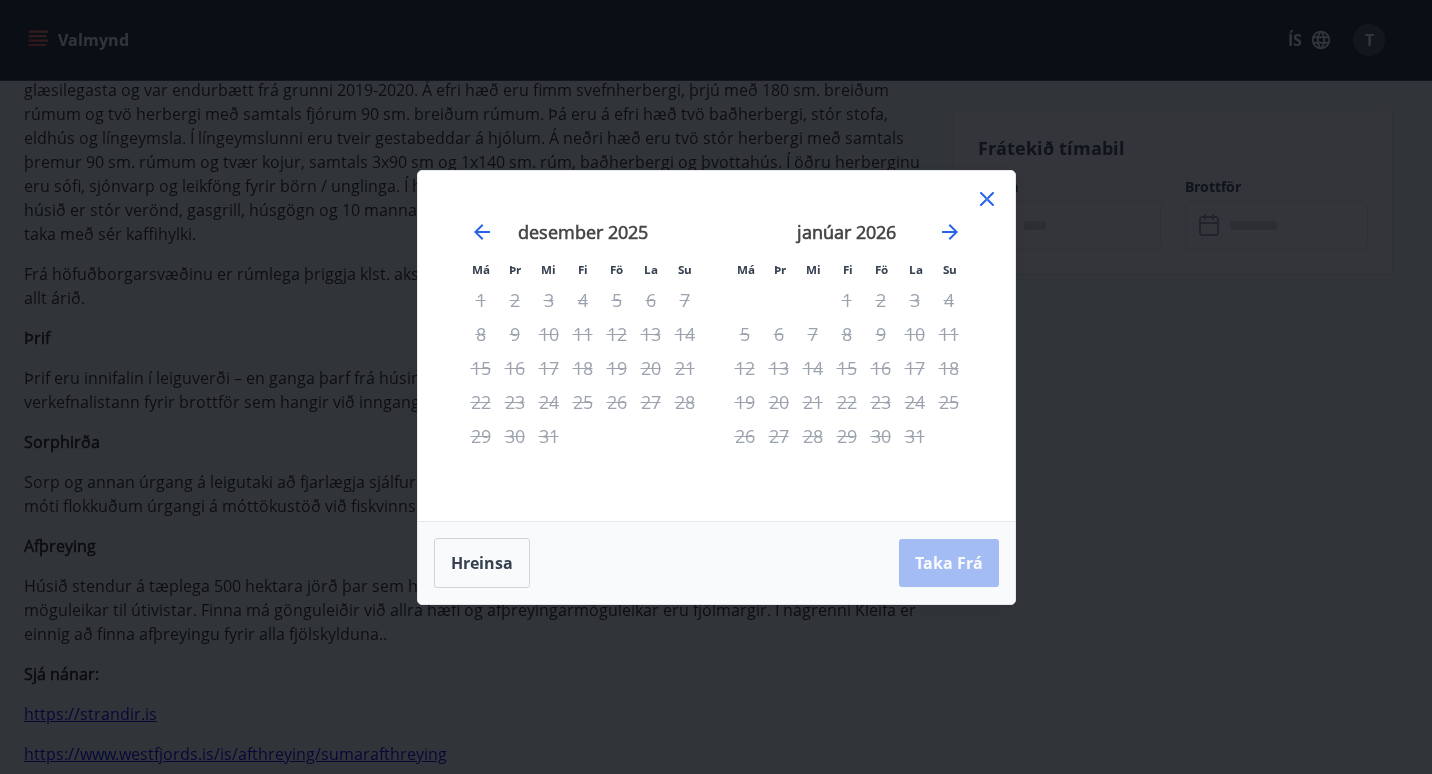 click 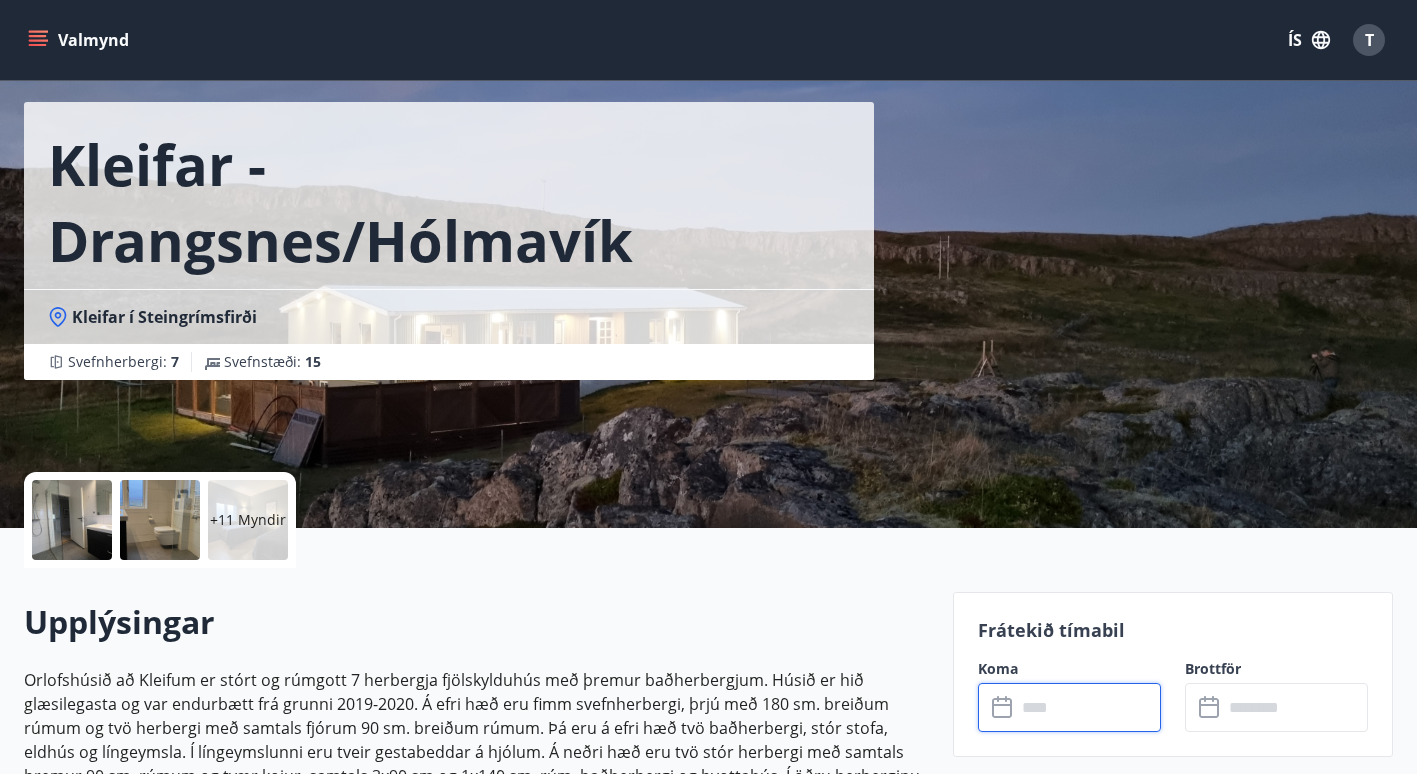 scroll, scrollTop: 69, scrollLeft: 0, axis: vertical 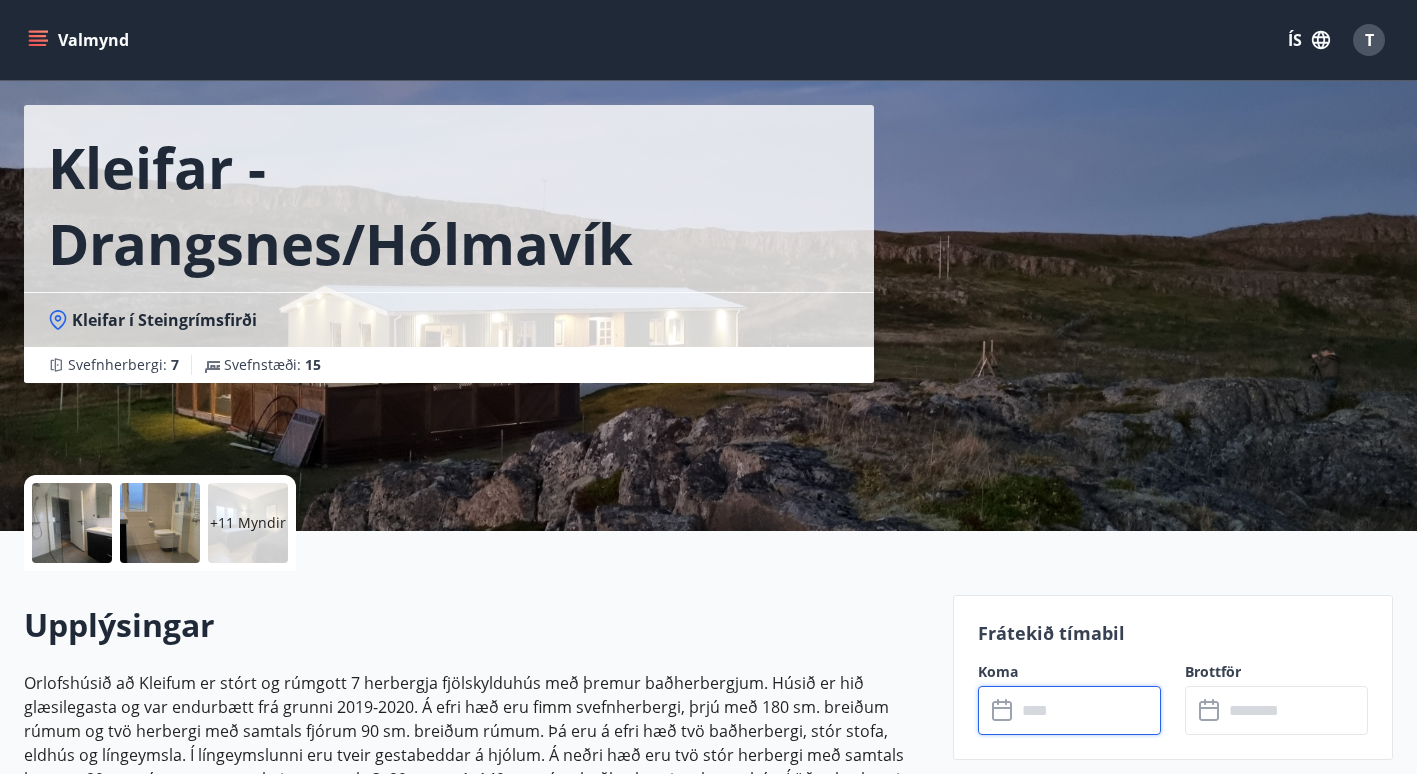 click at bounding box center [1088, 710] 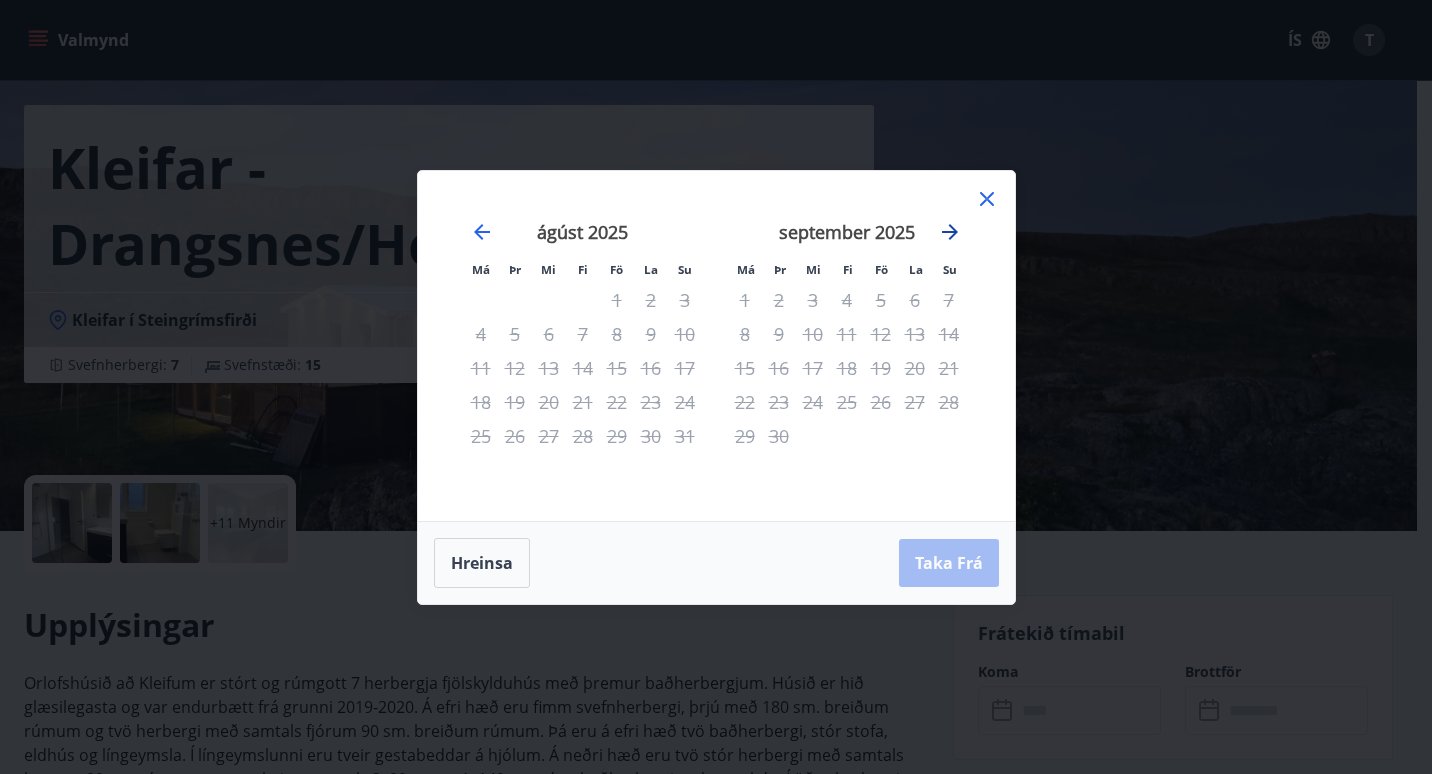 click 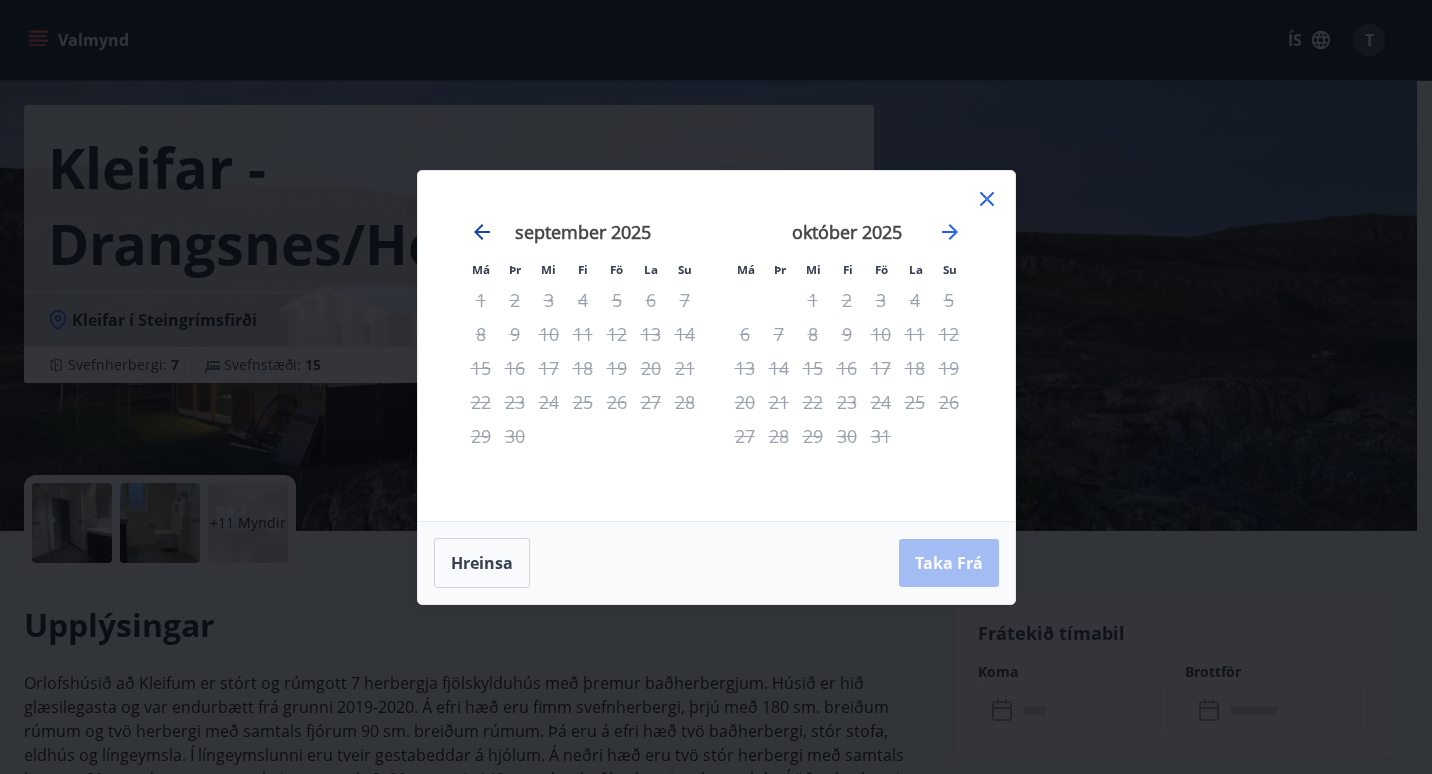 click 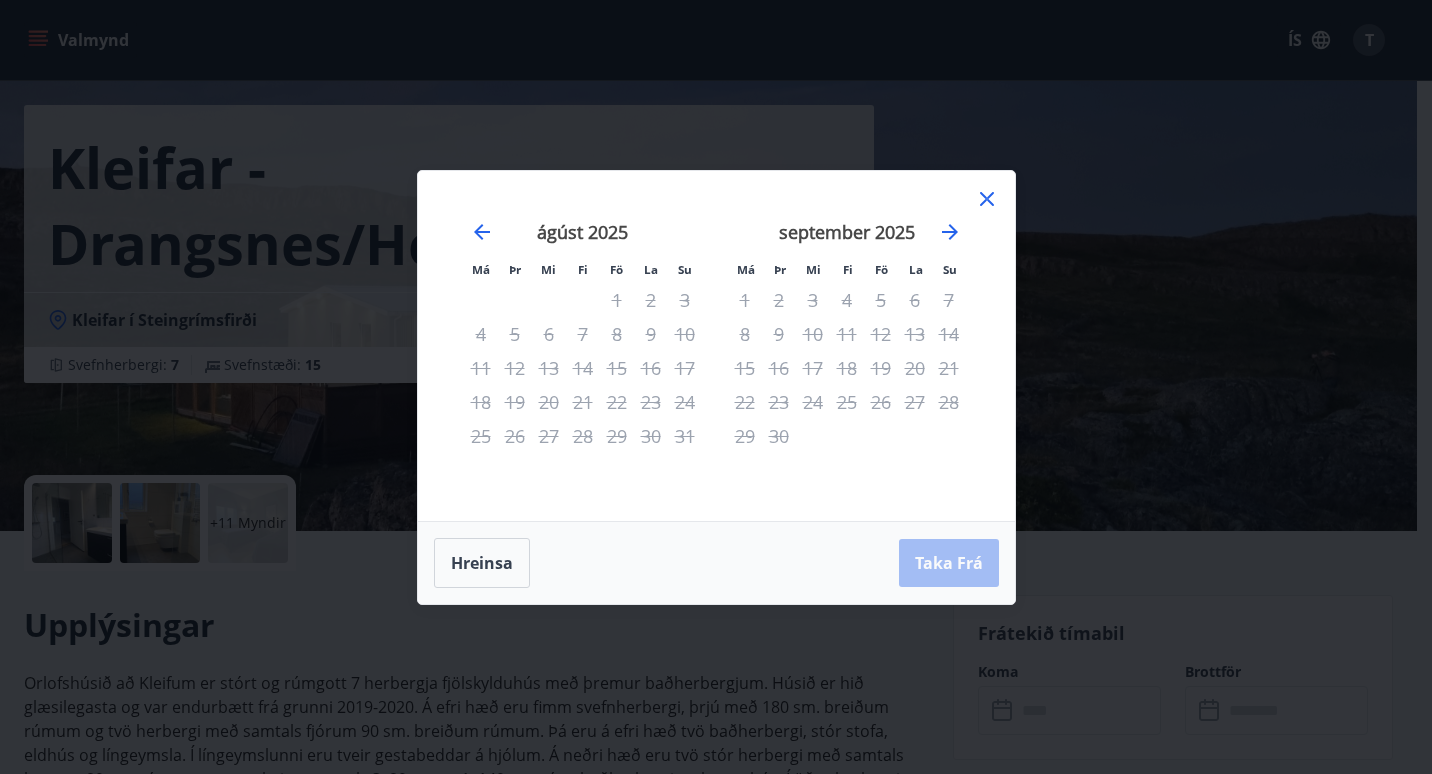 click 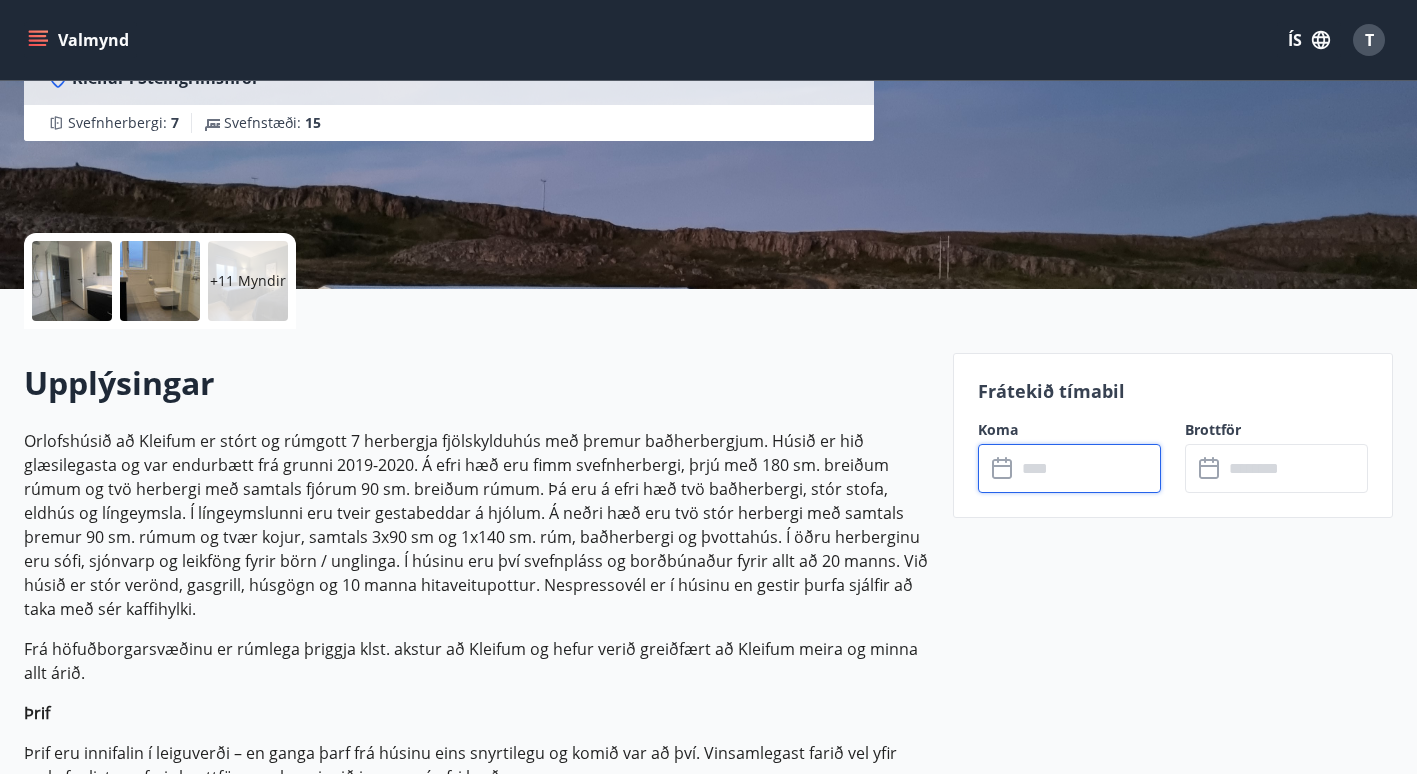 scroll, scrollTop: 312, scrollLeft: 0, axis: vertical 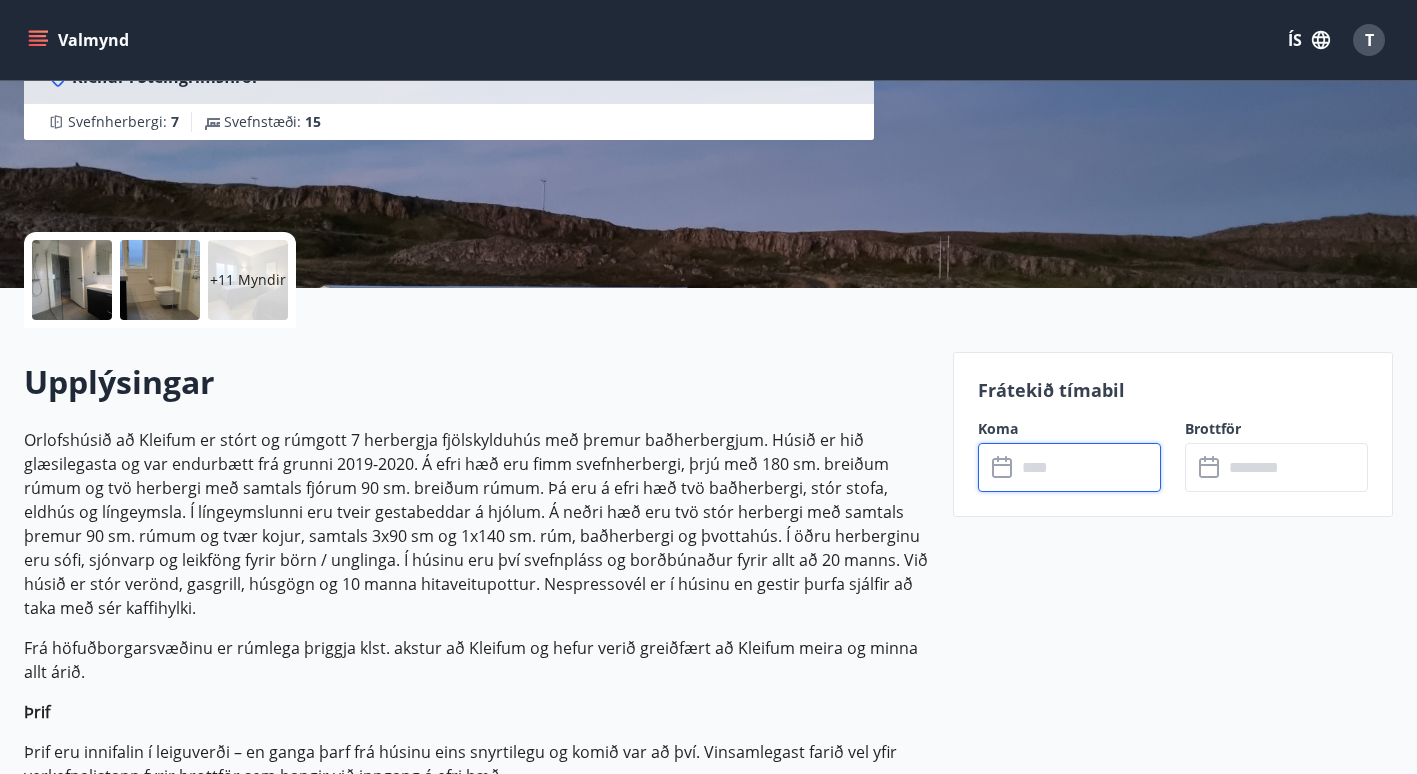 click at bounding box center (1088, 467) 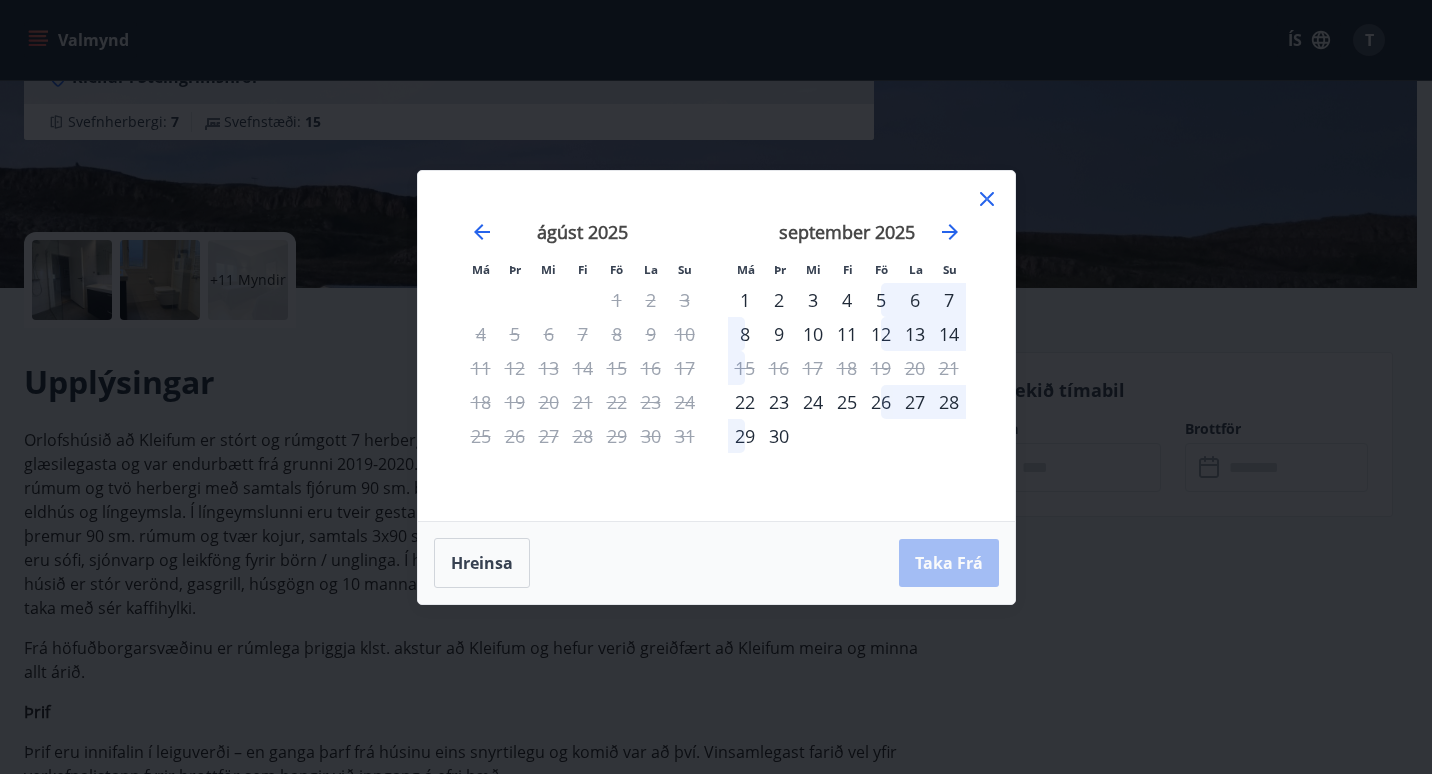click on "12" at bounding box center (881, 334) 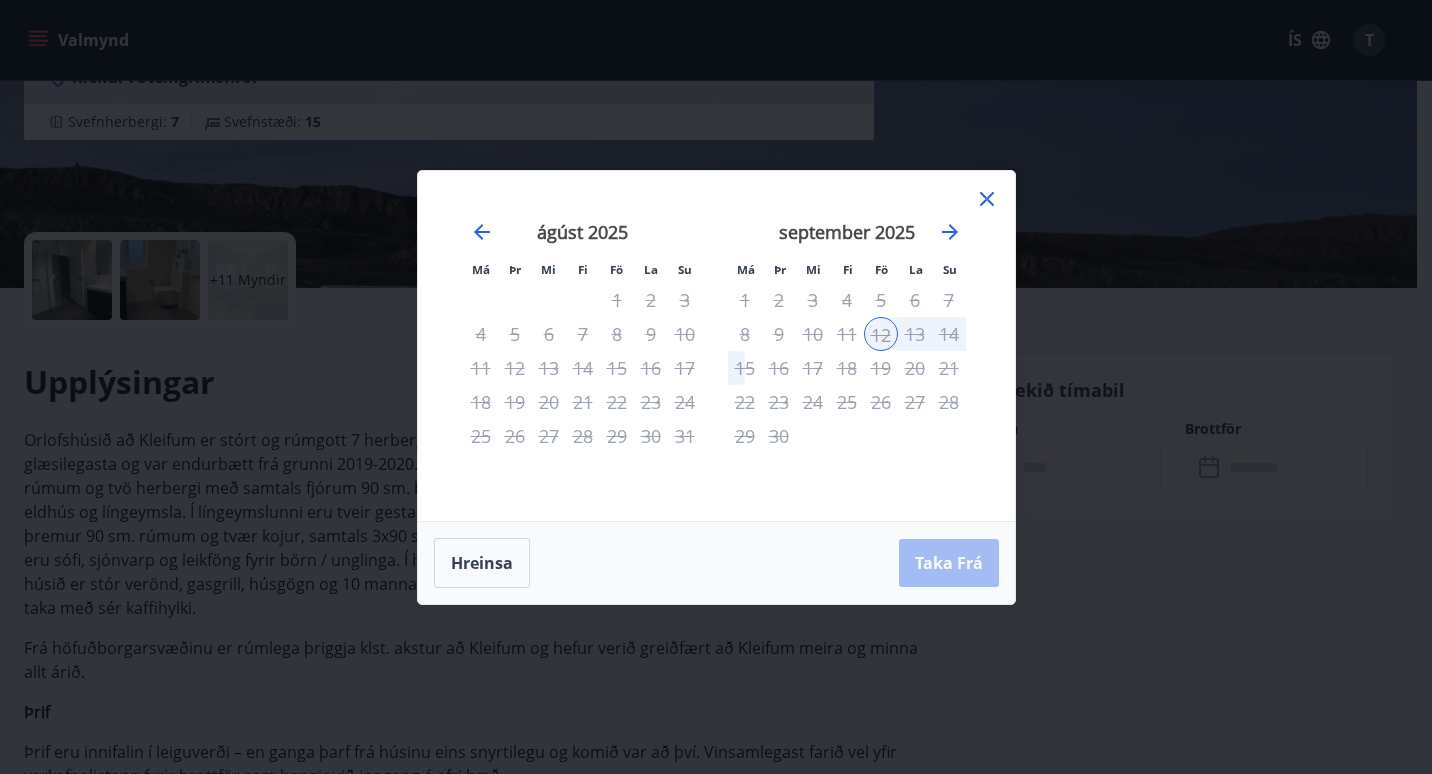 click on "Hreinsa Taka Frá" at bounding box center (716, 563) 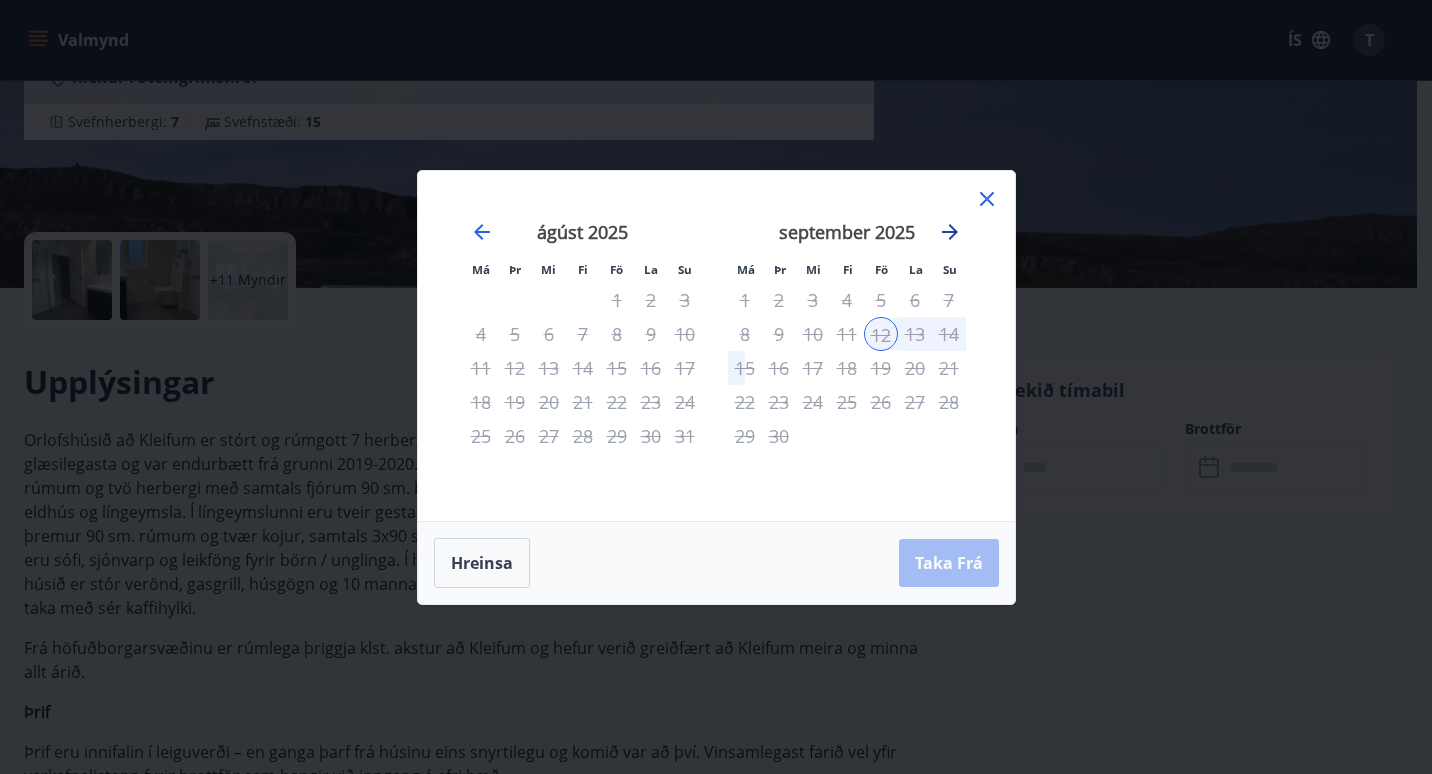 click 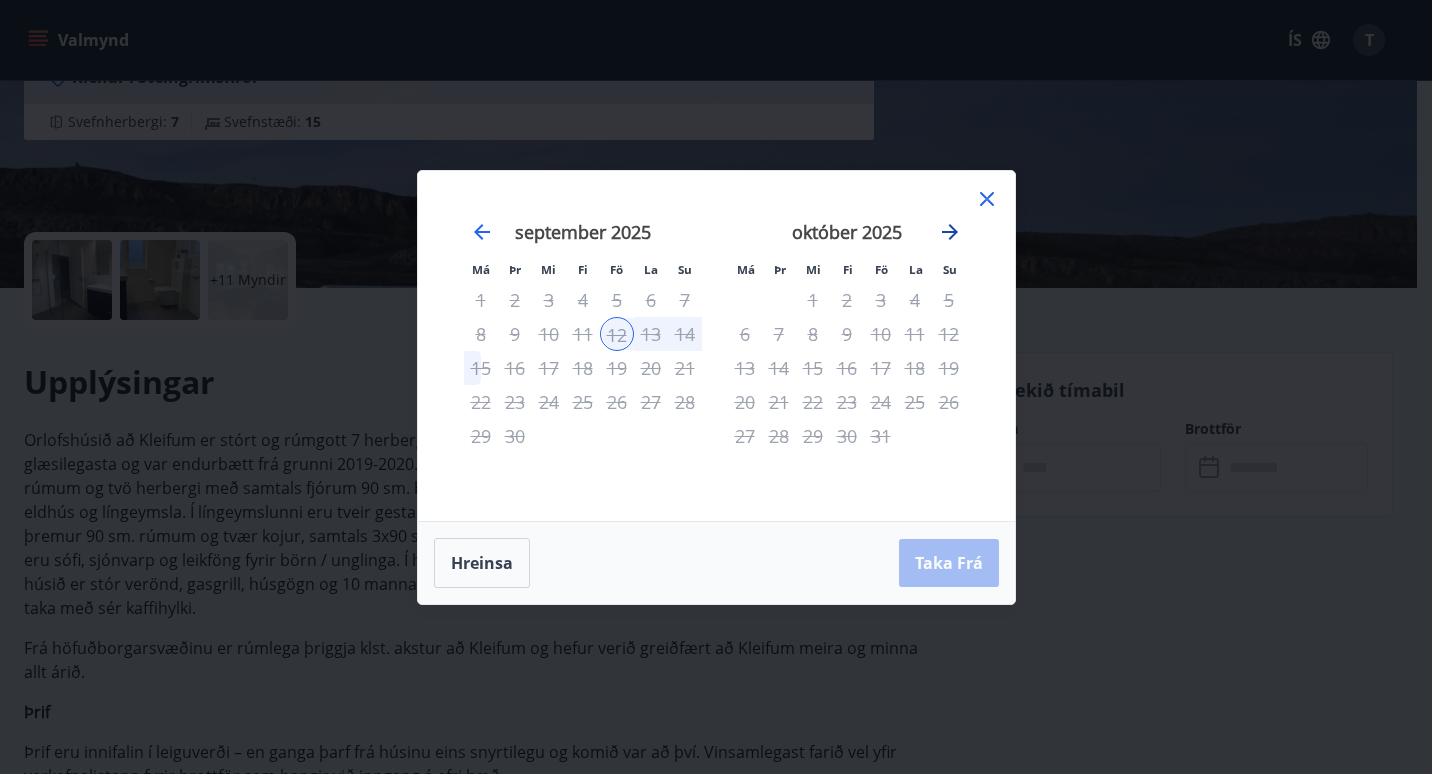 click 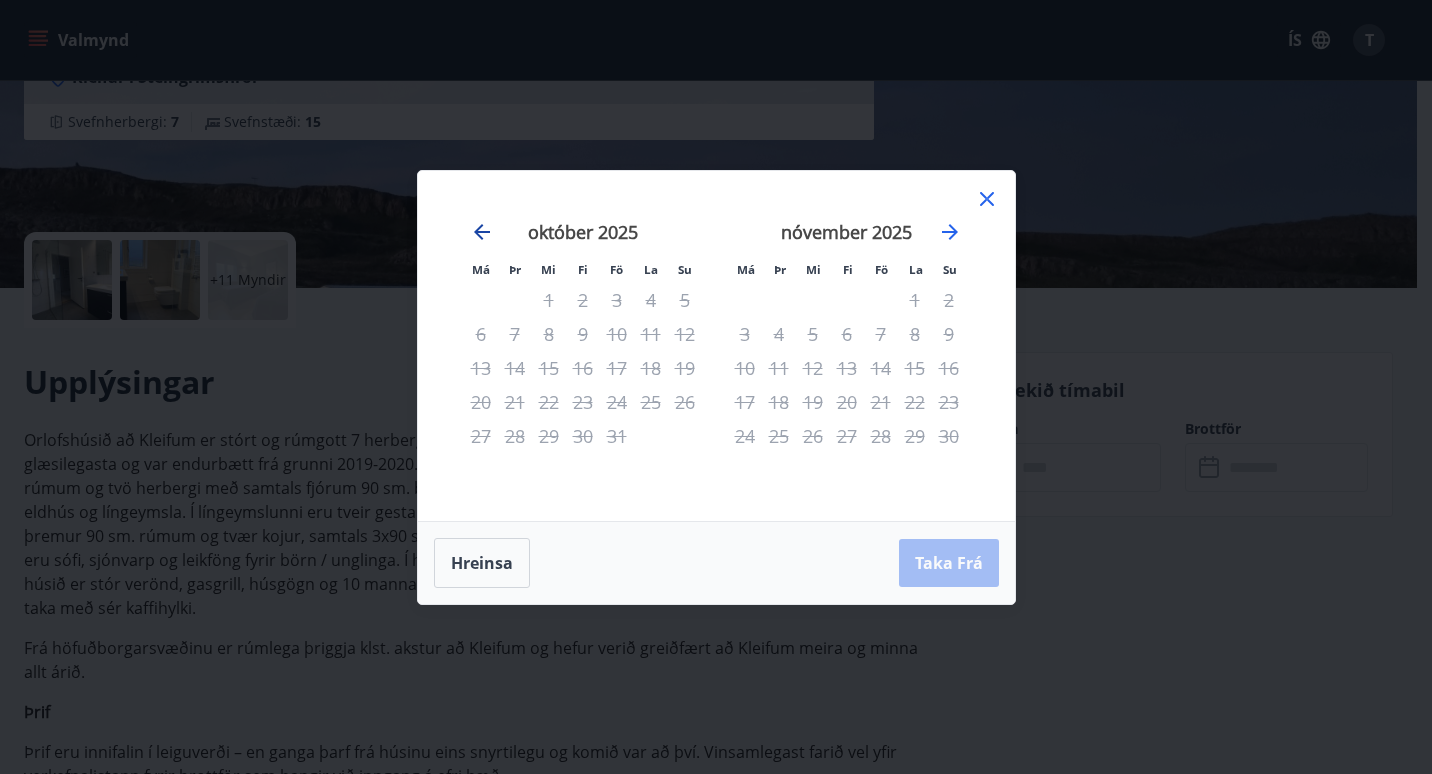 click 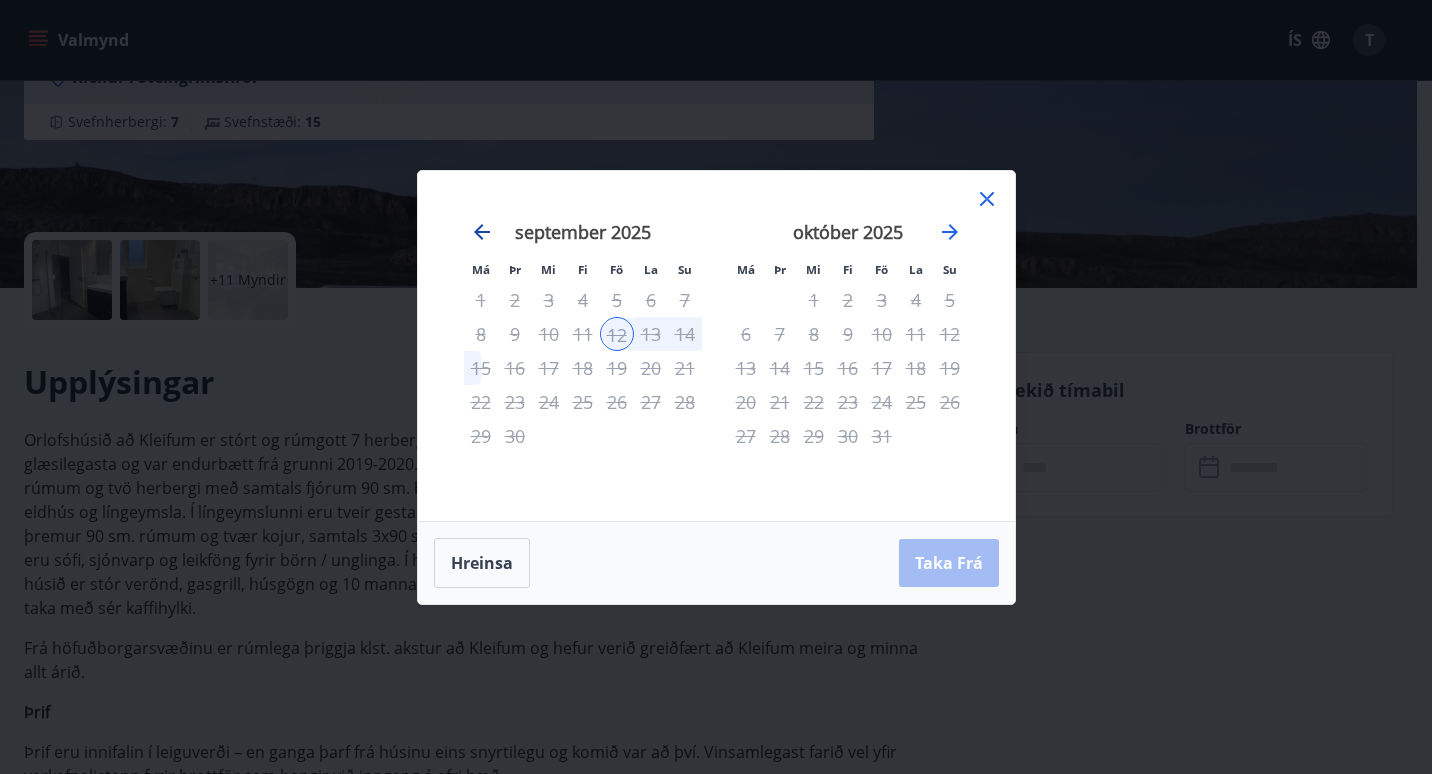click 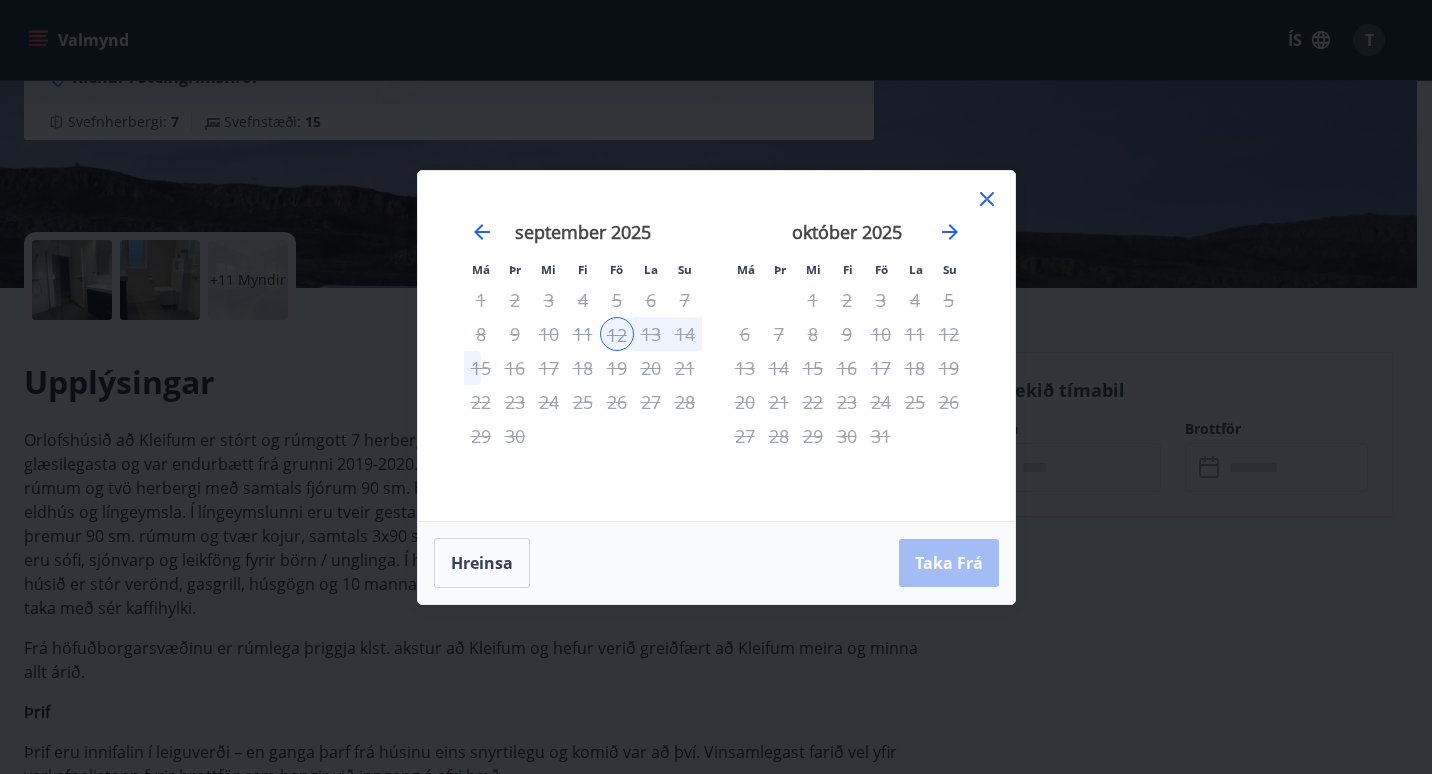 click on "12" at bounding box center (617, 334) 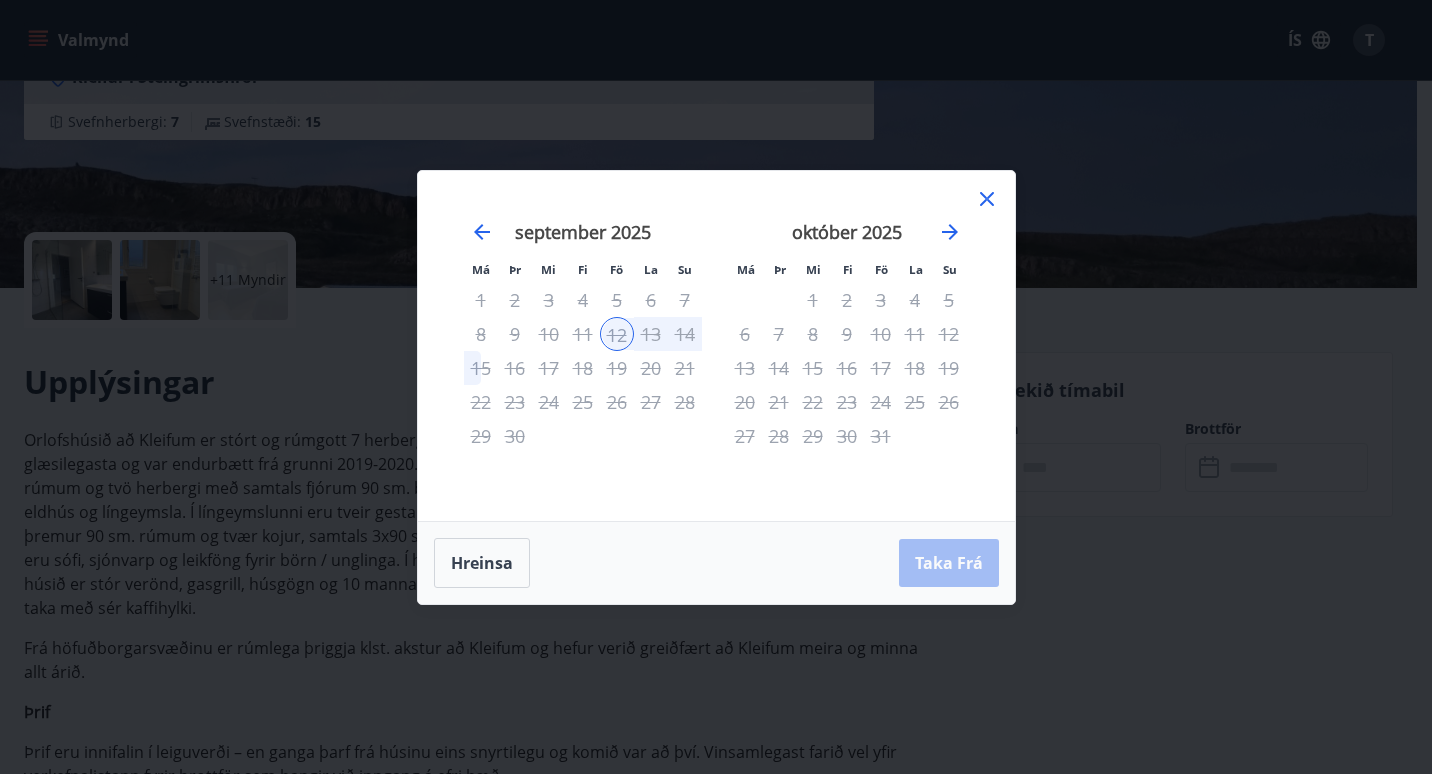 click on "12" at bounding box center [617, 334] 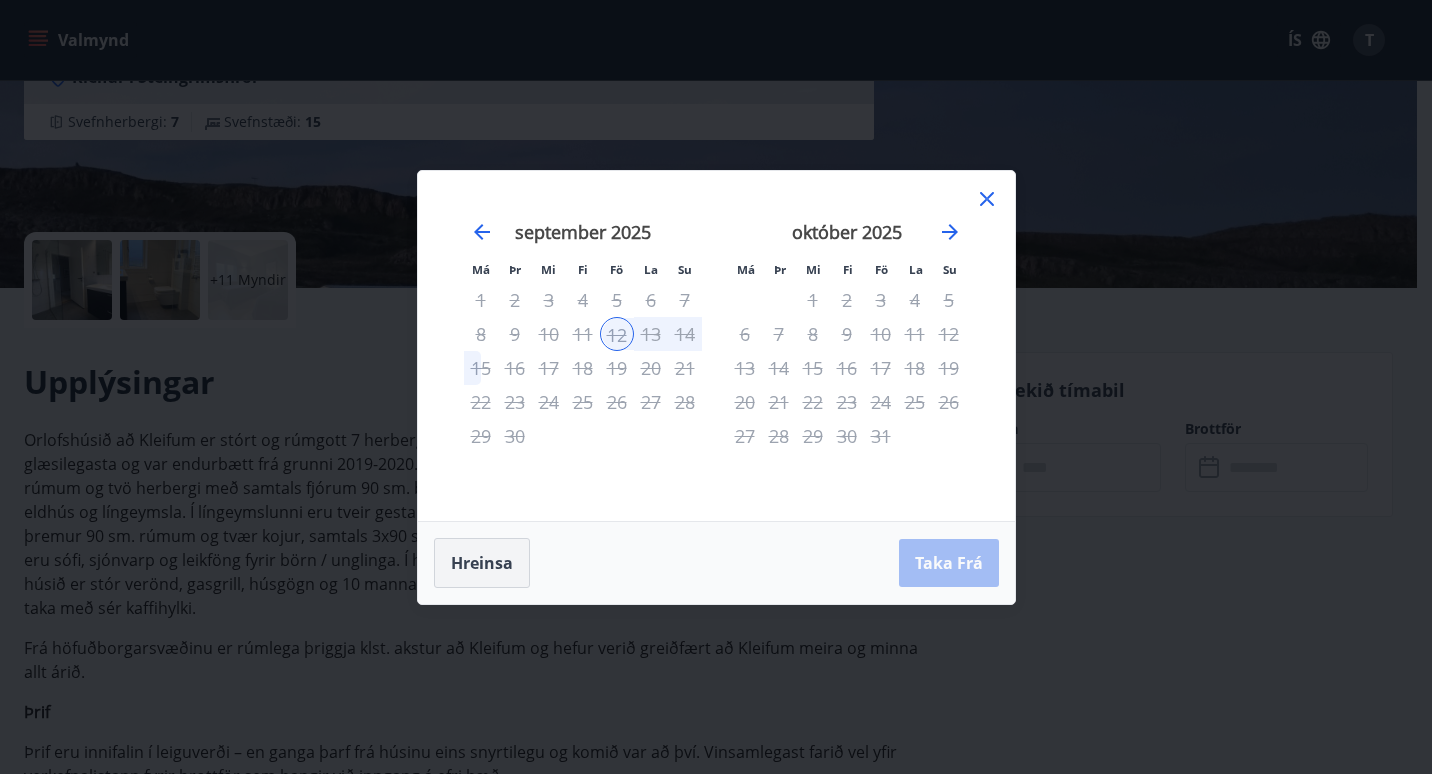 click on "Hreinsa" at bounding box center [482, 563] 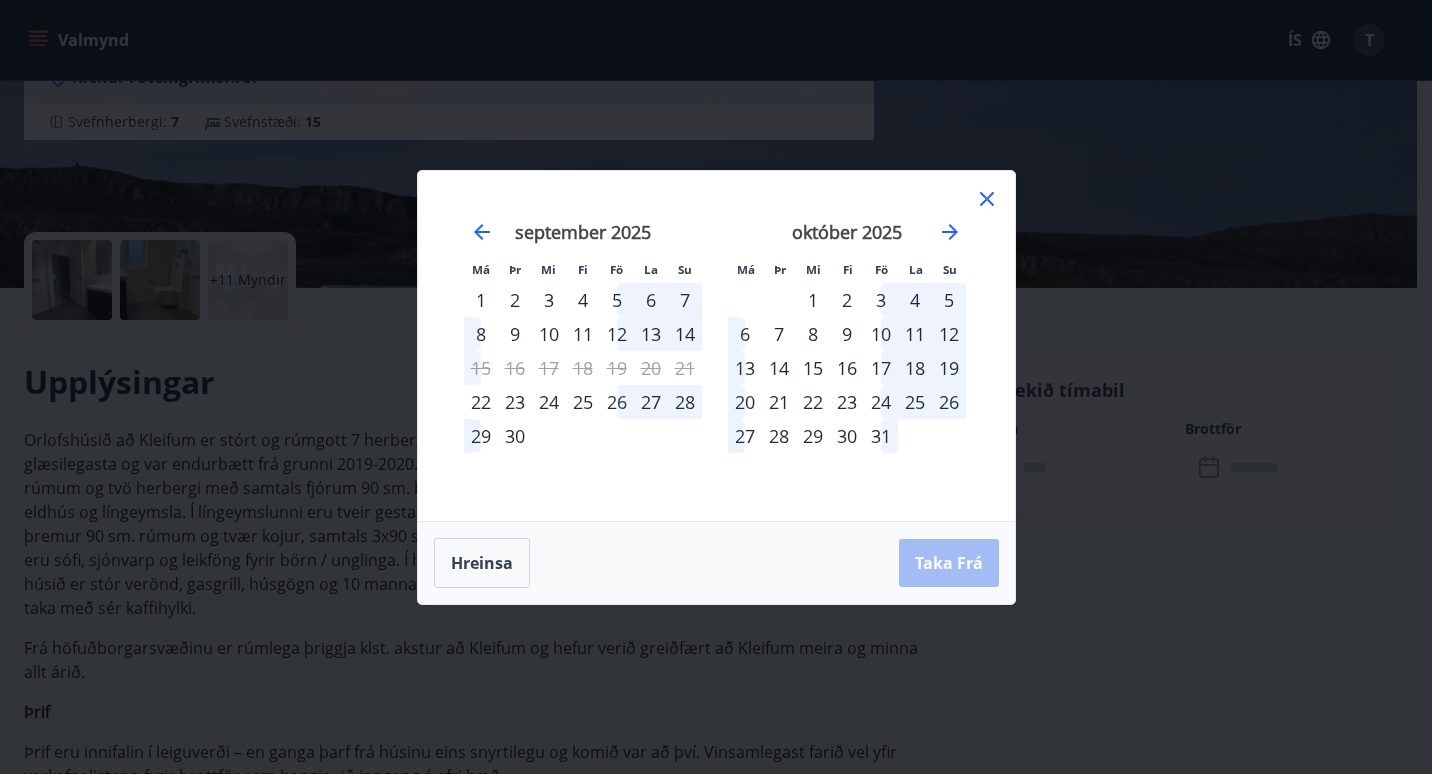 click on "12" at bounding box center (617, 334) 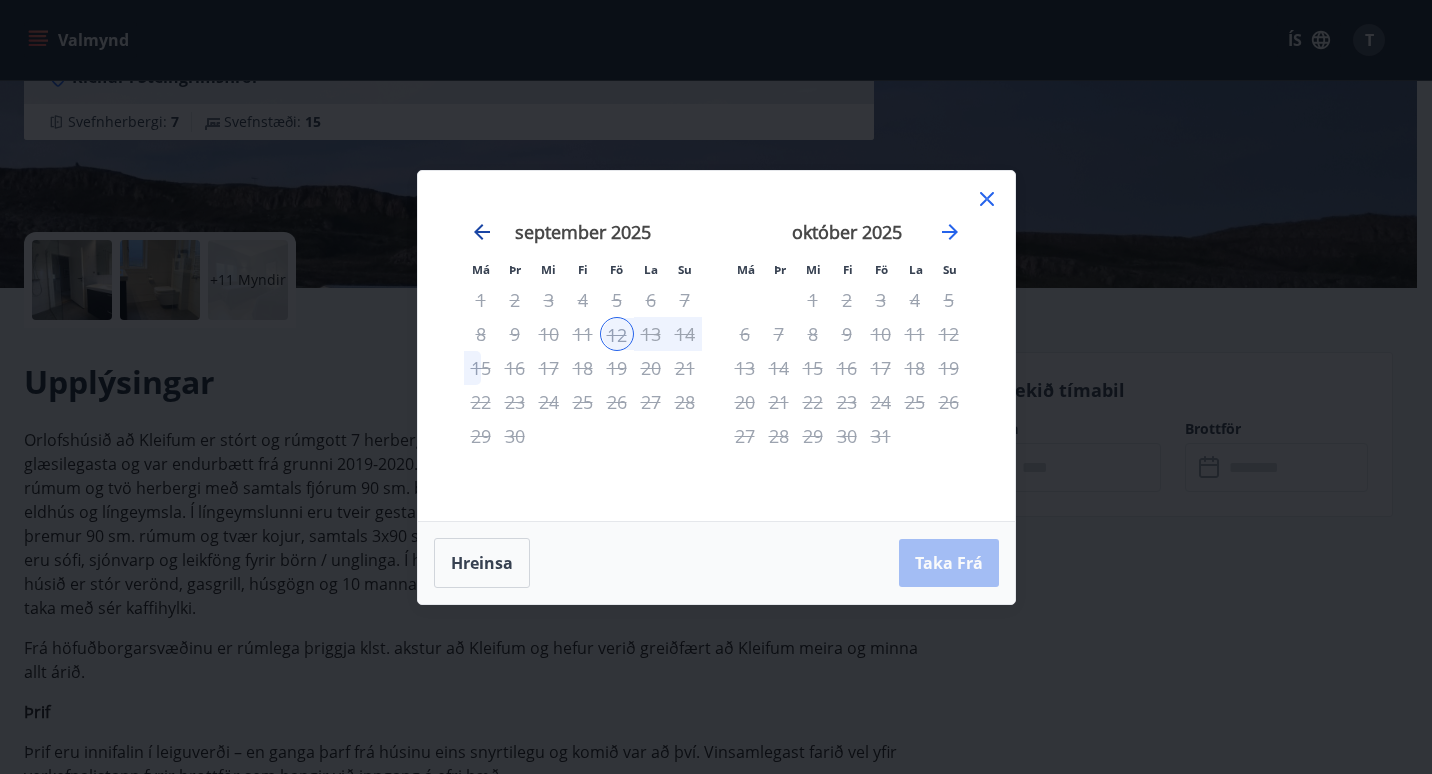 click 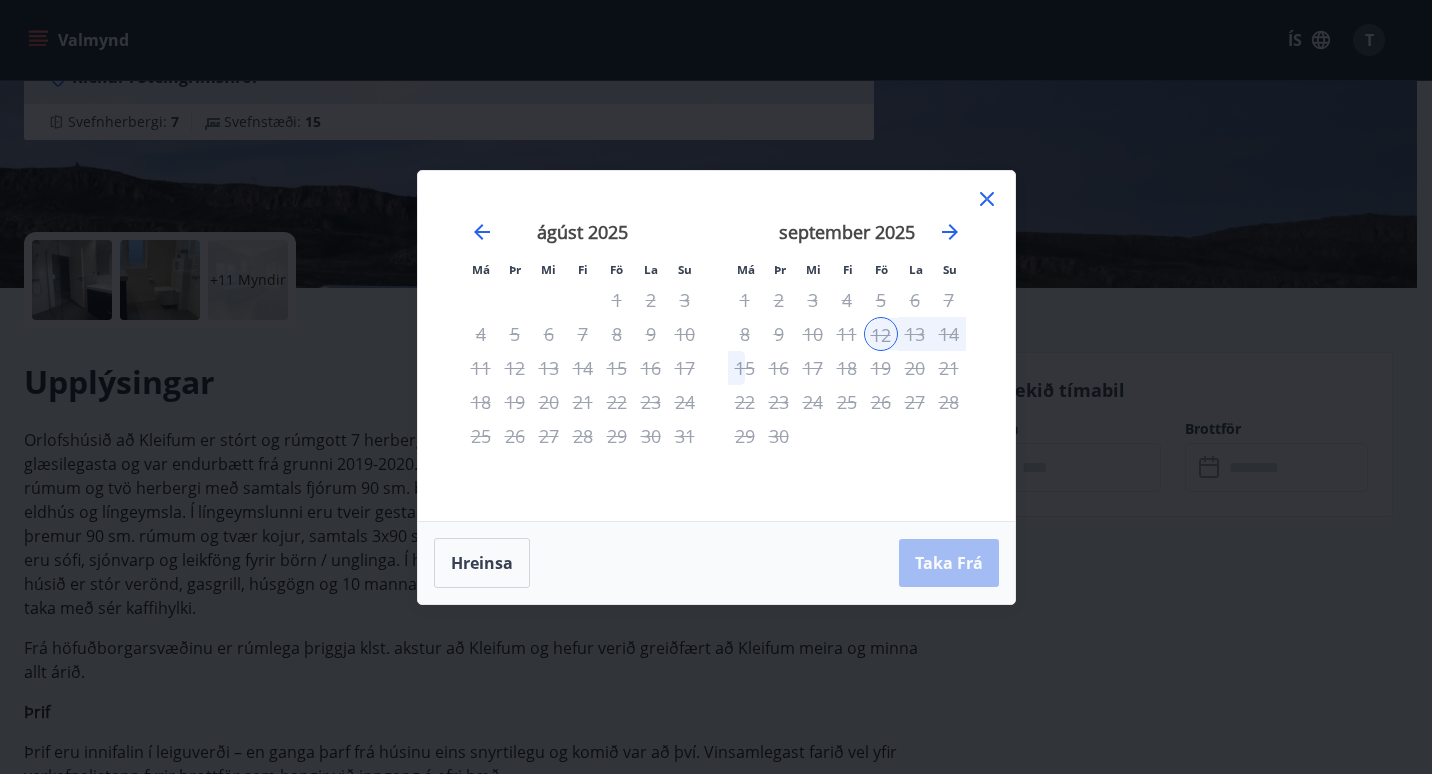 click on "12" at bounding box center (881, 334) 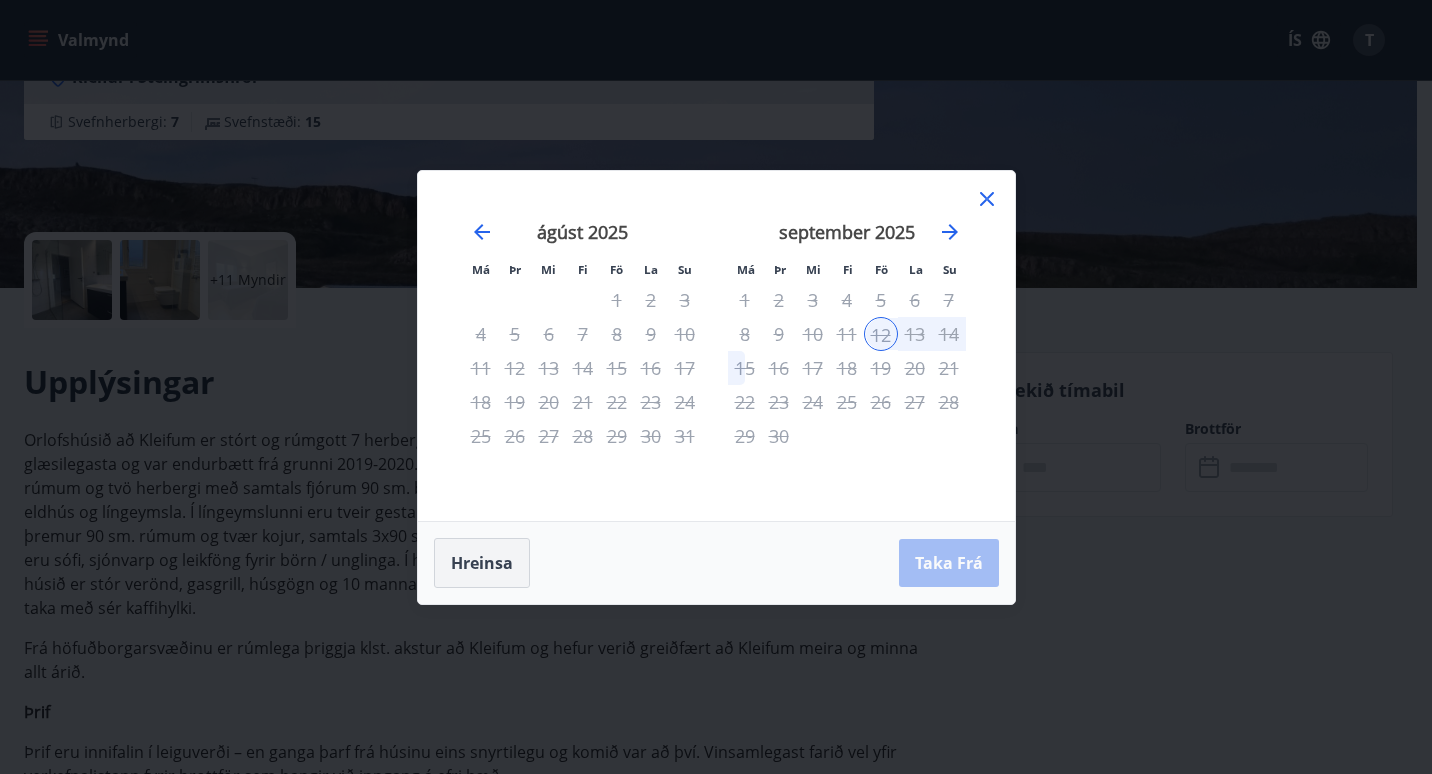 click on "Hreinsa" at bounding box center (482, 563) 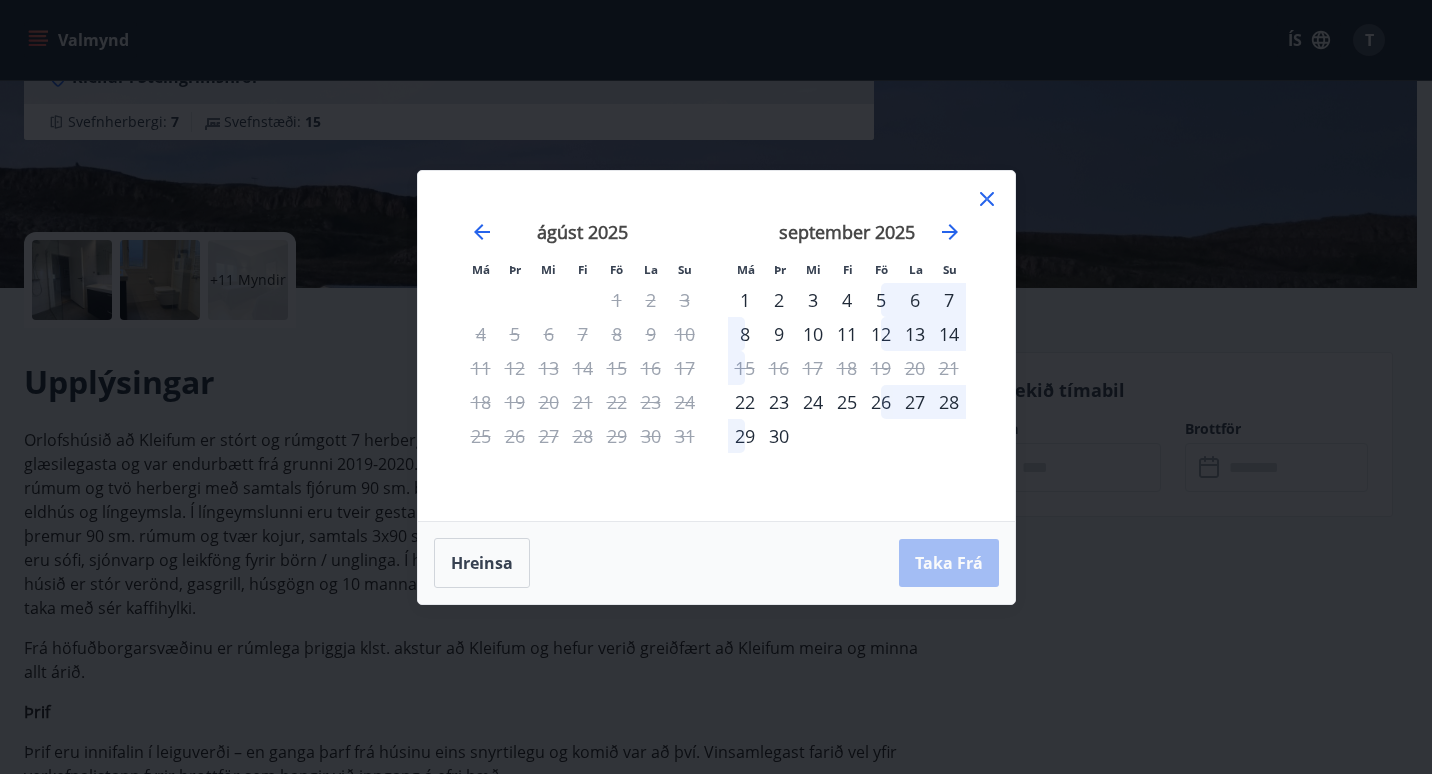 click on "5" at bounding box center [881, 300] 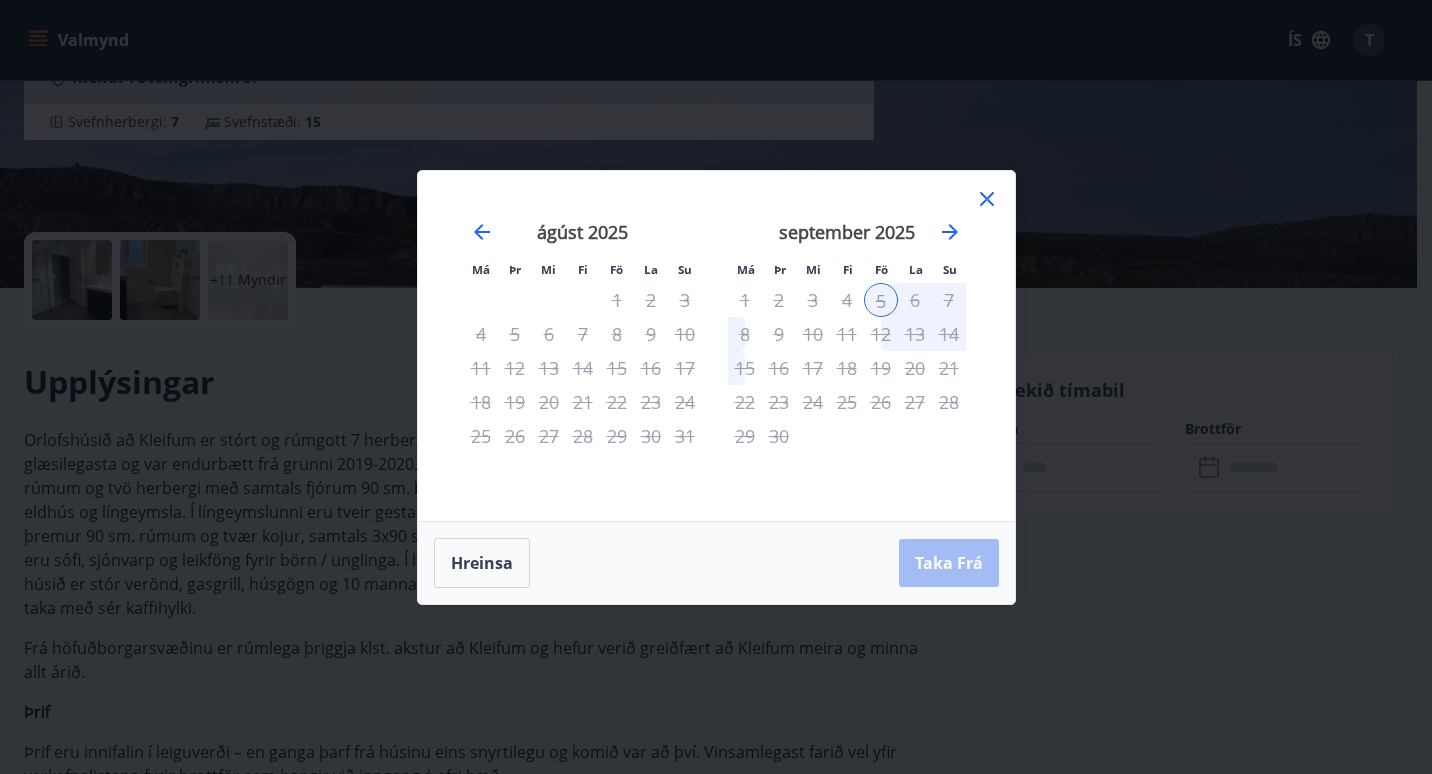 click on "8" at bounding box center [745, 334] 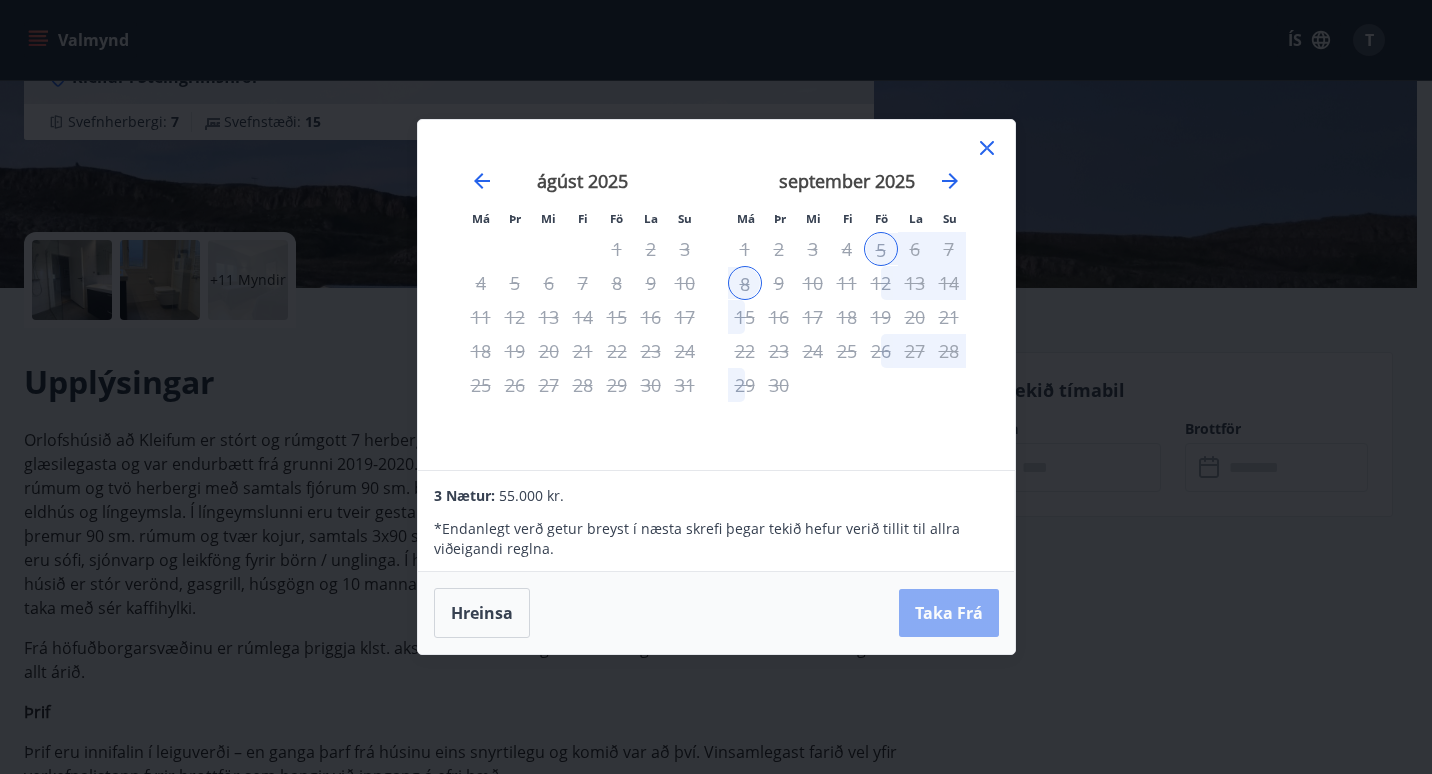 click on "Taka Frá" at bounding box center (949, 613) 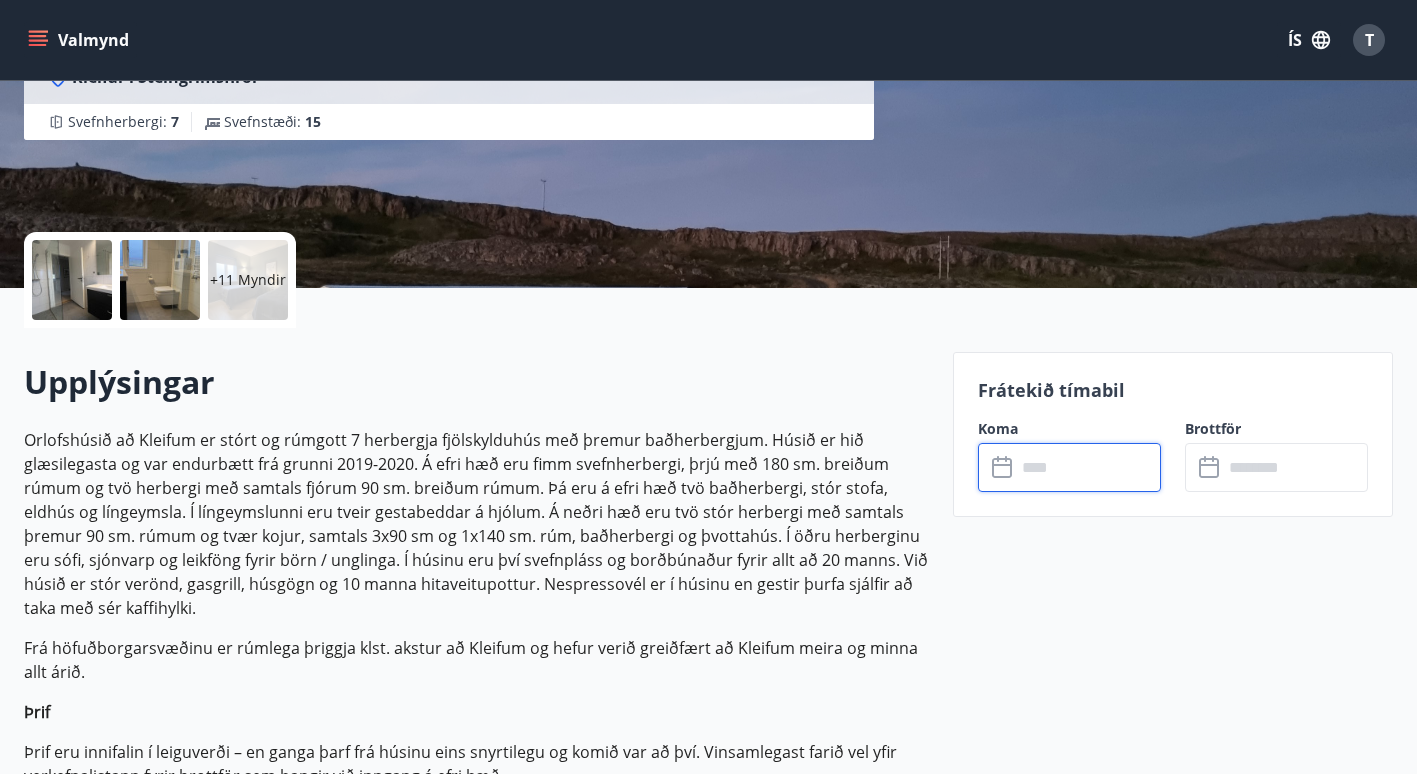 type on "******" 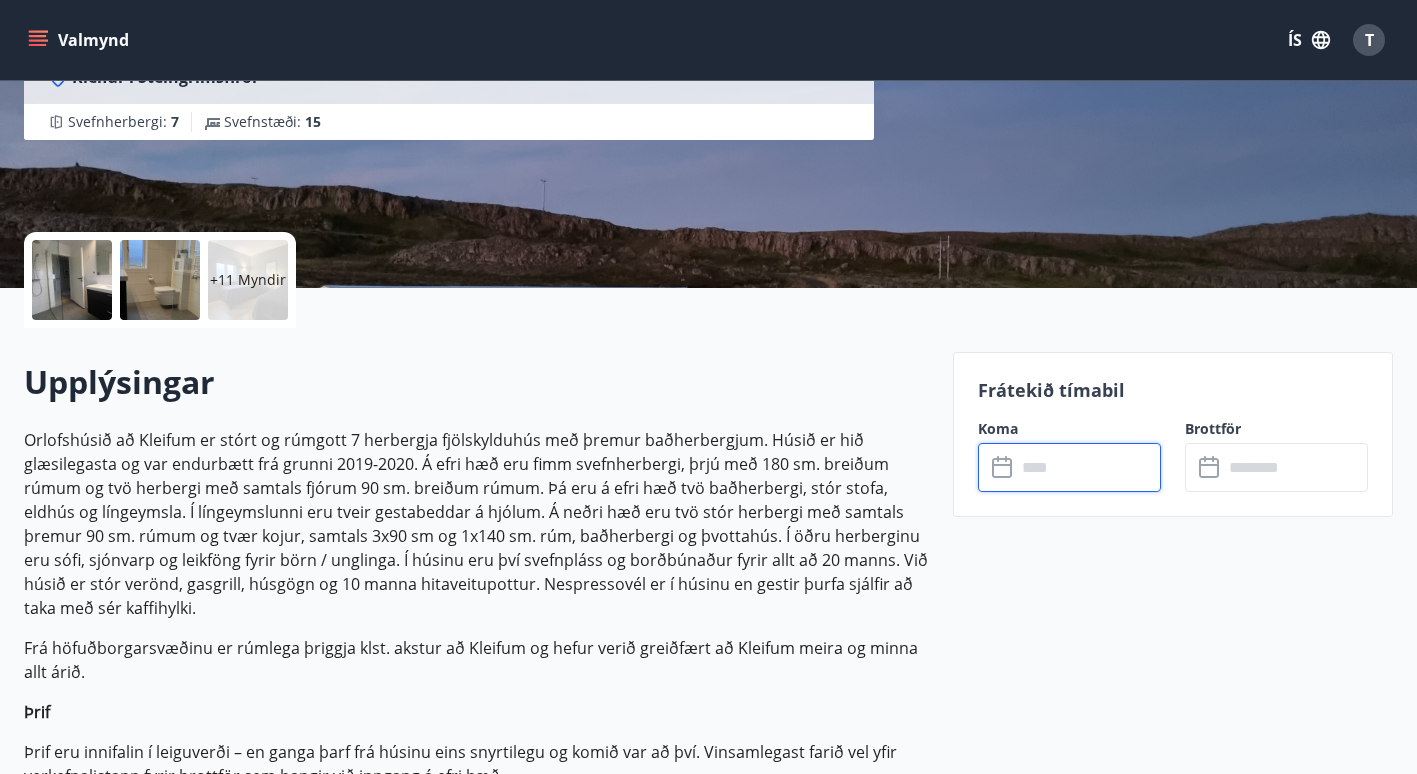 type on "******" 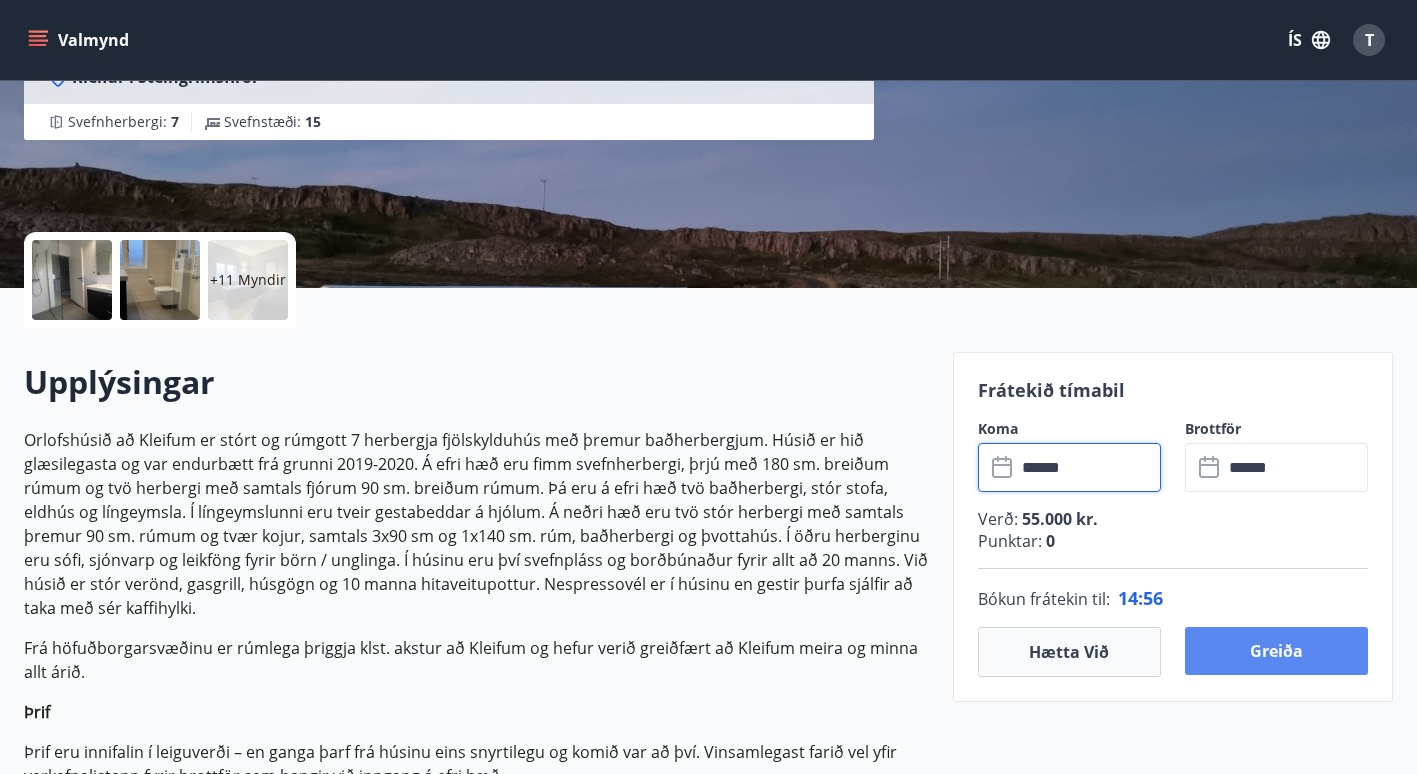 click on "Greiða" at bounding box center [1276, 651] 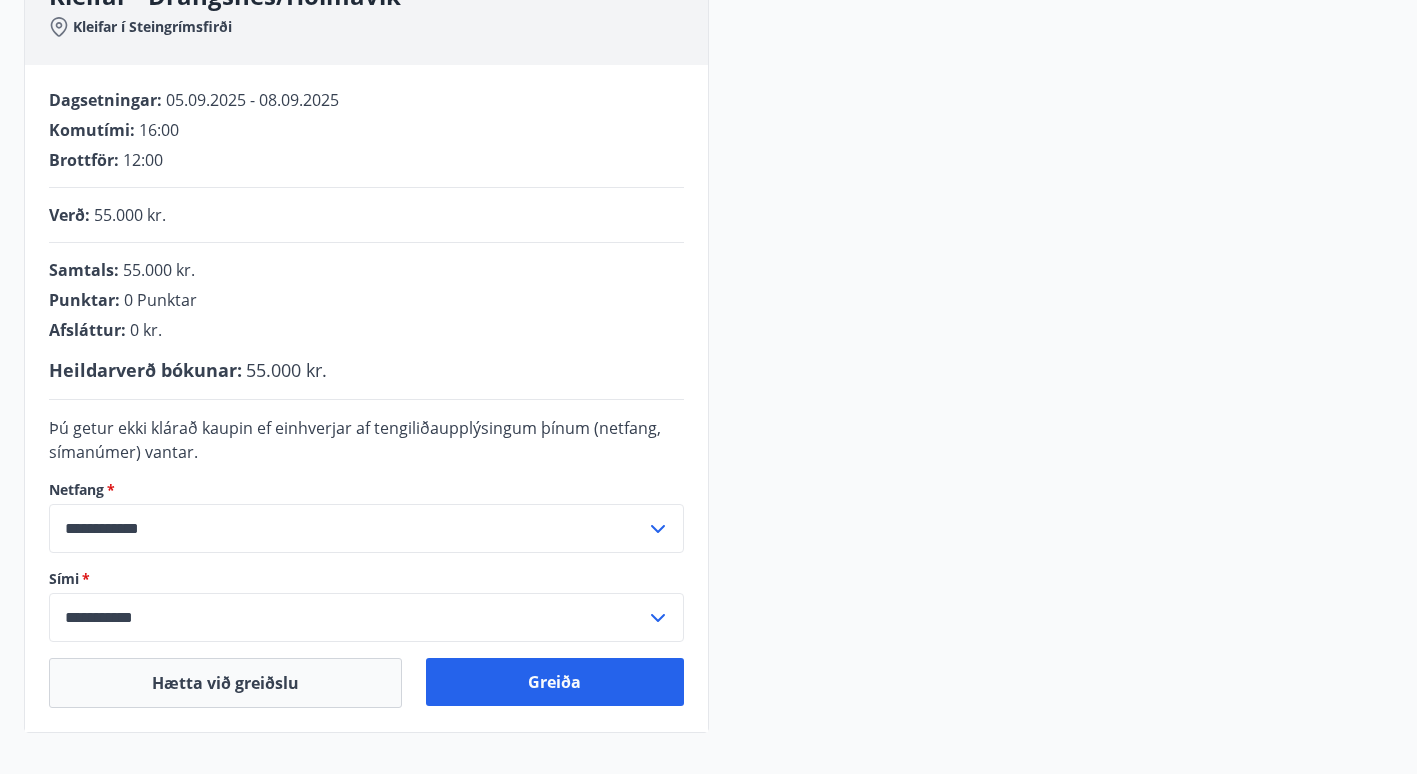 scroll, scrollTop: 317, scrollLeft: 0, axis: vertical 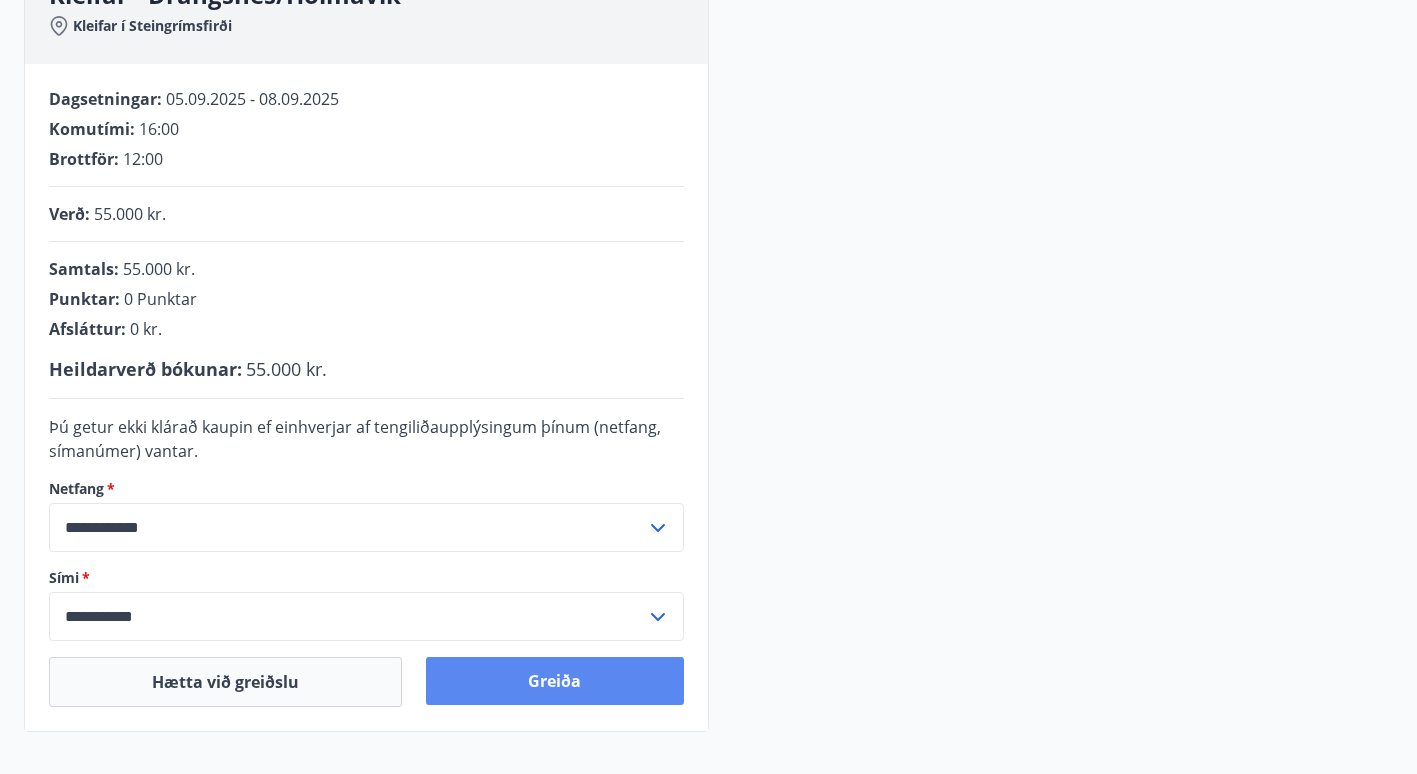 click on "Greiða" at bounding box center (554, 681) 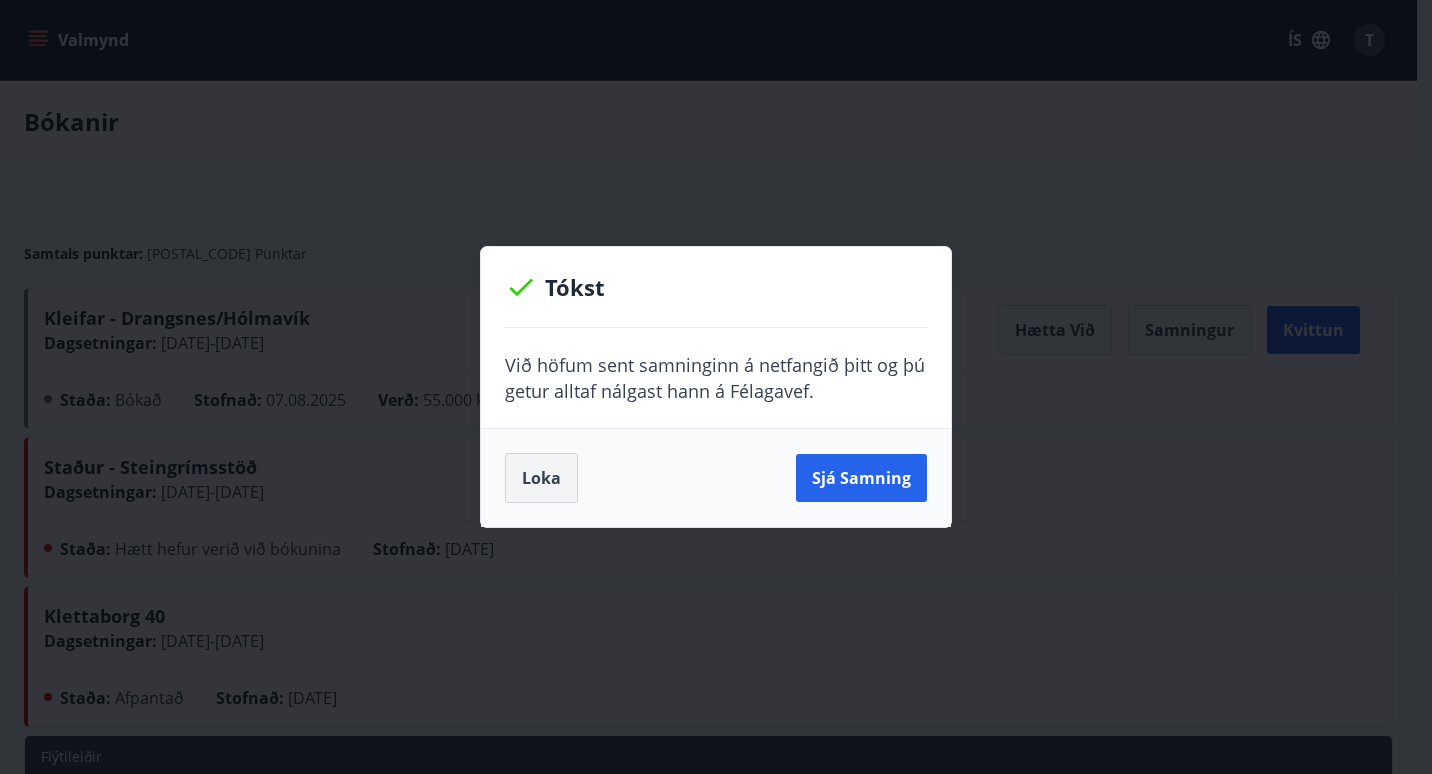 click on "Loka" at bounding box center [541, 478] 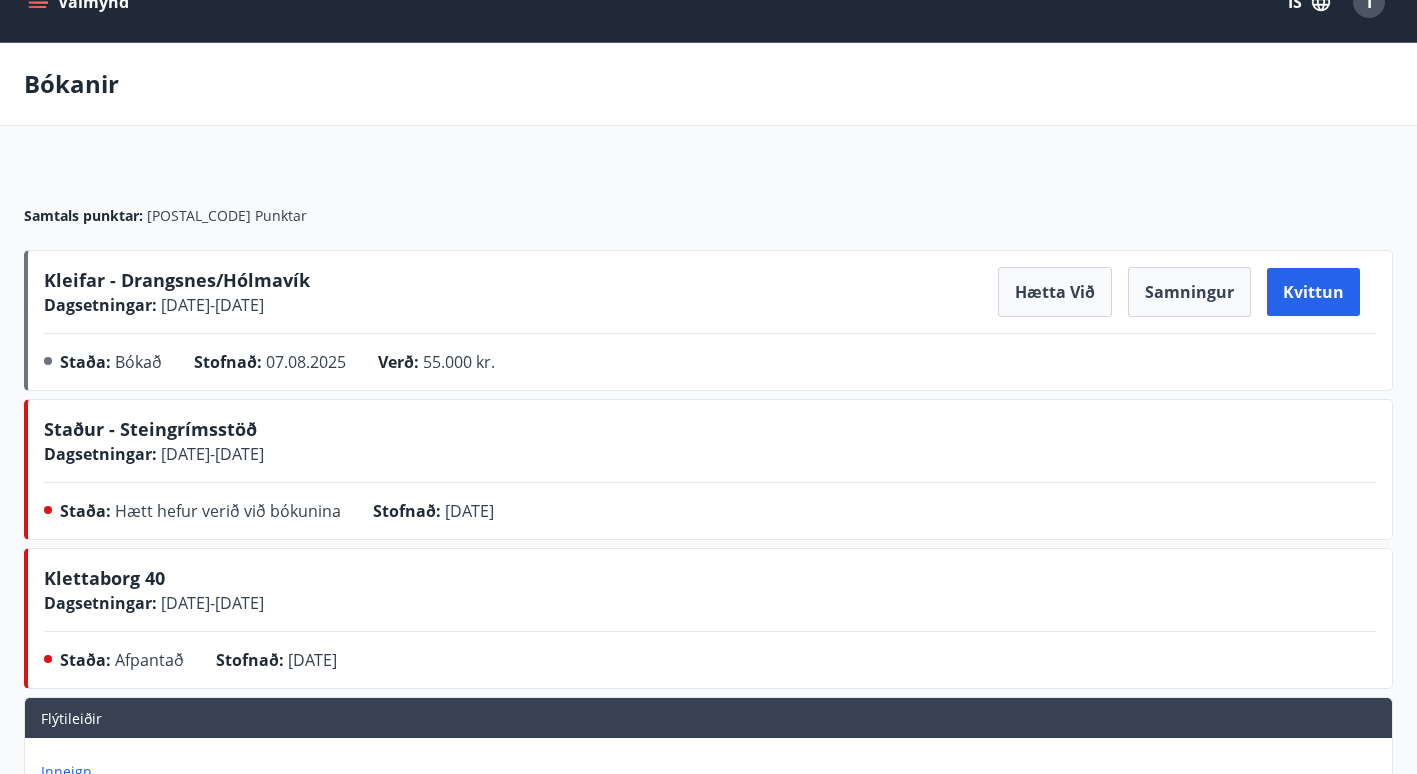 scroll, scrollTop: 0, scrollLeft: 0, axis: both 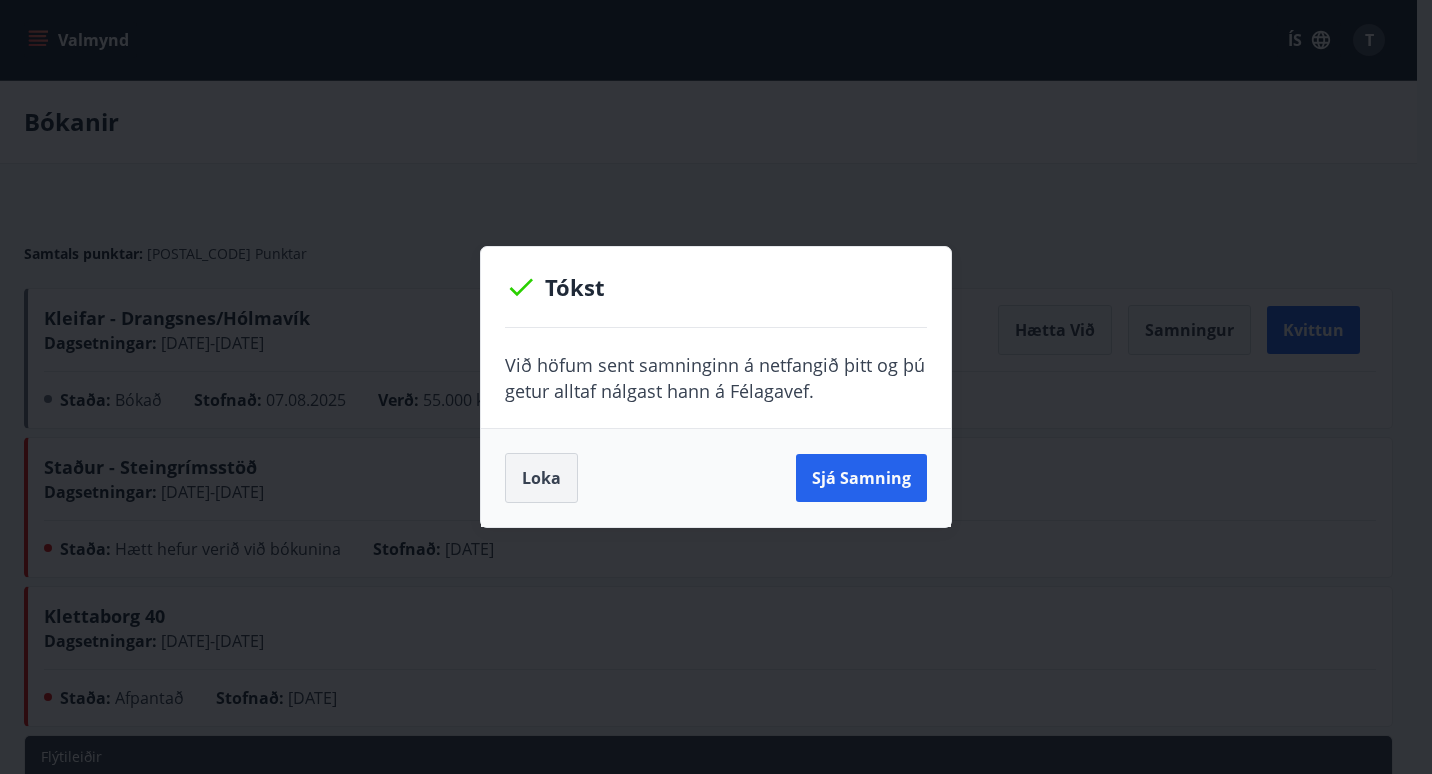 click on "Loka" at bounding box center [541, 478] 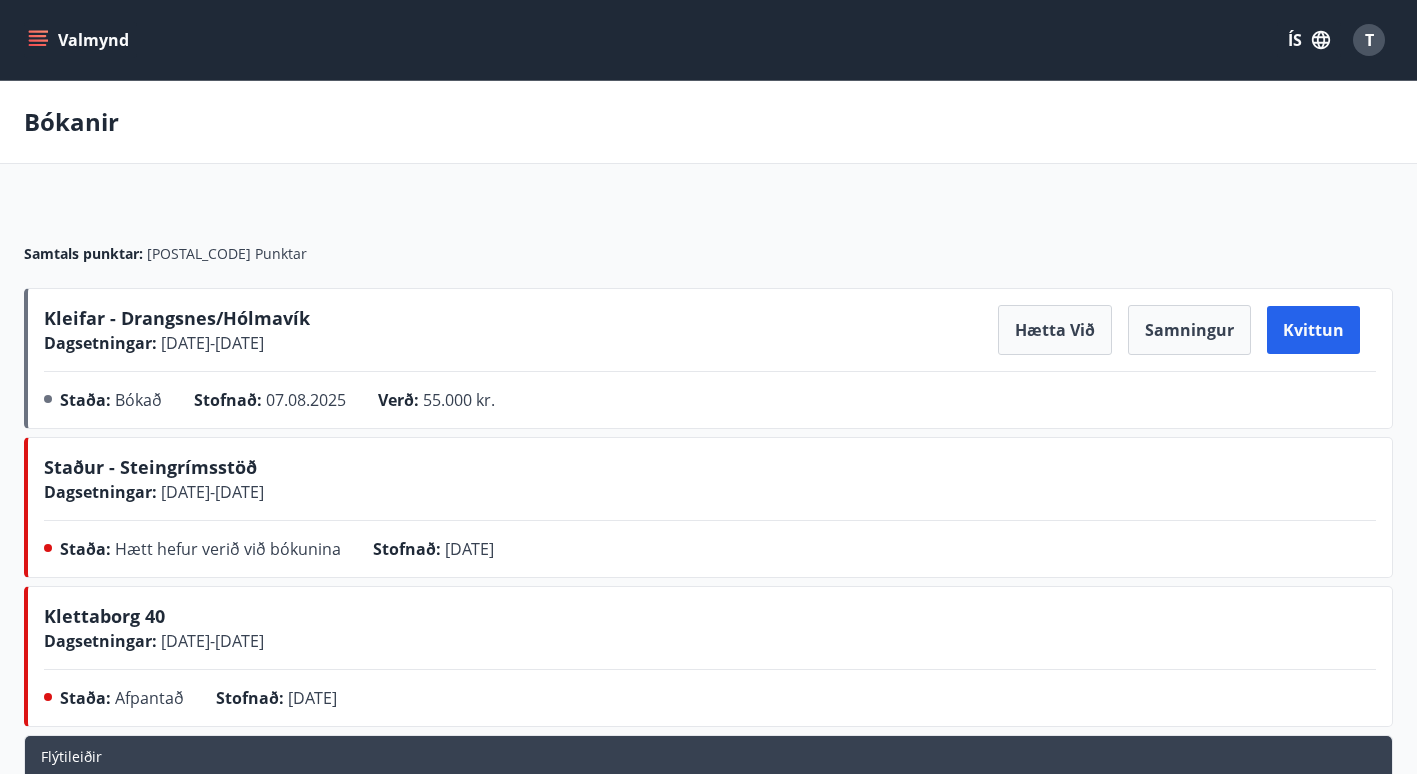 click 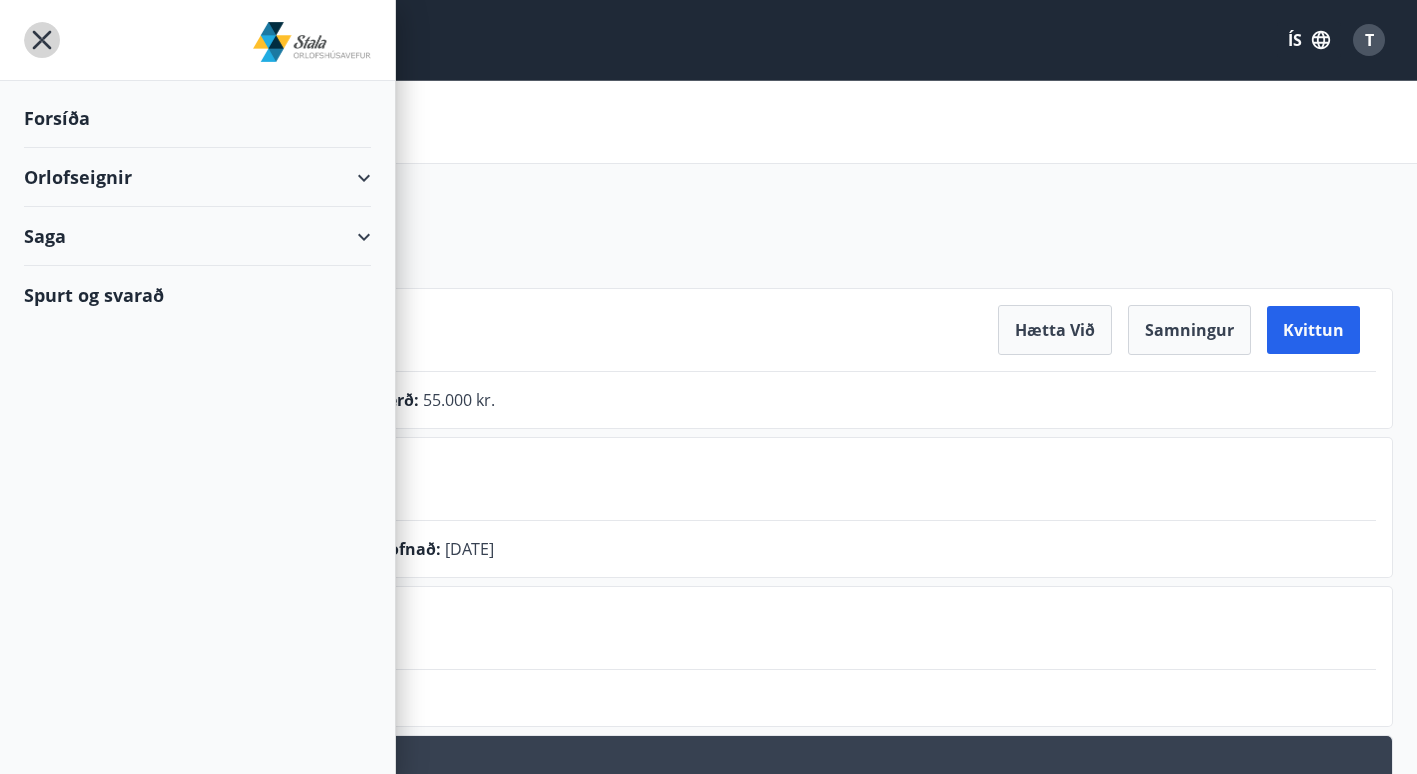 click 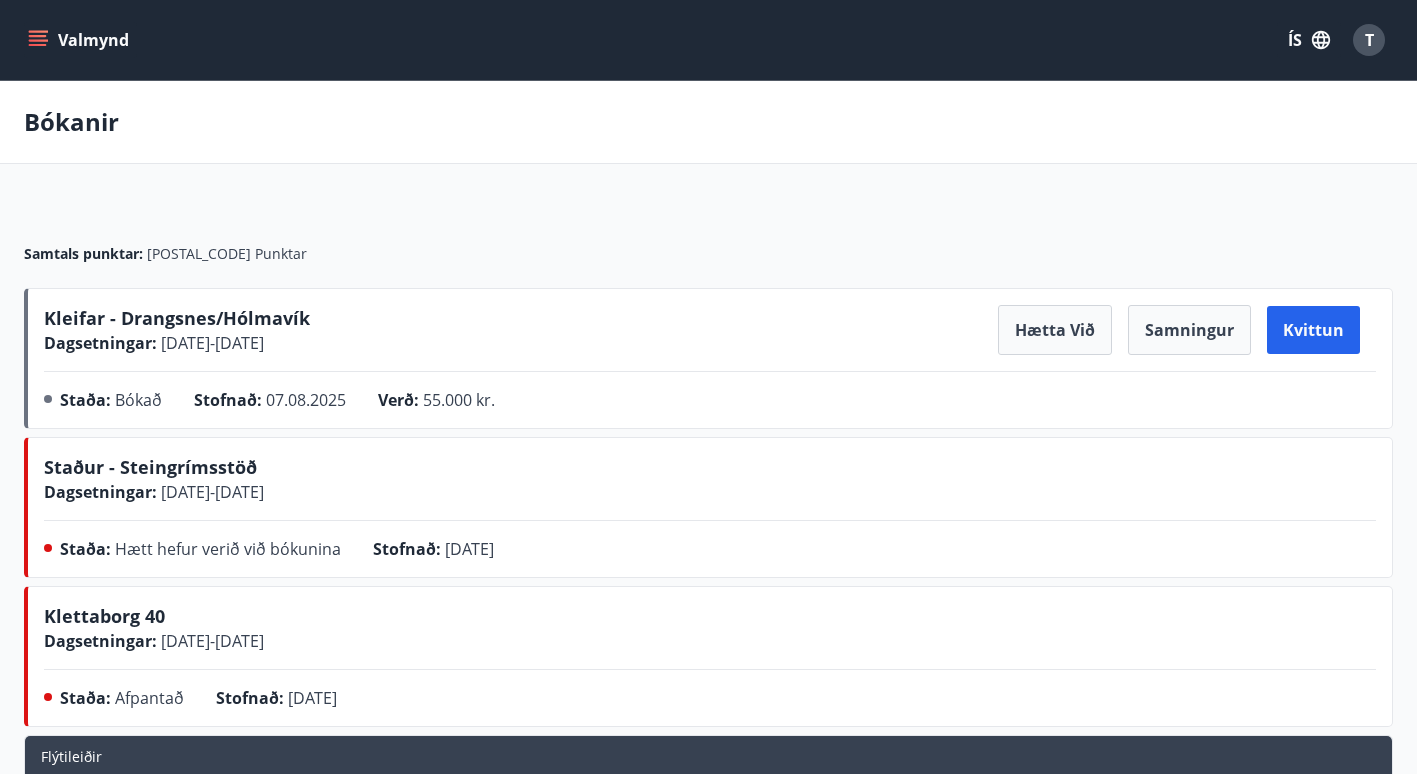 click 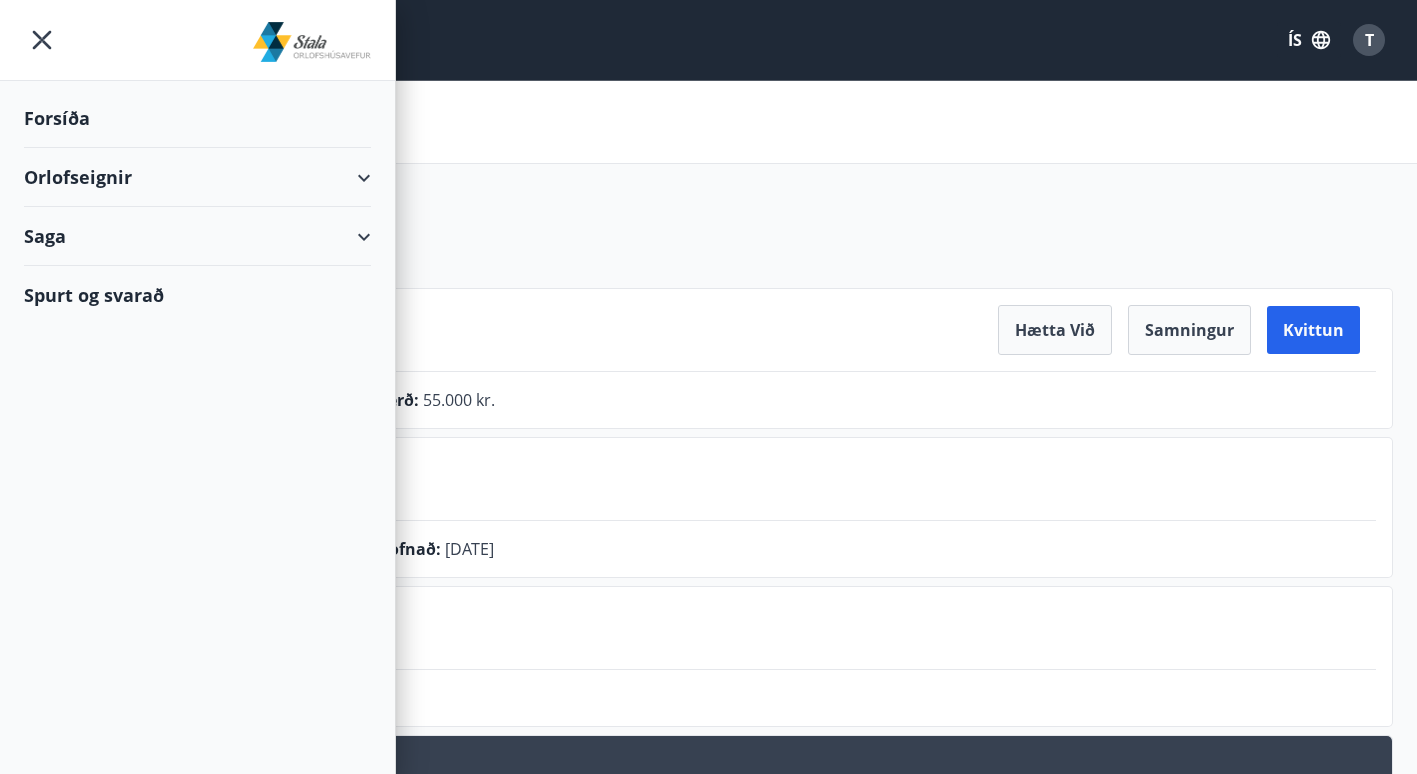 click on "Forsíða" at bounding box center (197, 118) 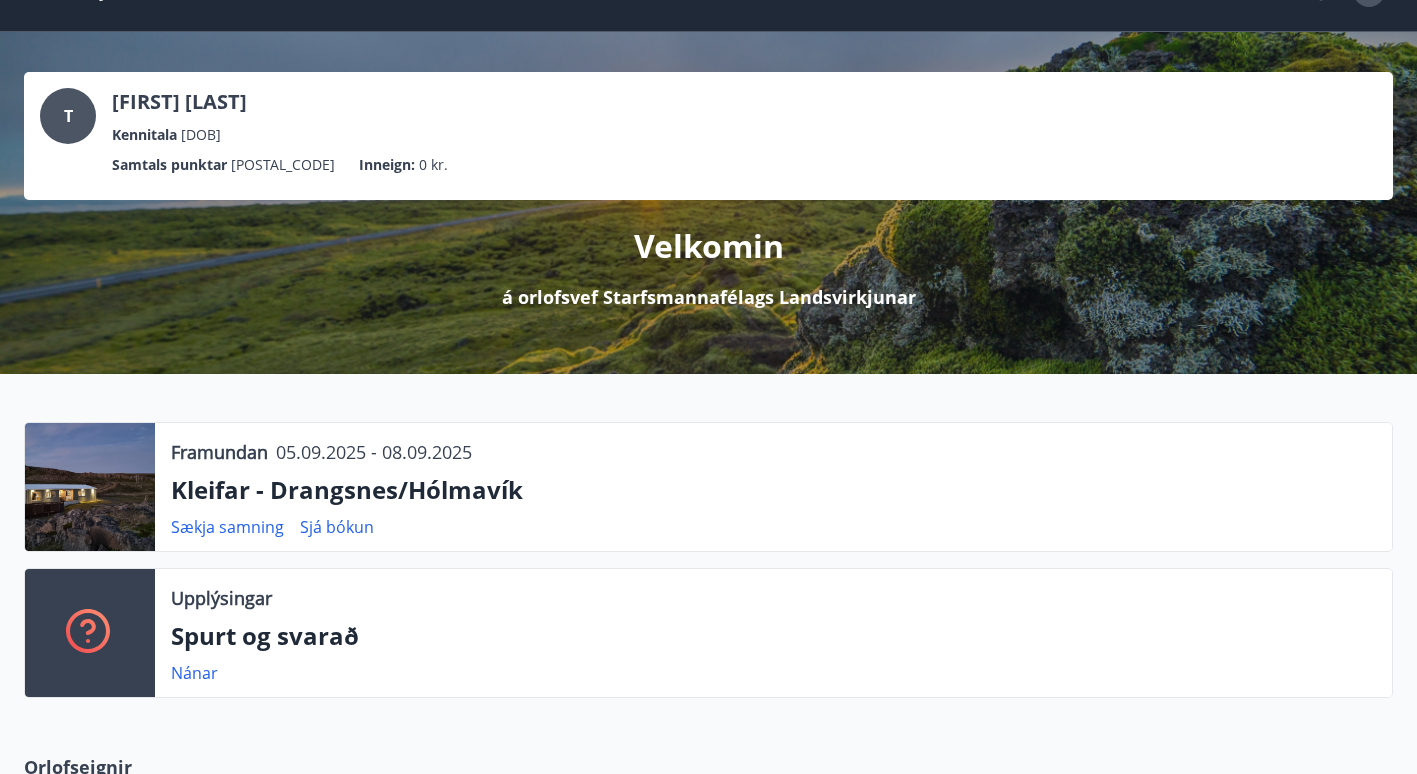 scroll, scrollTop: 0, scrollLeft: 0, axis: both 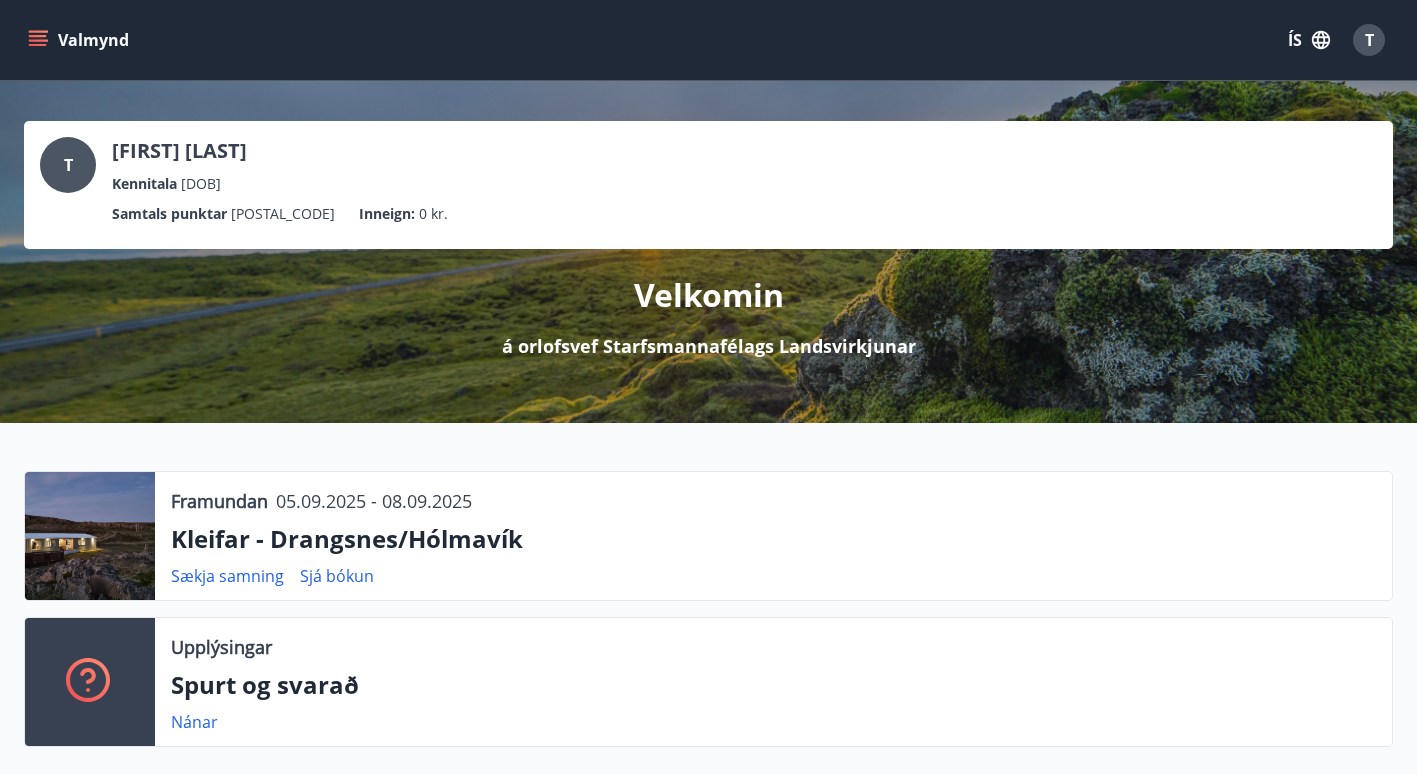 click 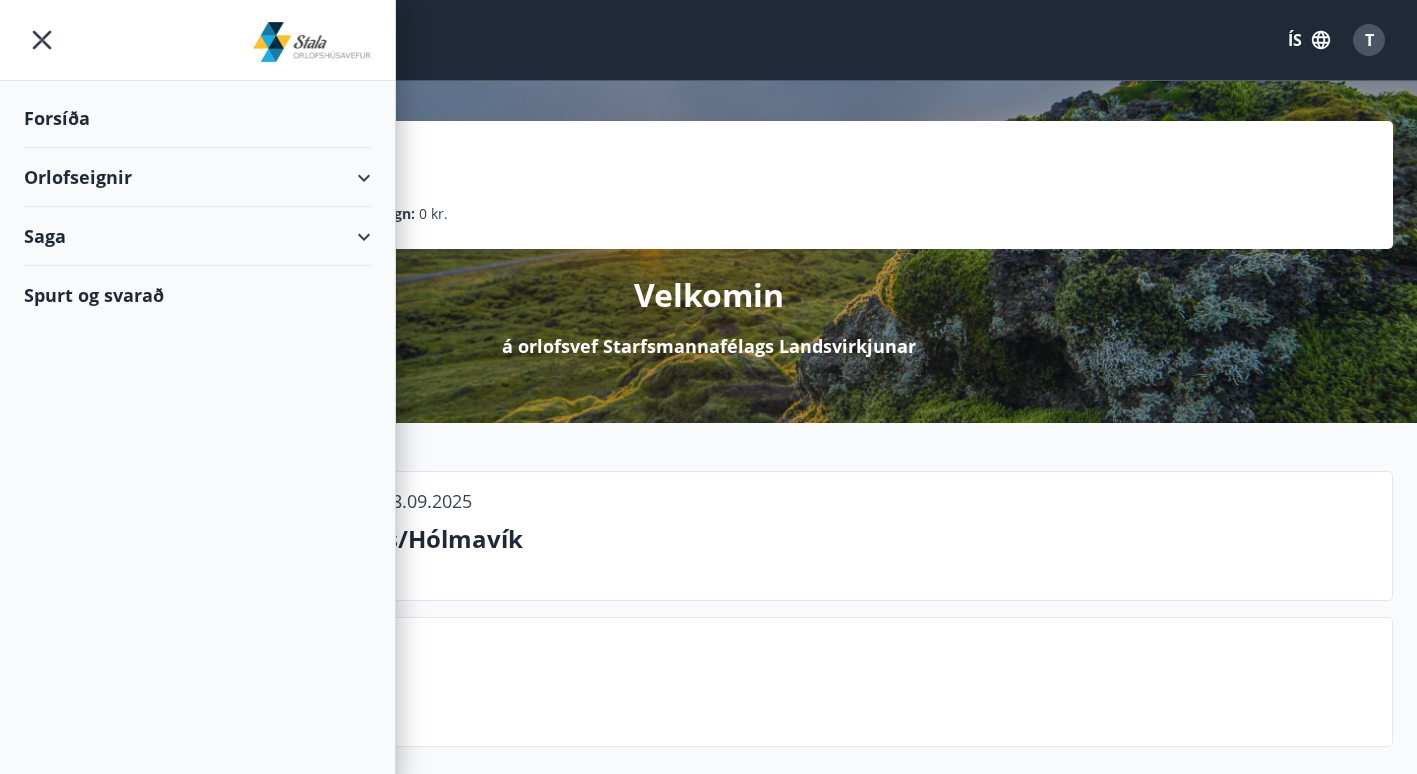click on "Forsíða" at bounding box center (197, 118) 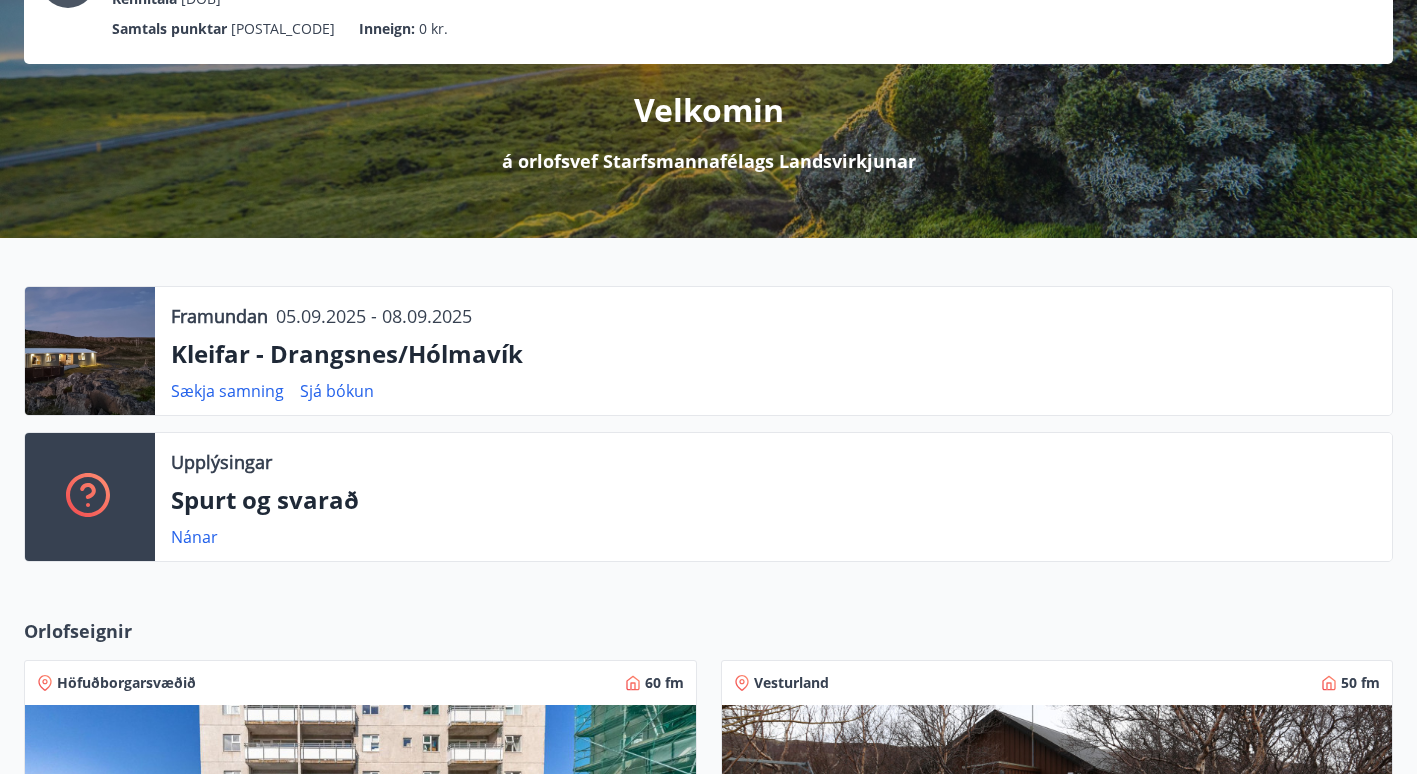 scroll, scrollTop: 0, scrollLeft: 0, axis: both 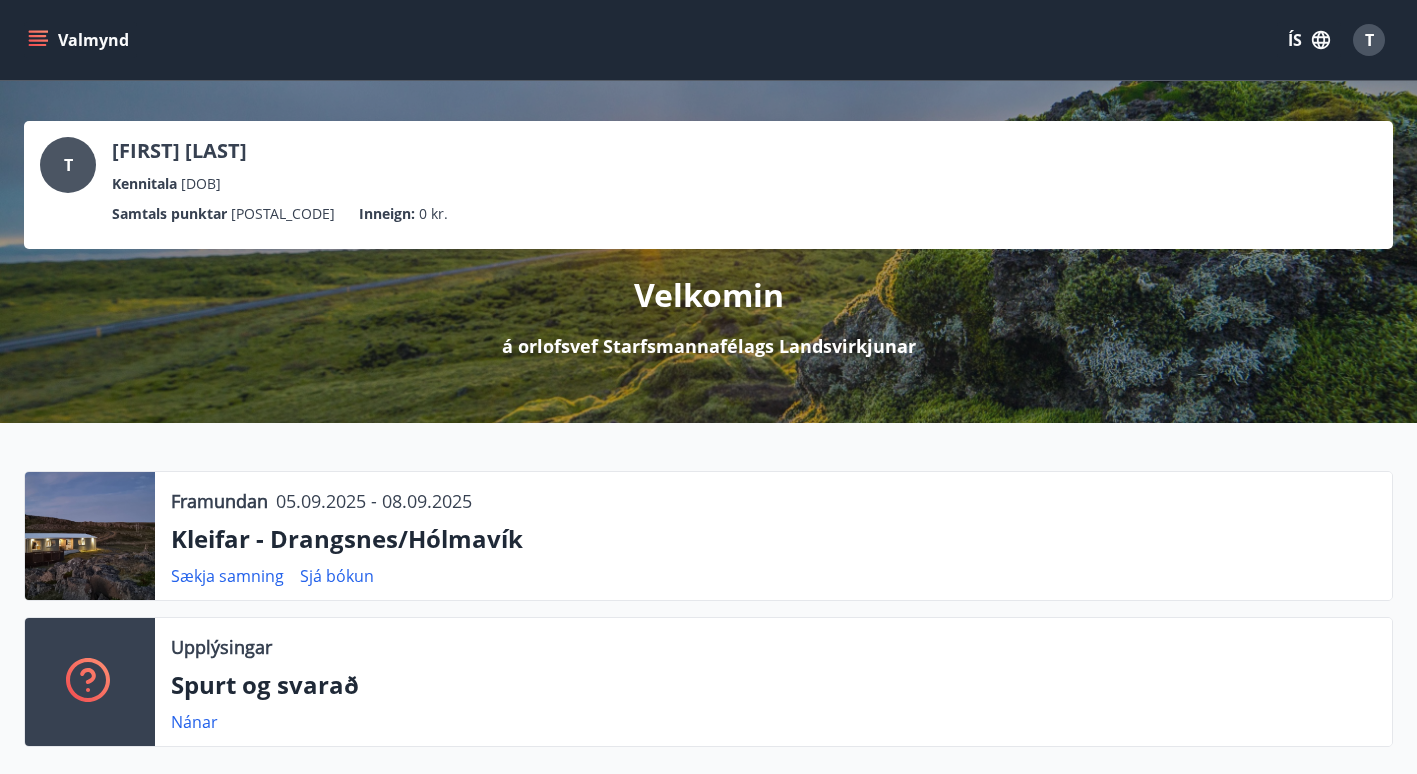 click on "T" at bounding box center (68, 165) 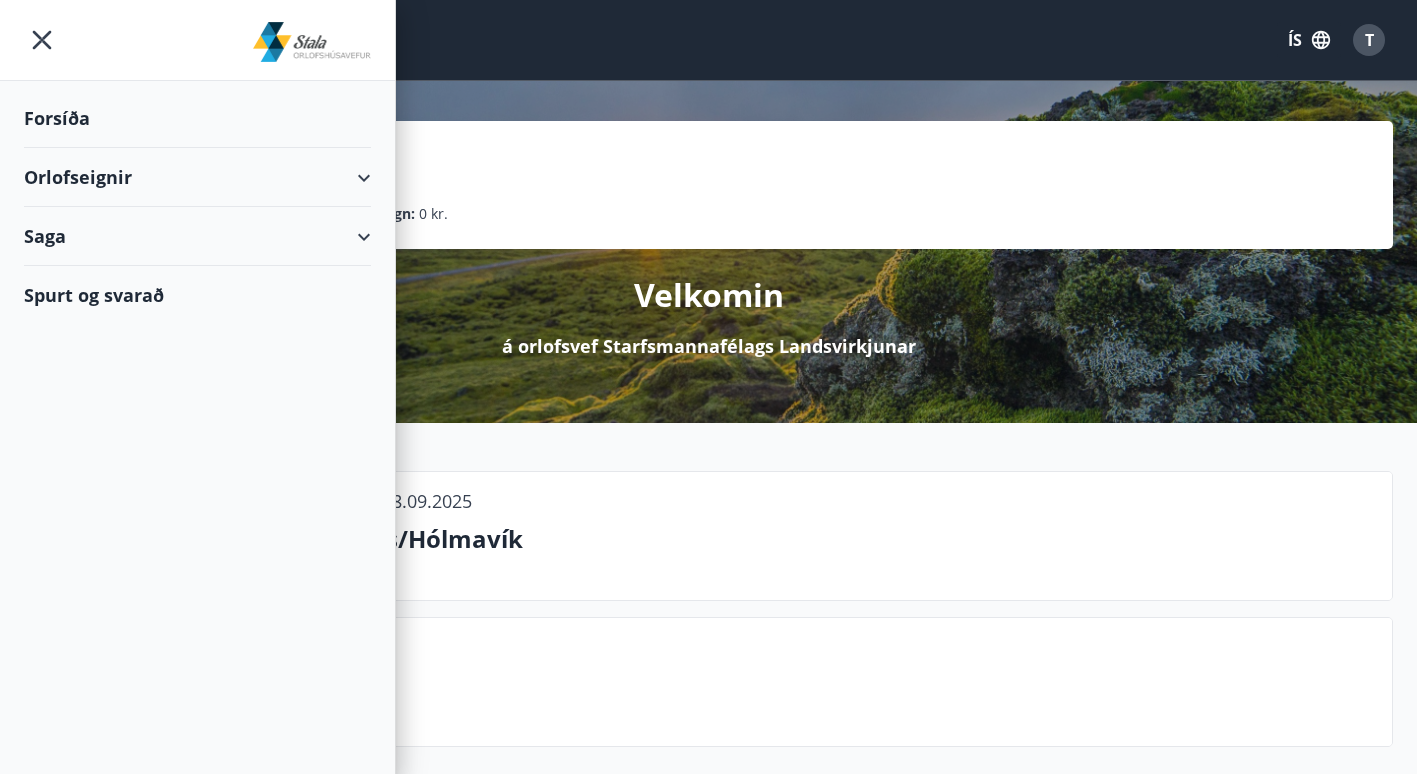 click on "Orlofseignir" at bounding box center [197, 177] 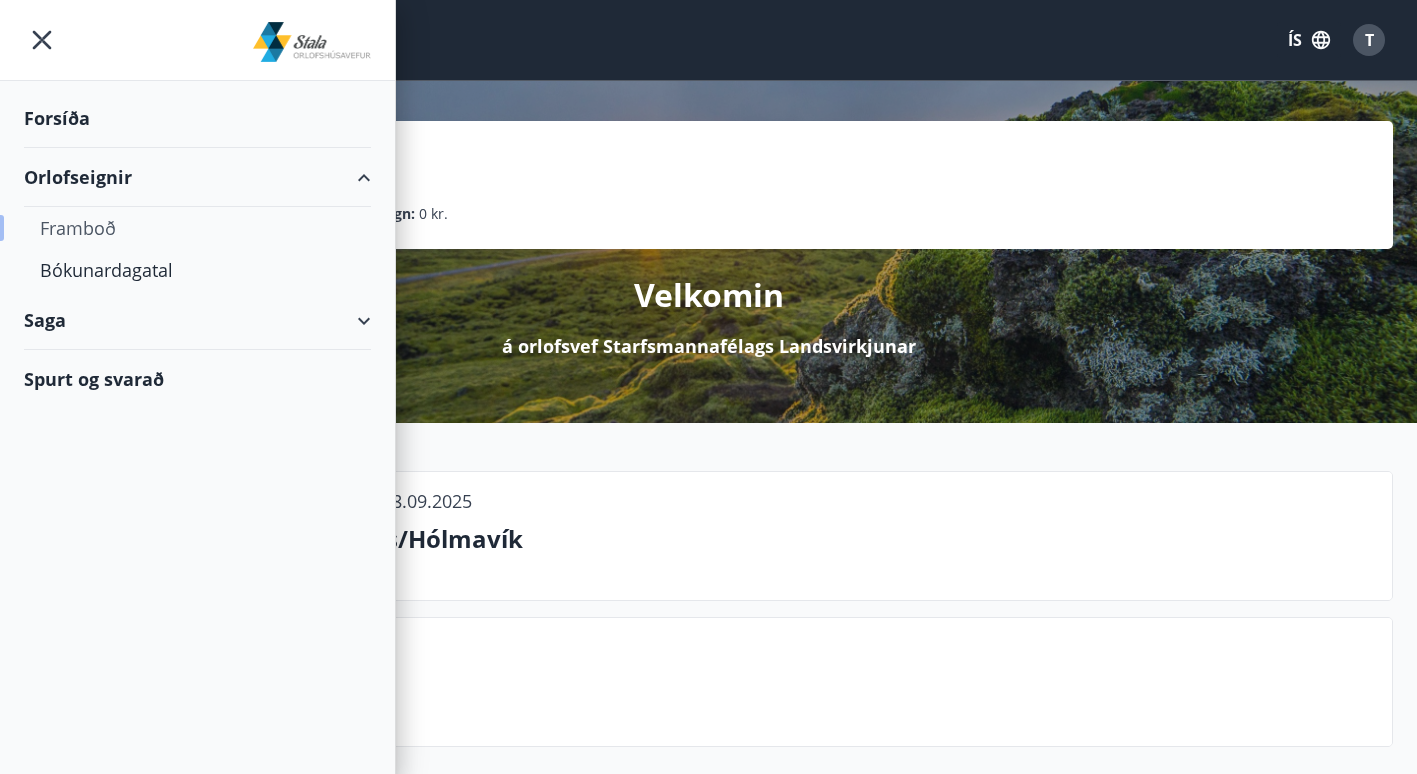 click on "Framboð" at bounding box center (197, 228) 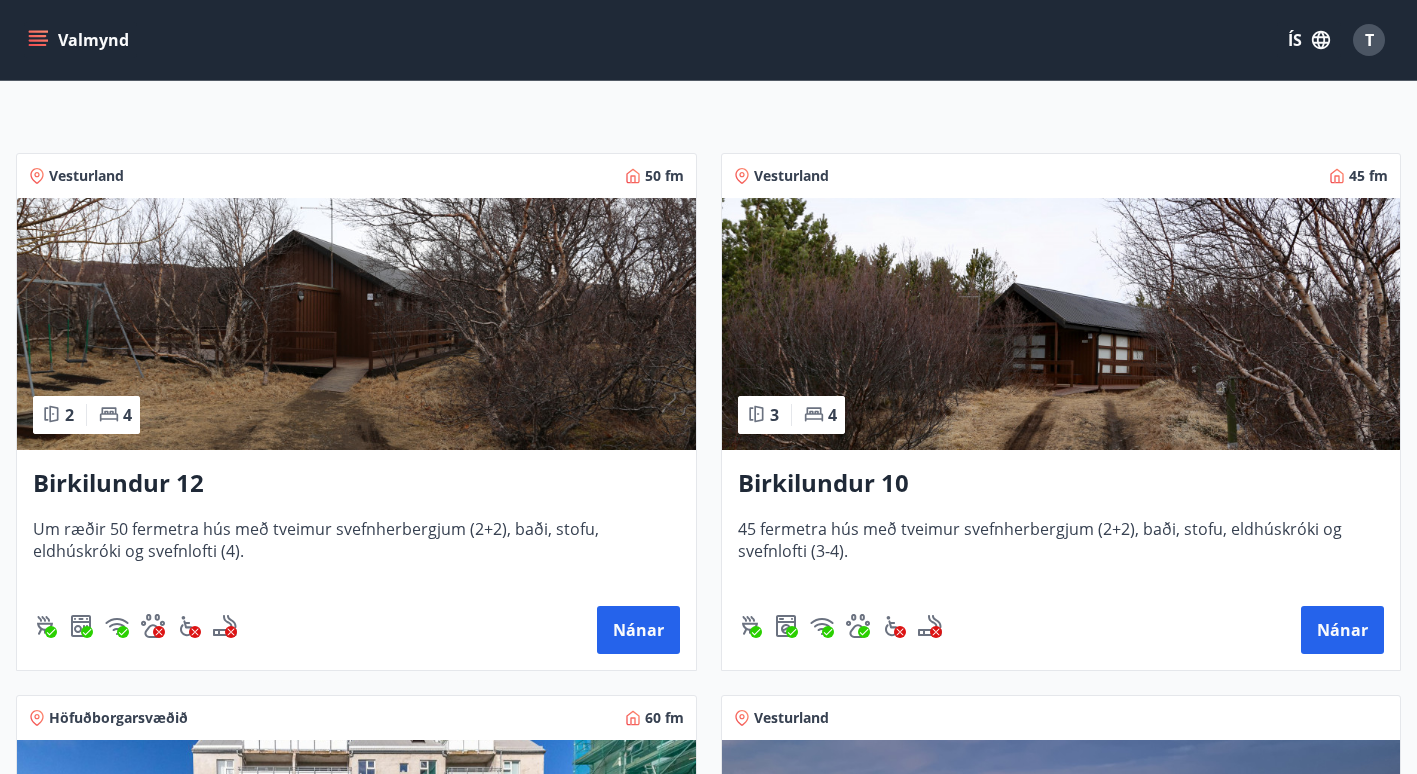 scroll, scrollTop: 289, scrollLeft: 0, axis: vertical 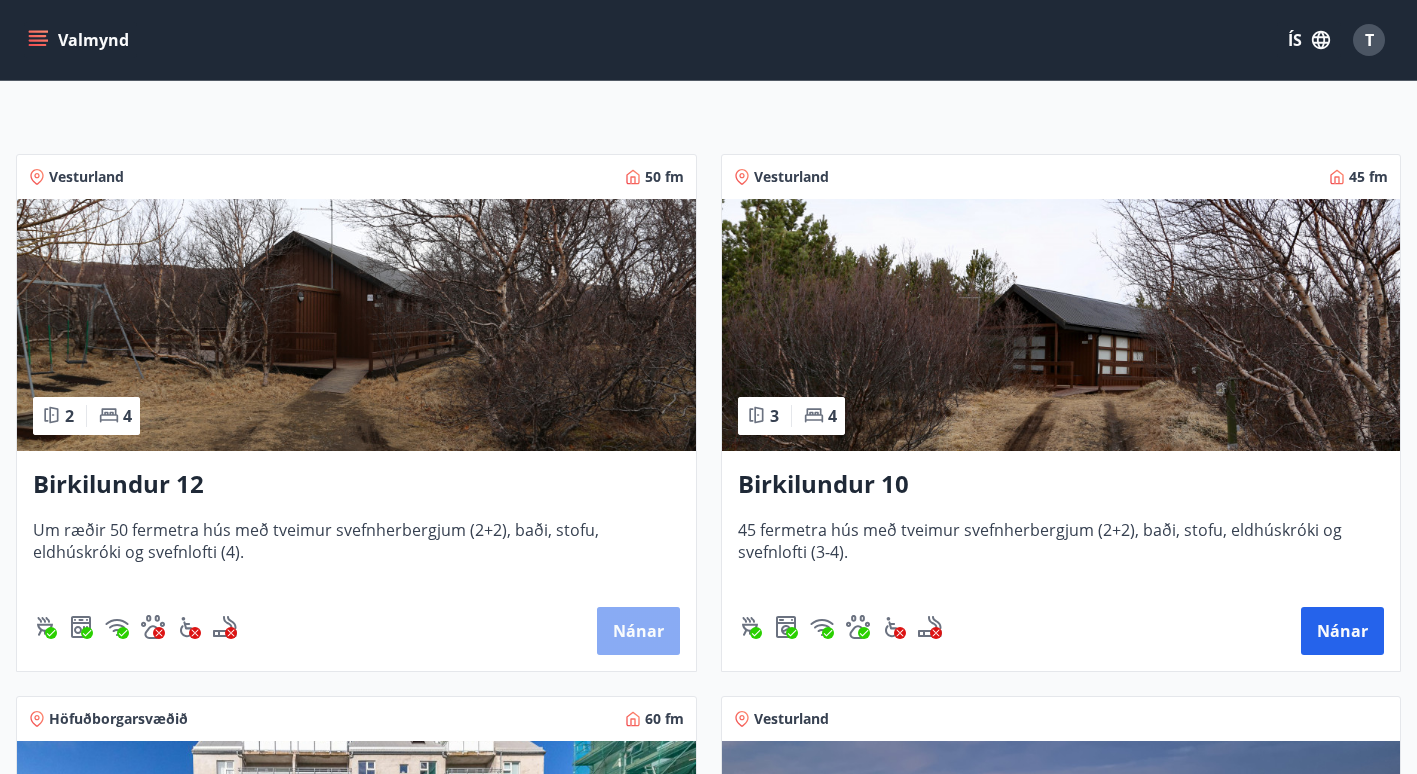click on "Nánar" at bounding box center [638, 631] 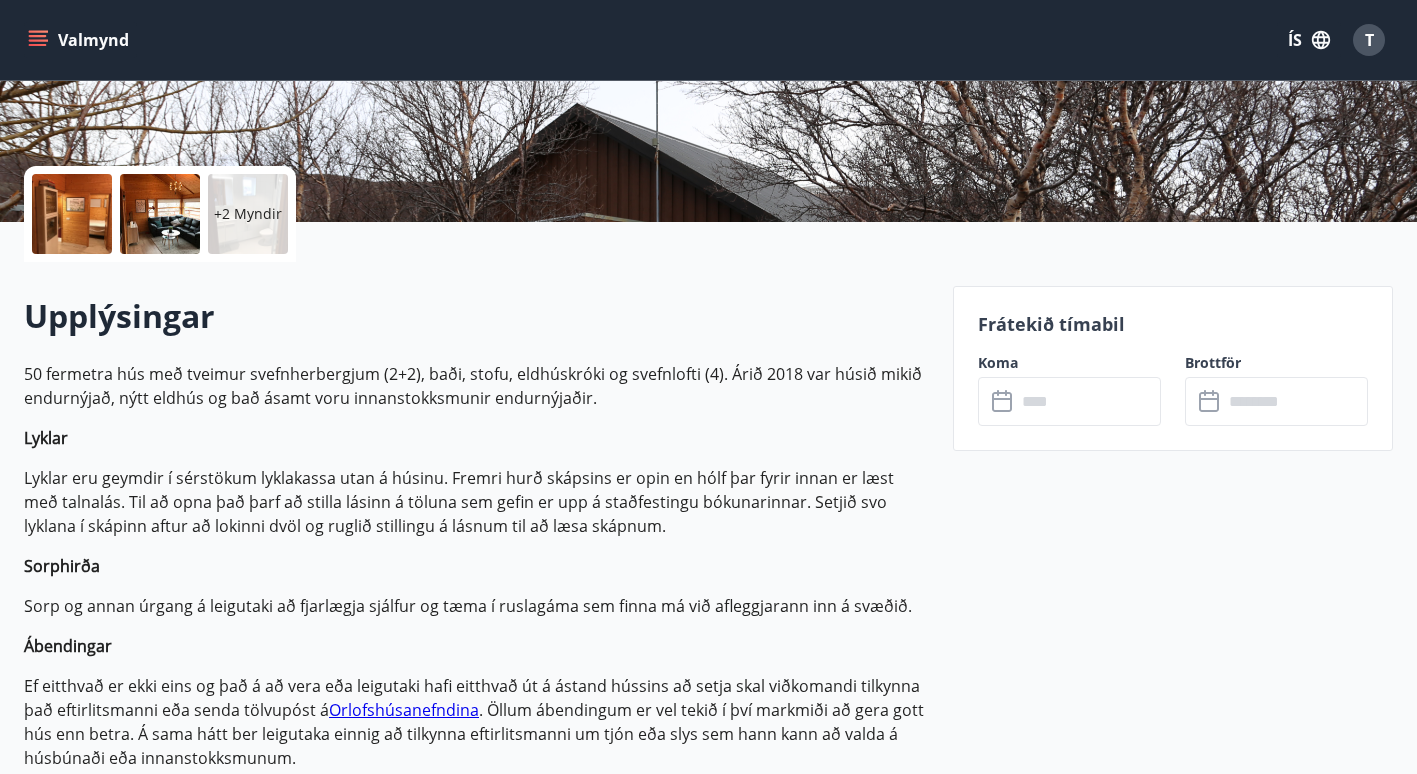 scroll, scrollTop: 384, scrollLeft: 0, axis: vertical 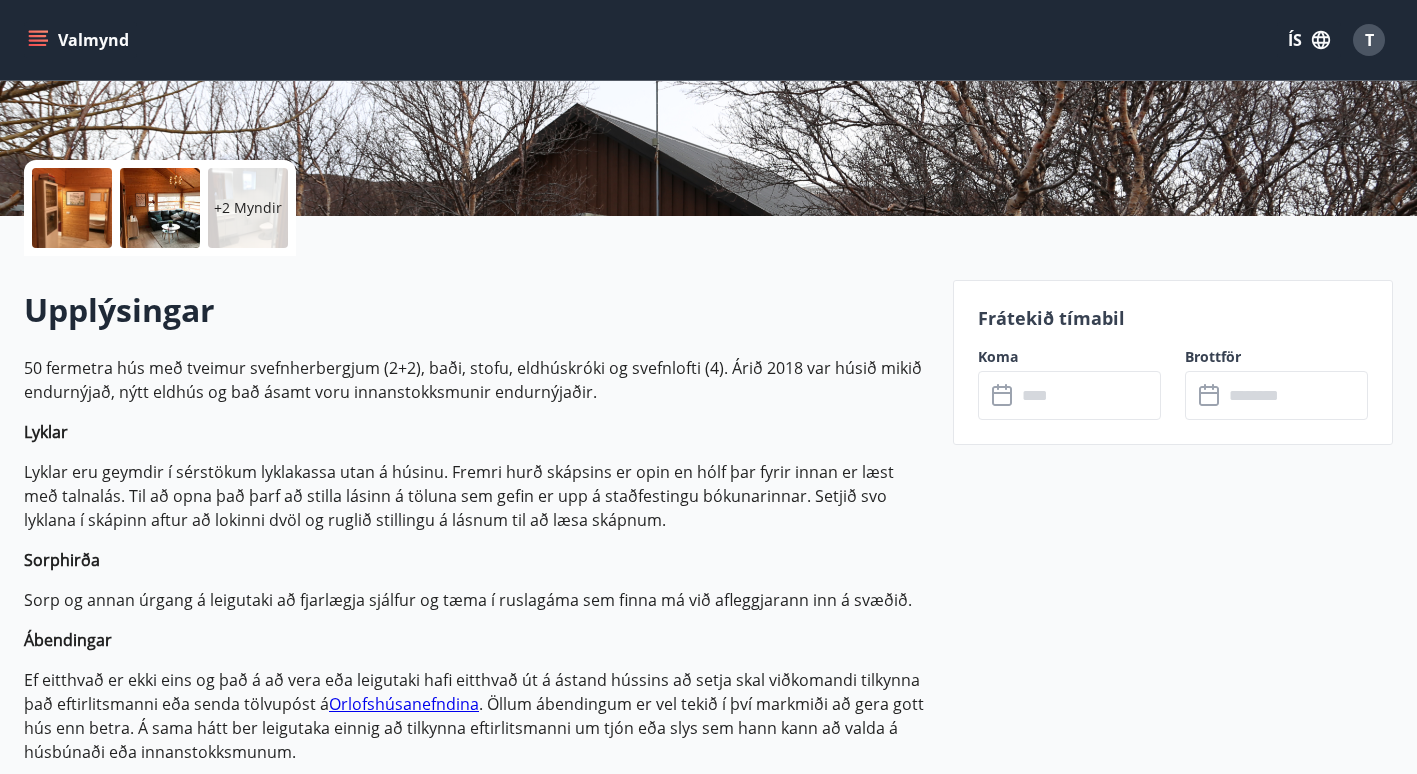 click at bounding box center (1088, 395) 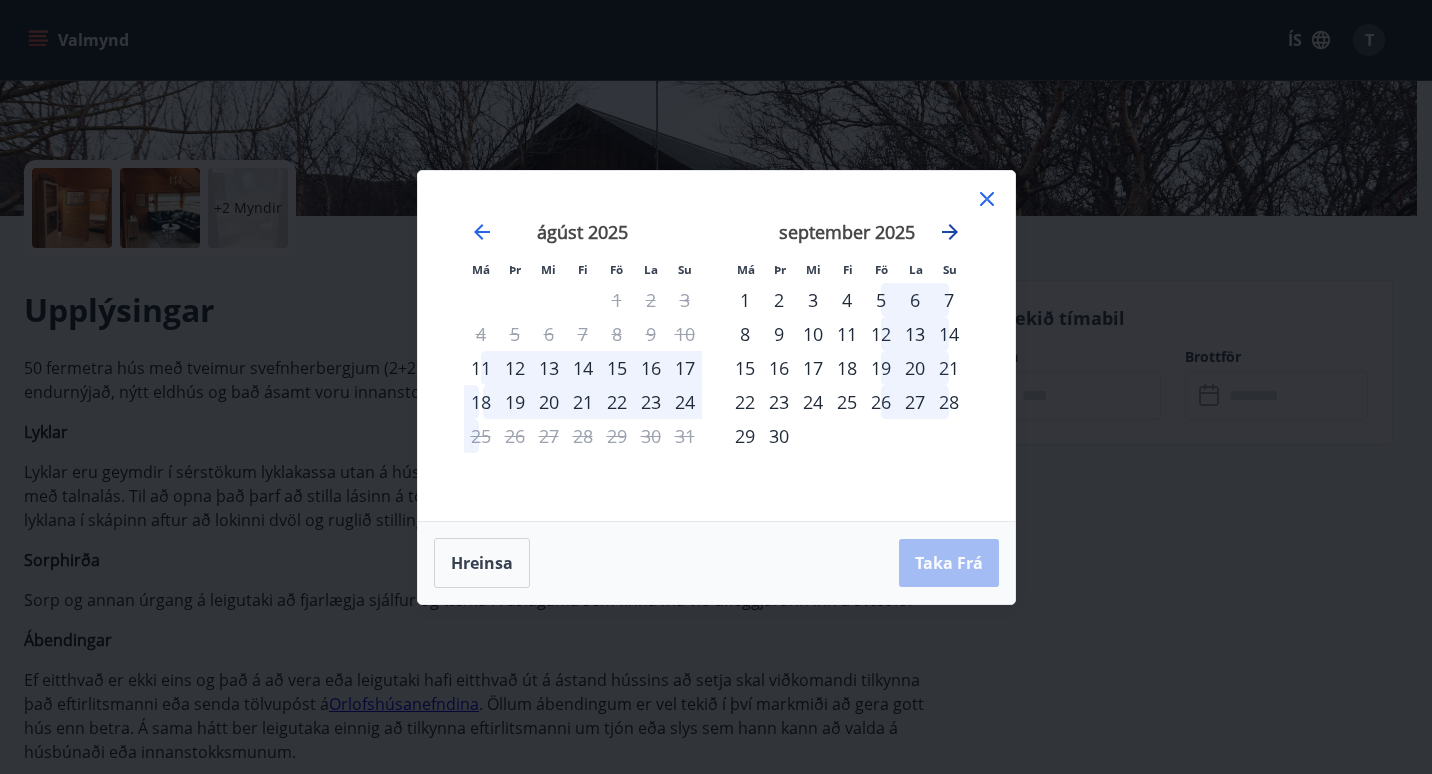 click 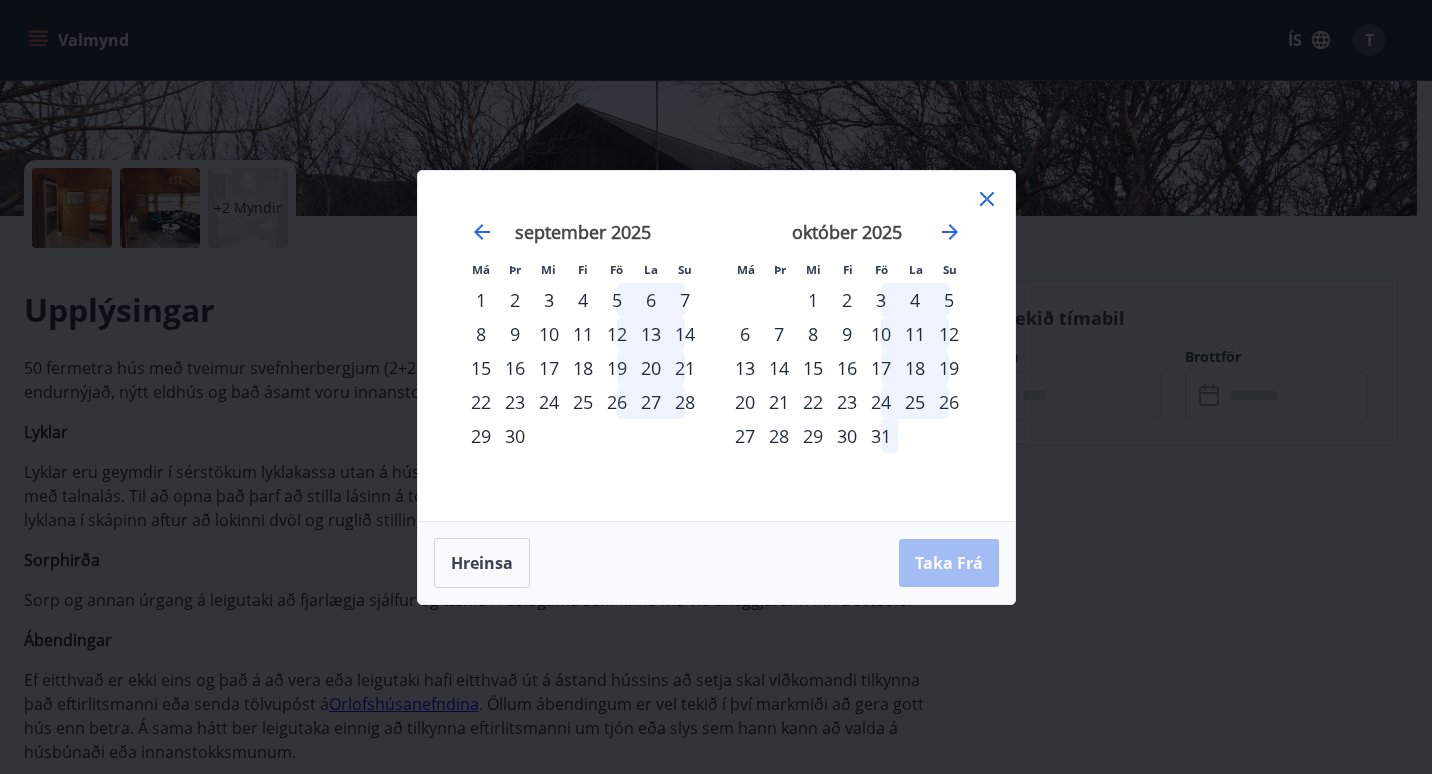 click on "18" at bounding box center (915, 368) 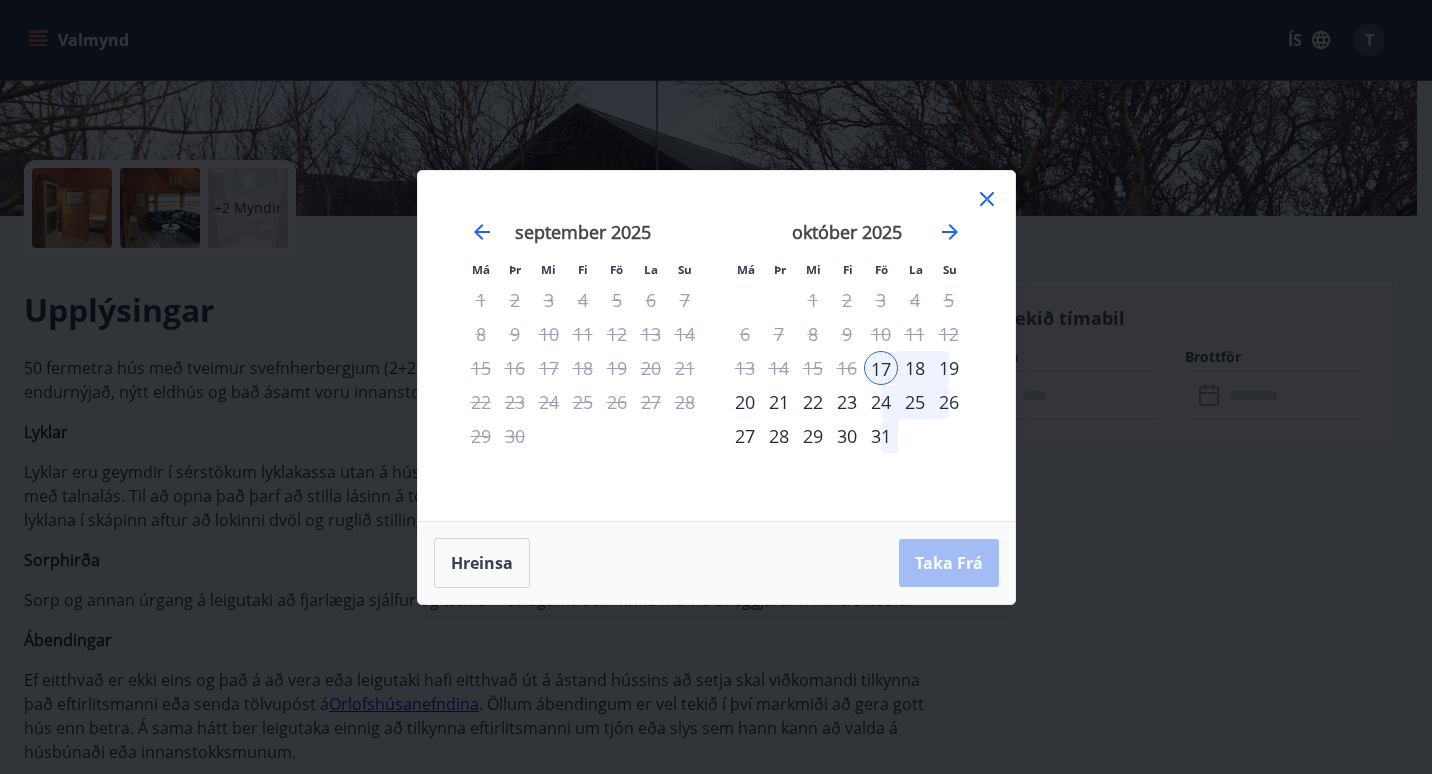 click on "17" at bounding box center (881, 368) 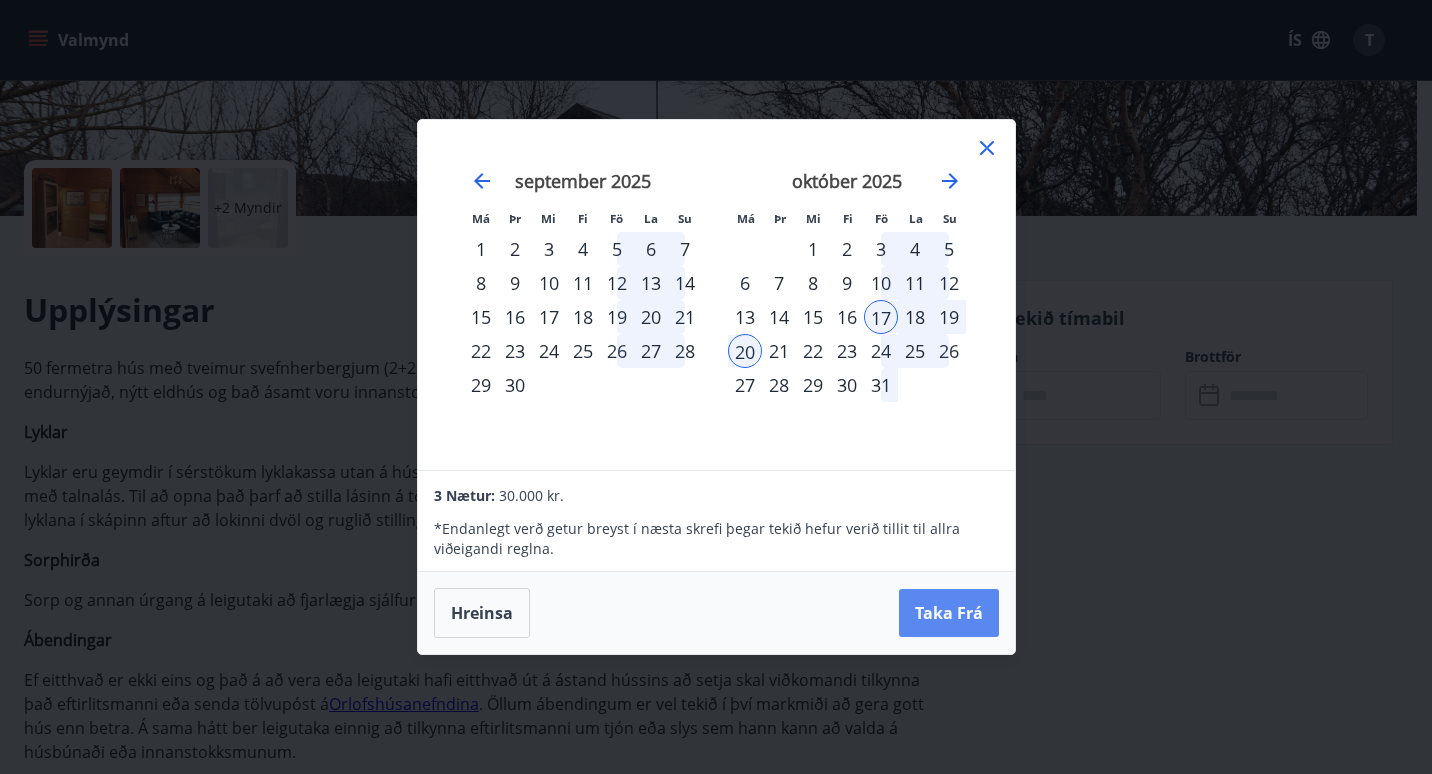 click on "Taka Frá" at bounding box center [949, 613] 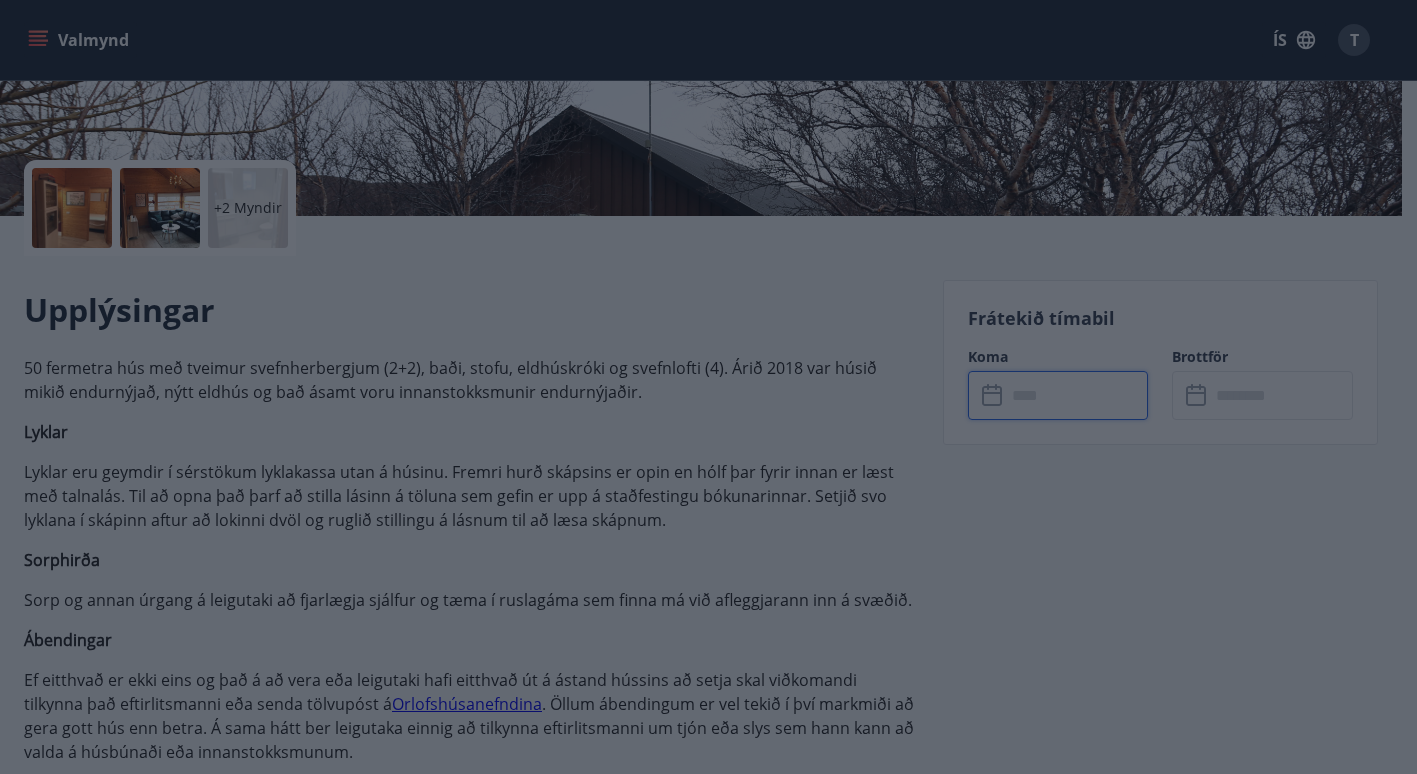 type on "******" 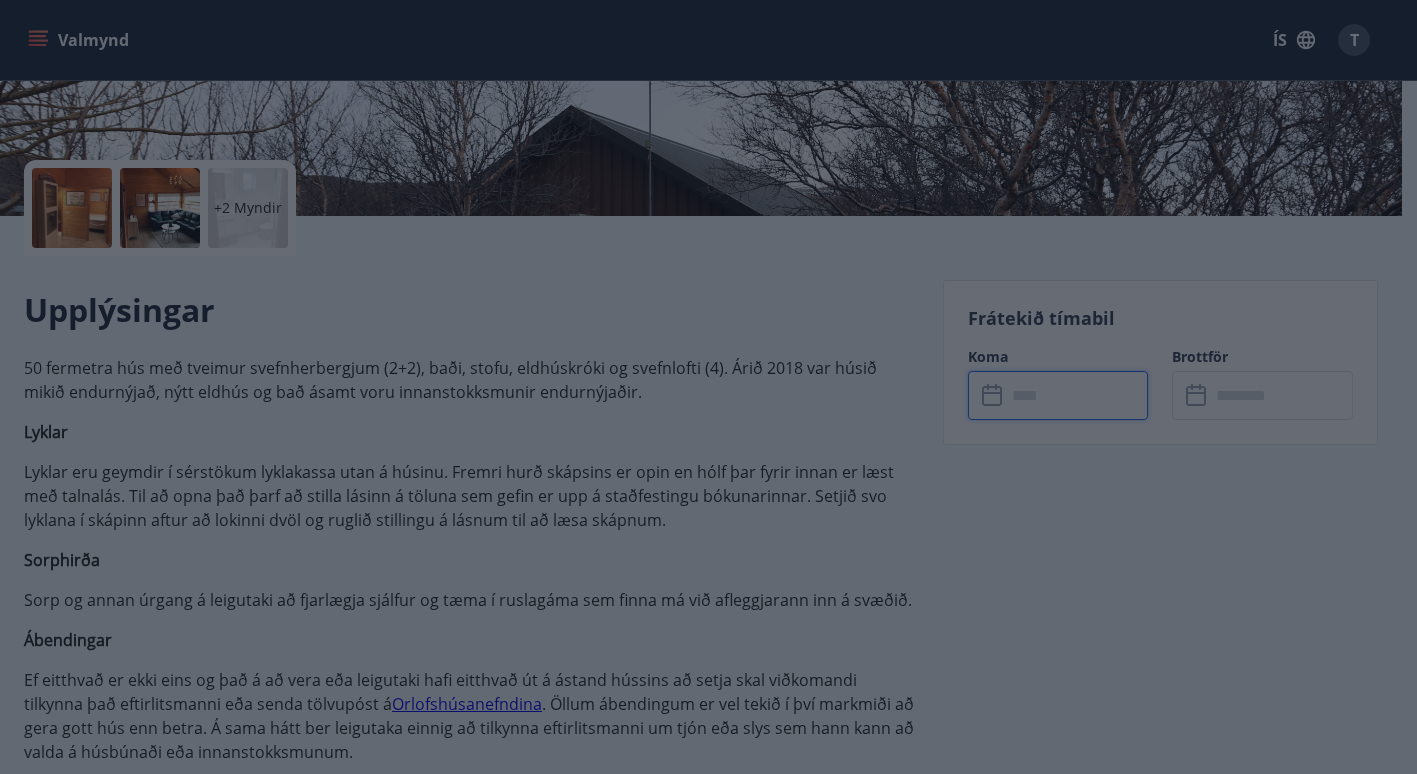 type on "******" 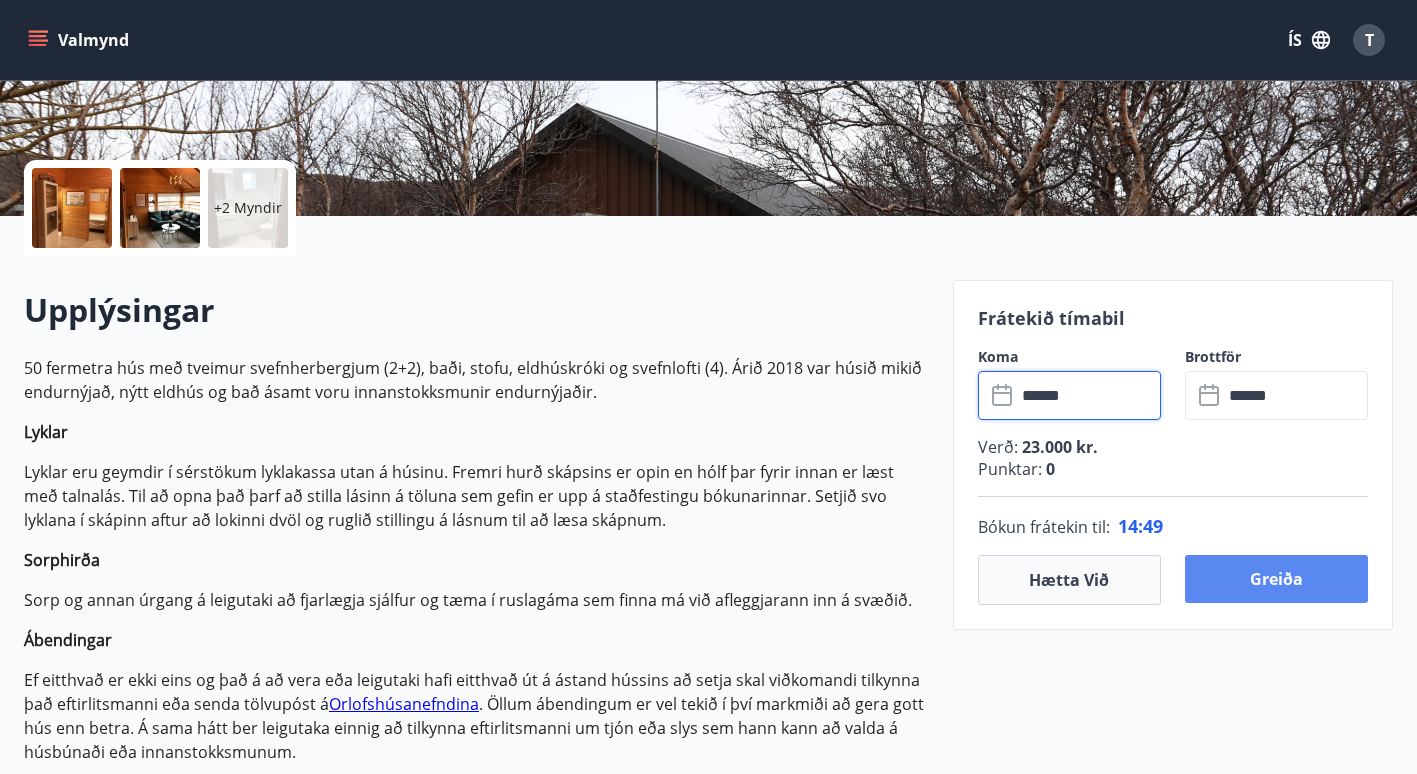 click on "Greiða" at bounding box center (1276, 579) 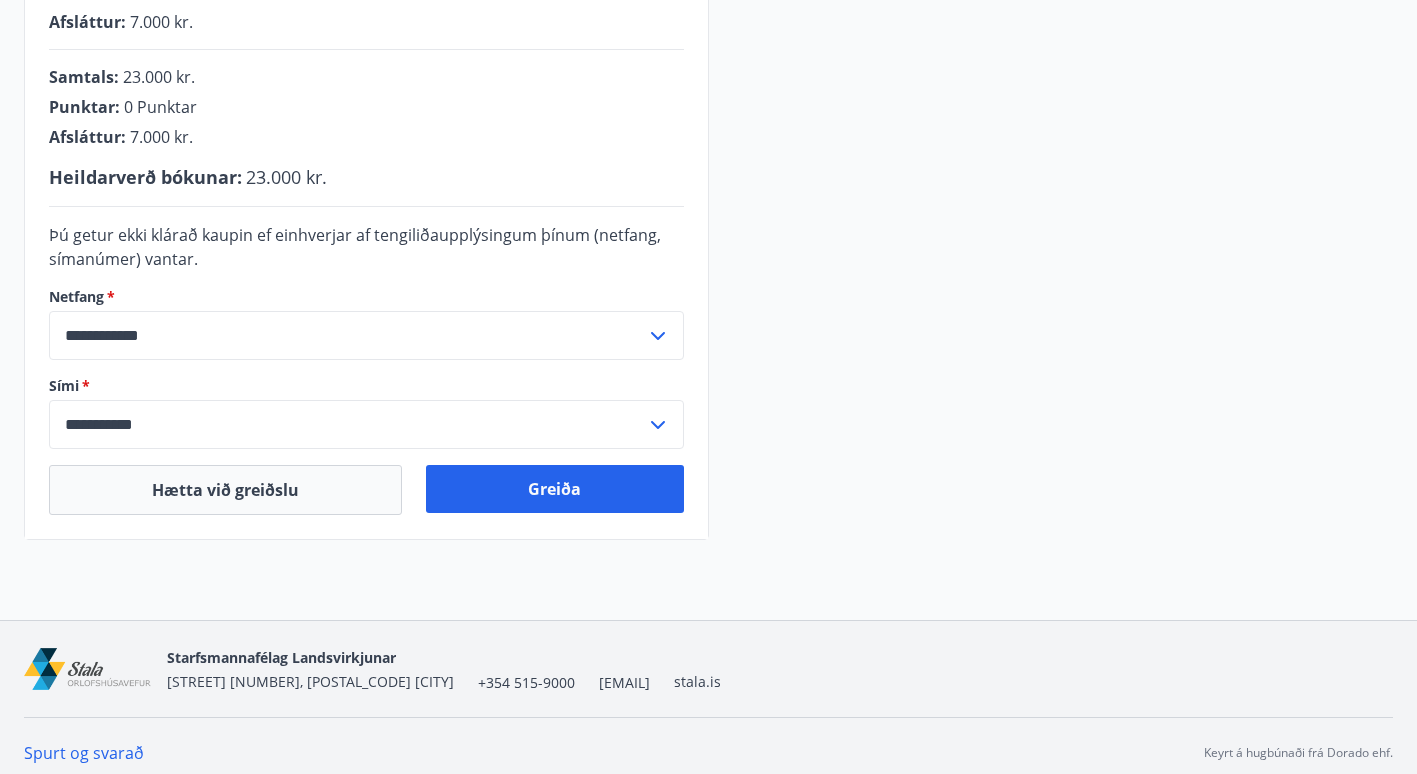 scroll, scrollTop: 552, scrollLeft: 0, axis: vertical 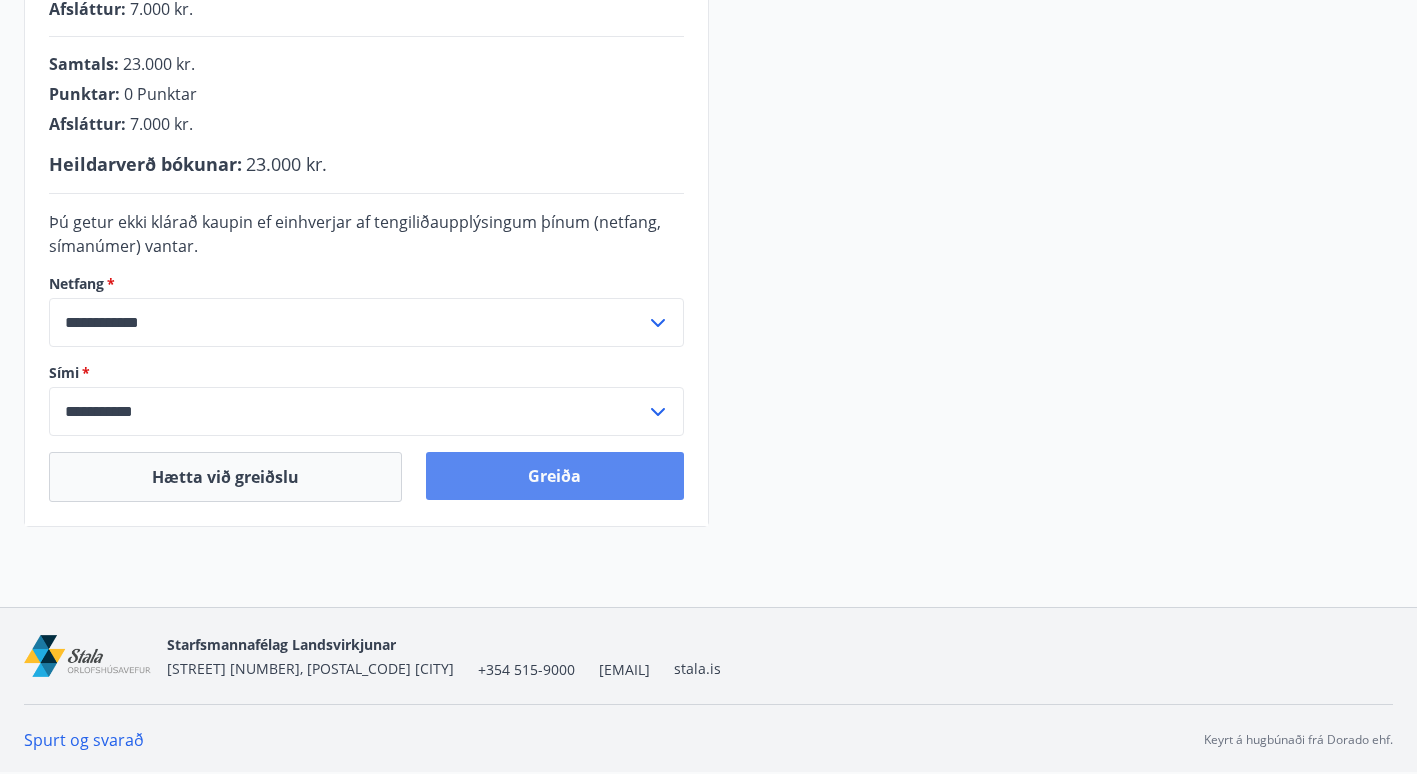 click on "Greiða" at bounding box center (554, 476) 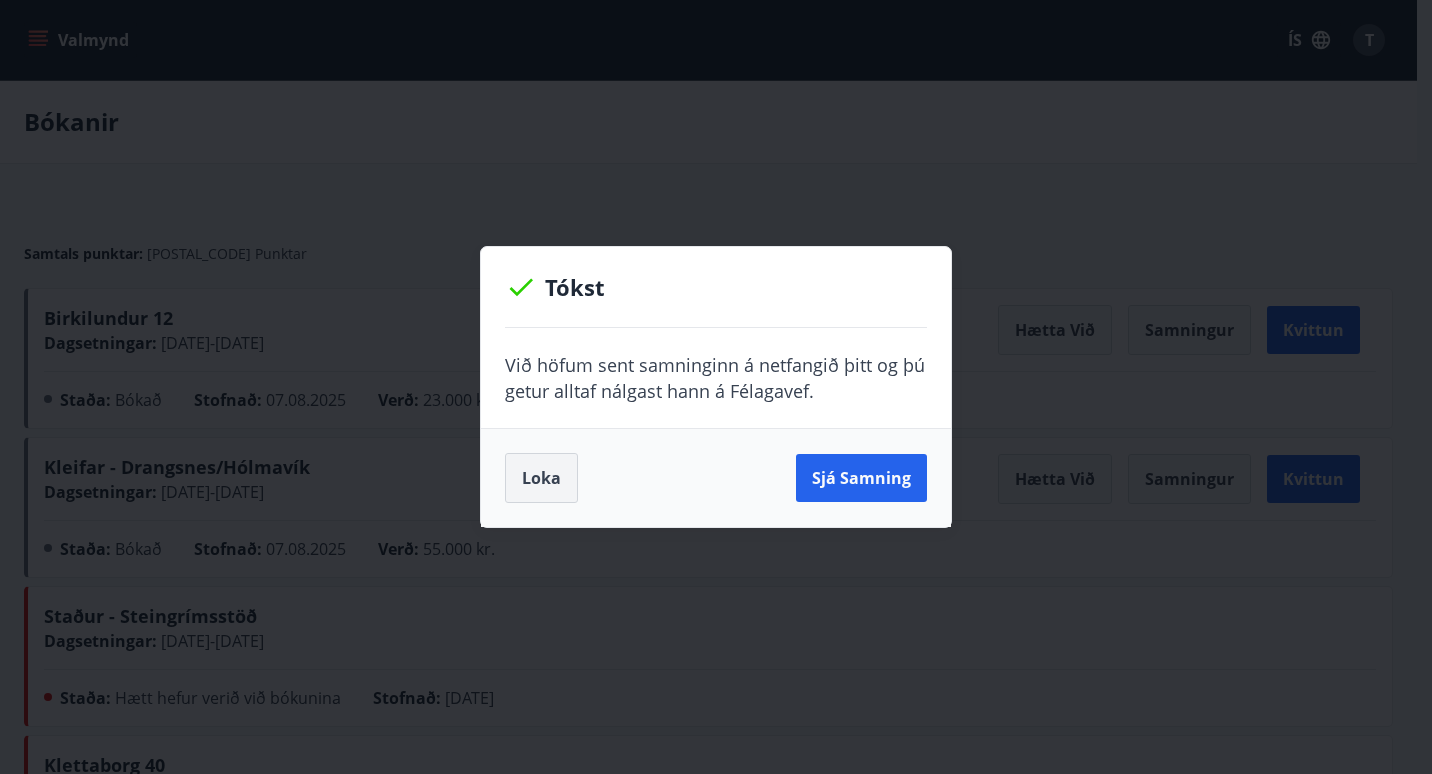 click on "Loka" at bounding box center (541, 478) 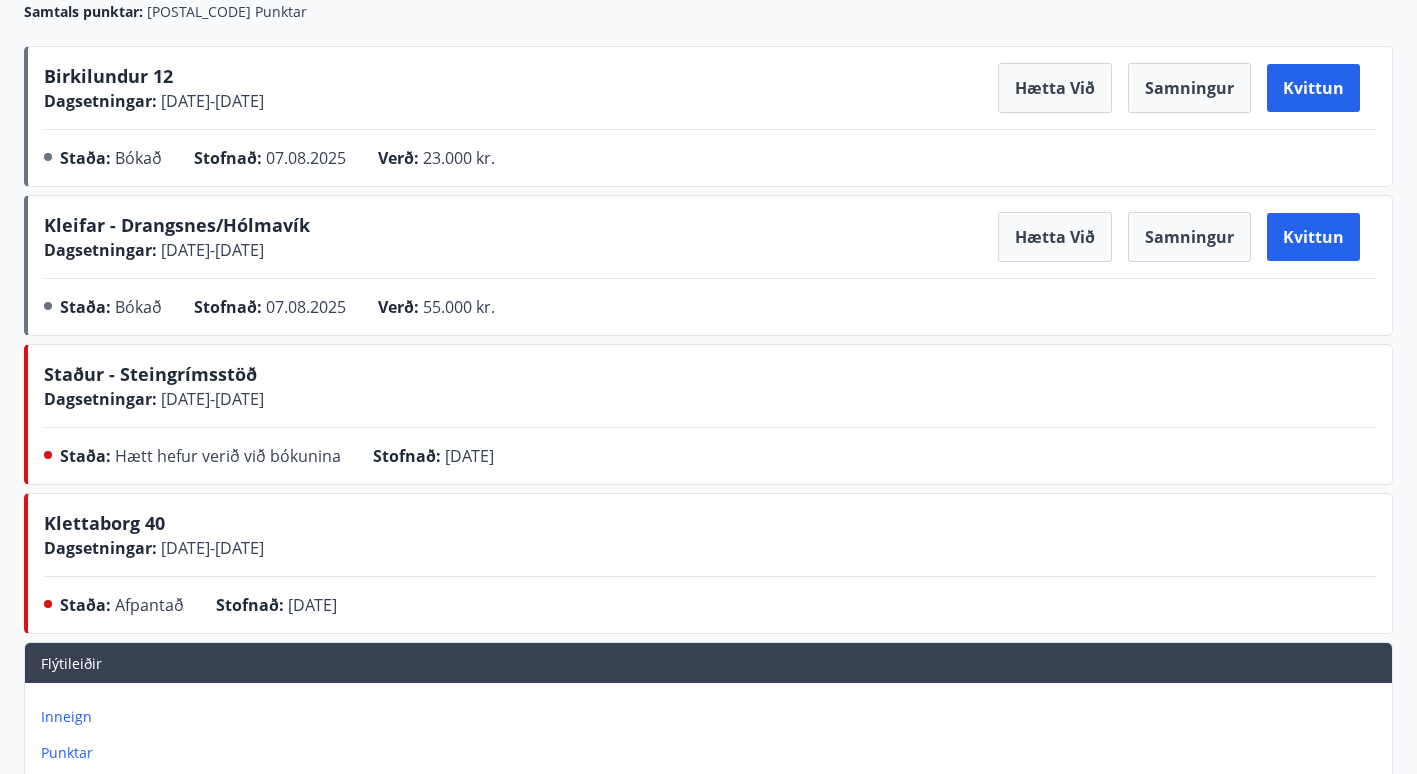 scroll, scrollTop: 0, scrollLeft: 0, axis: both 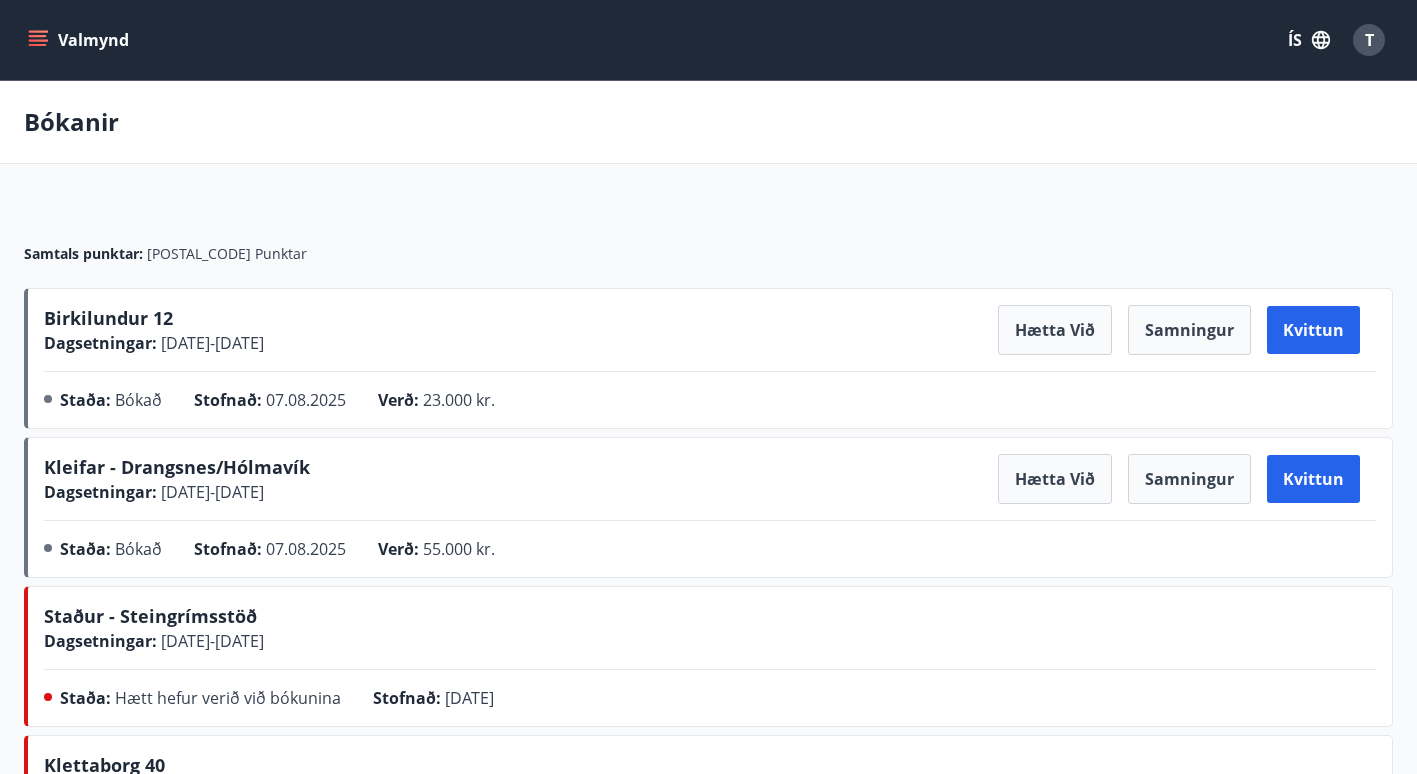 click 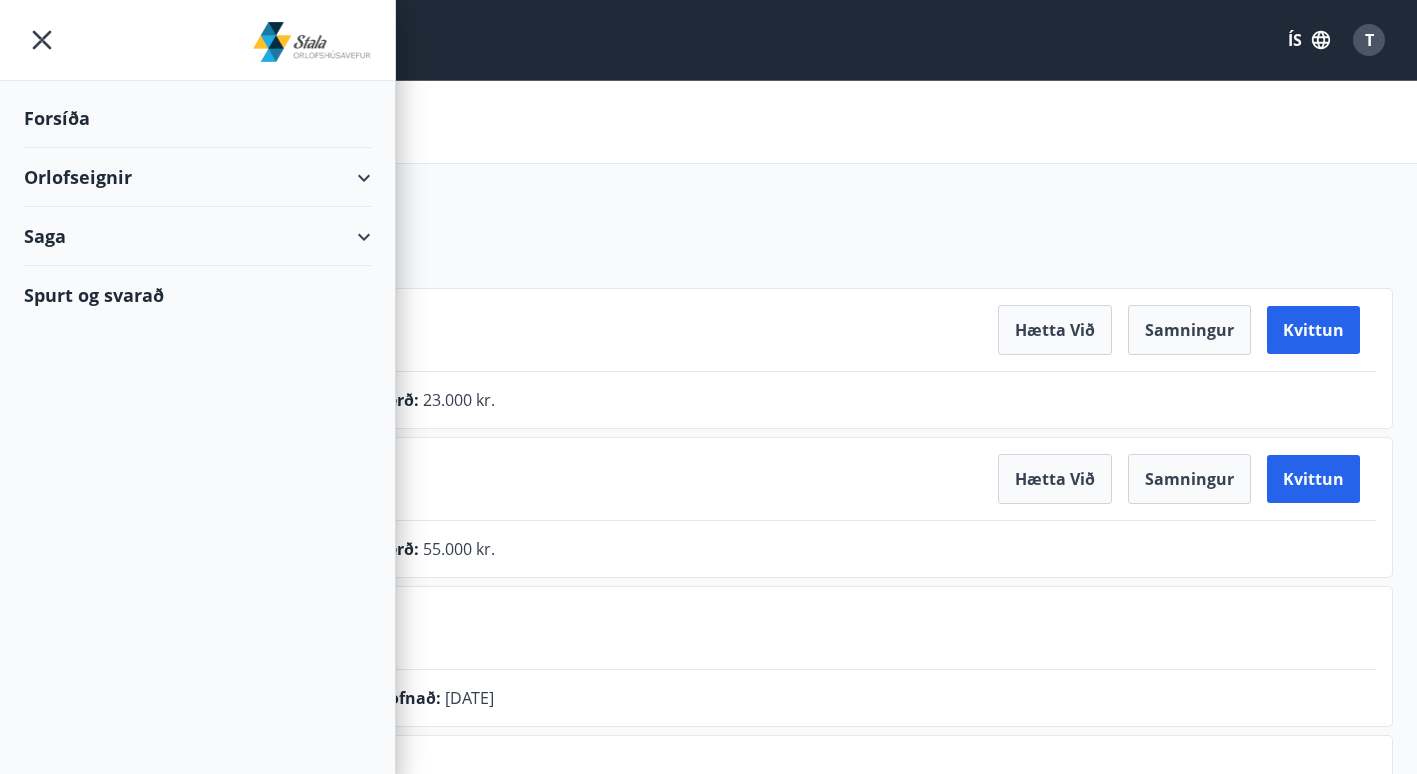 click on "Forsíða" at bounding box center [197, 118] 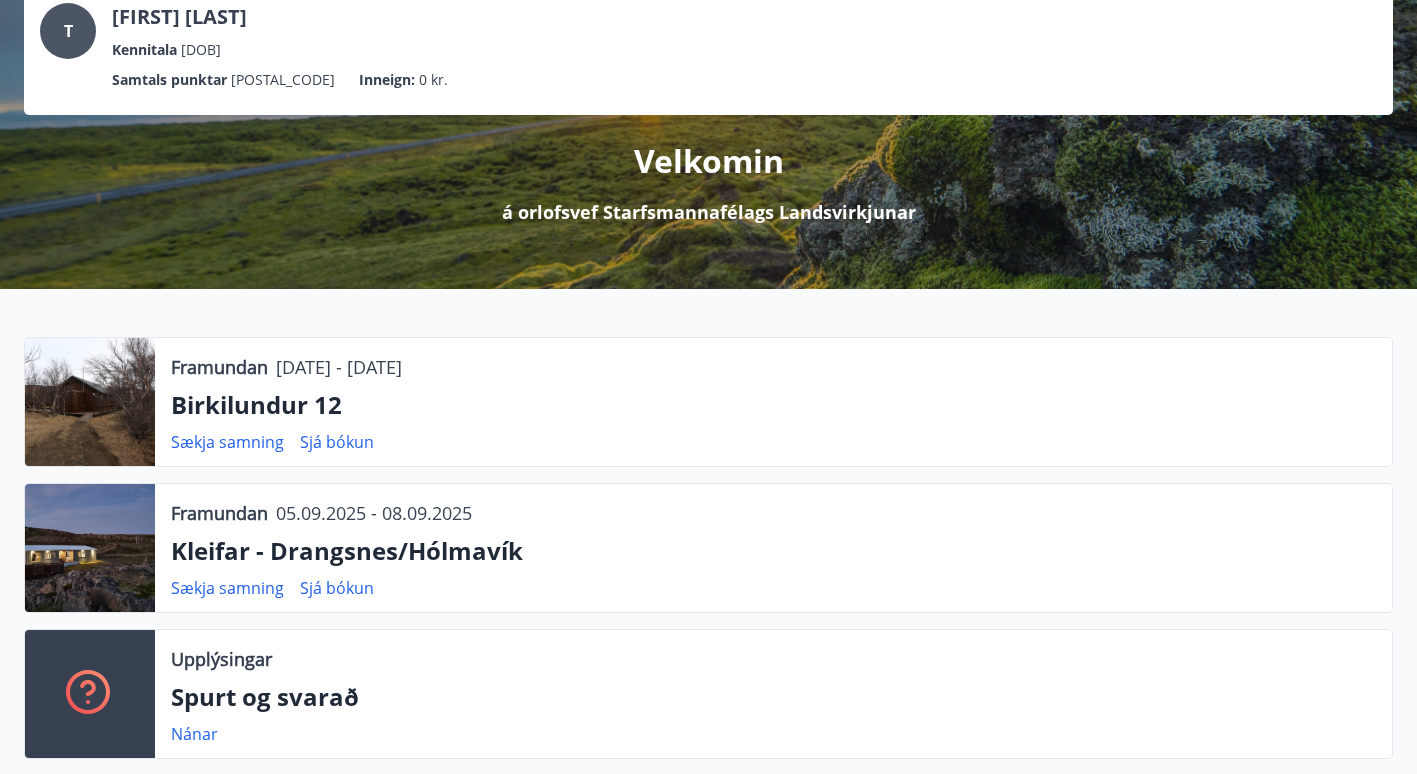 scroll, scrollTop: 0, scrollLeft: 0, axis: both 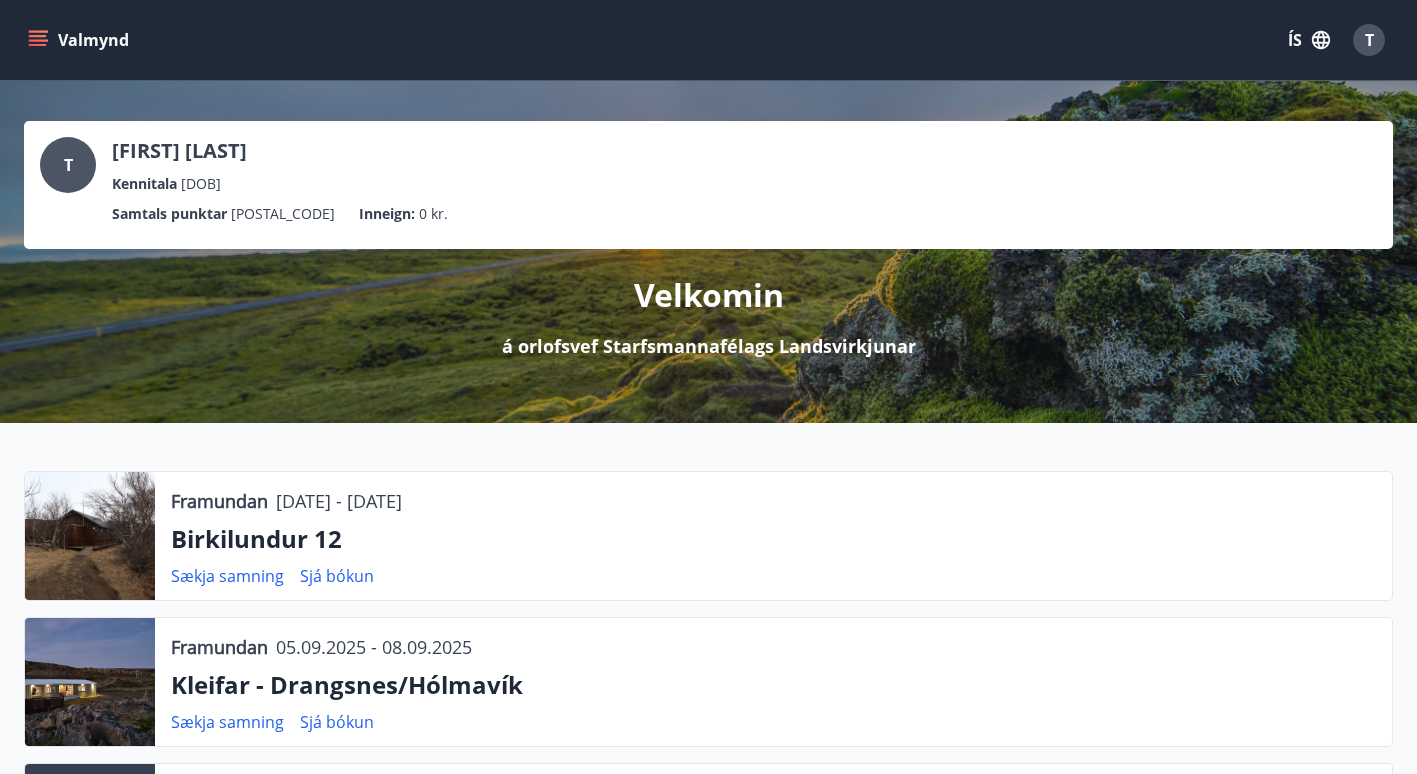 click on "Valmynd" at bounding box center (80, 40) 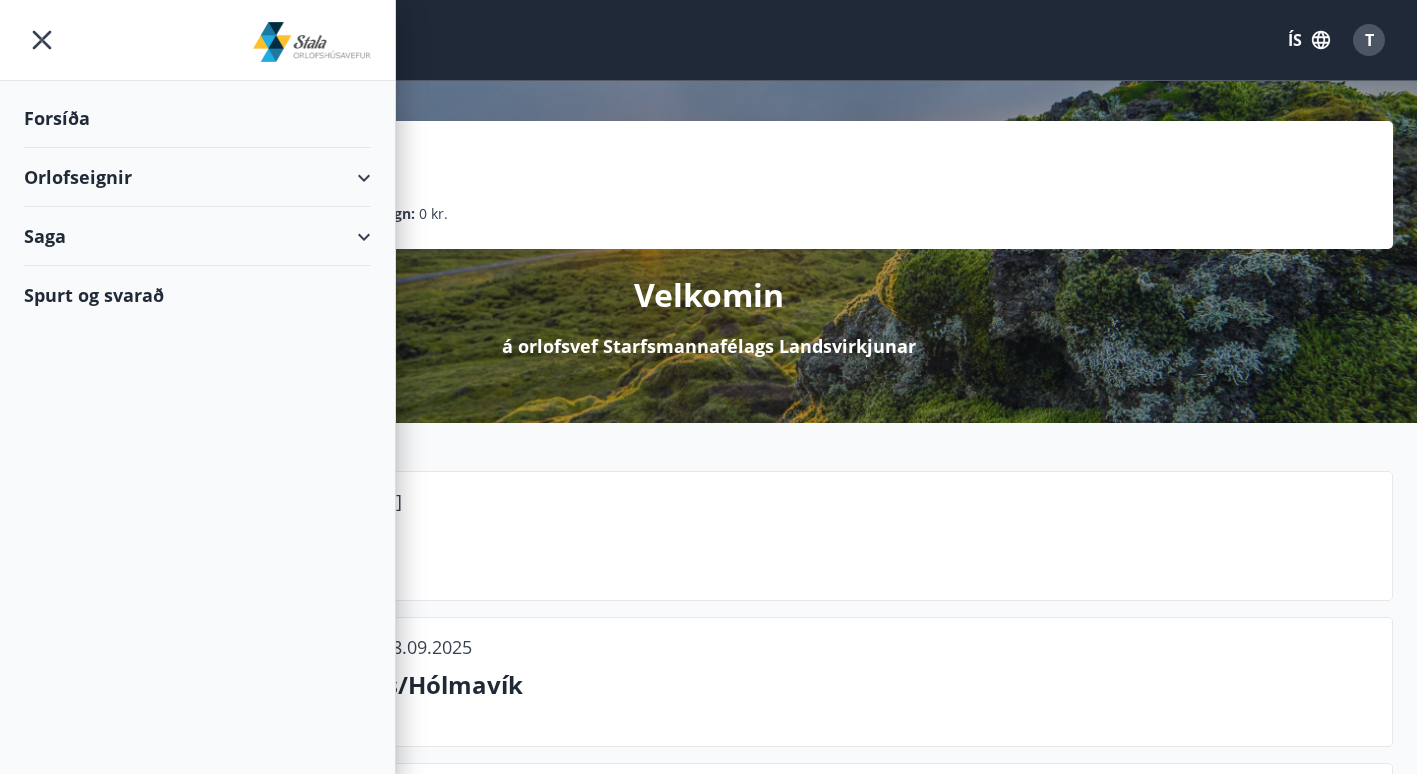 click on "Orlofseignir" at bounding box center [197, 177] 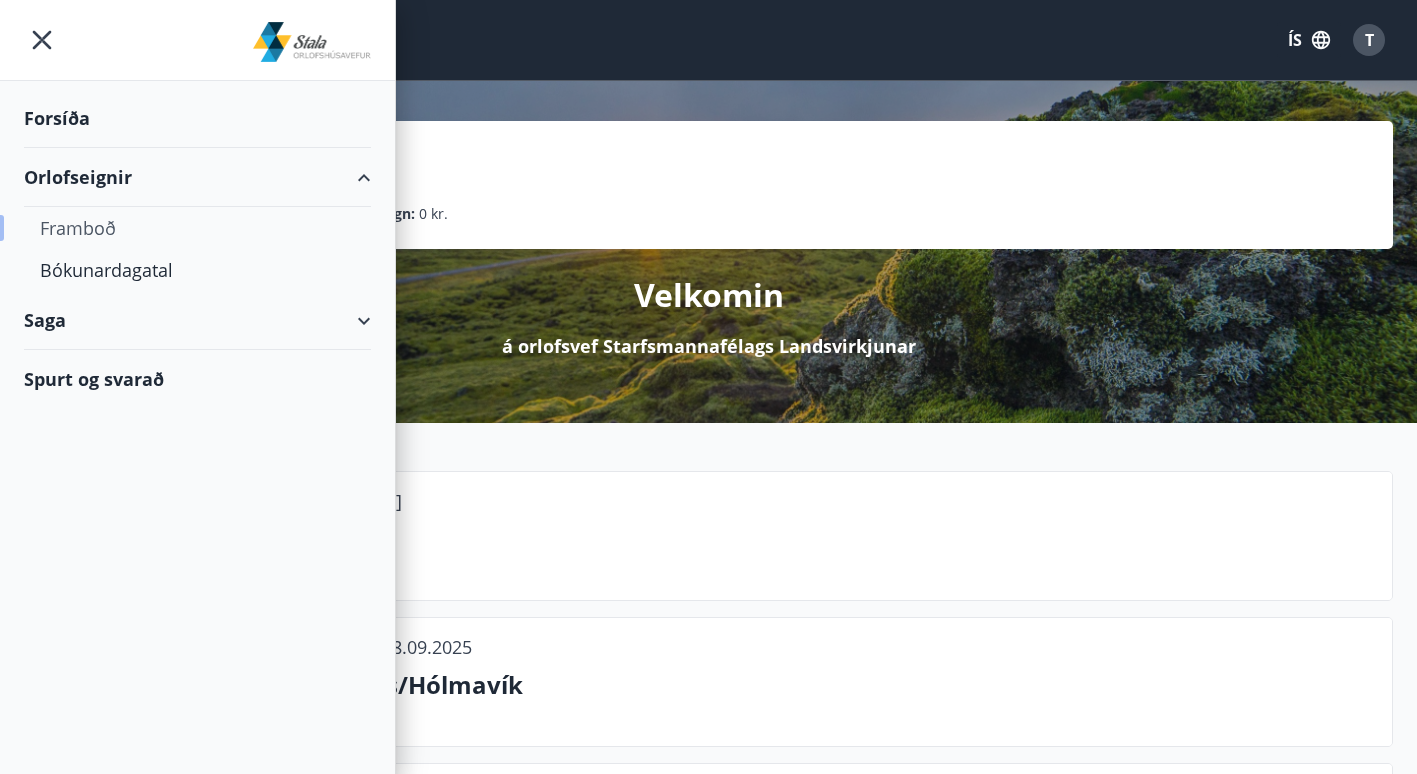 click on "Framboð" at bounding box center [197, 228] 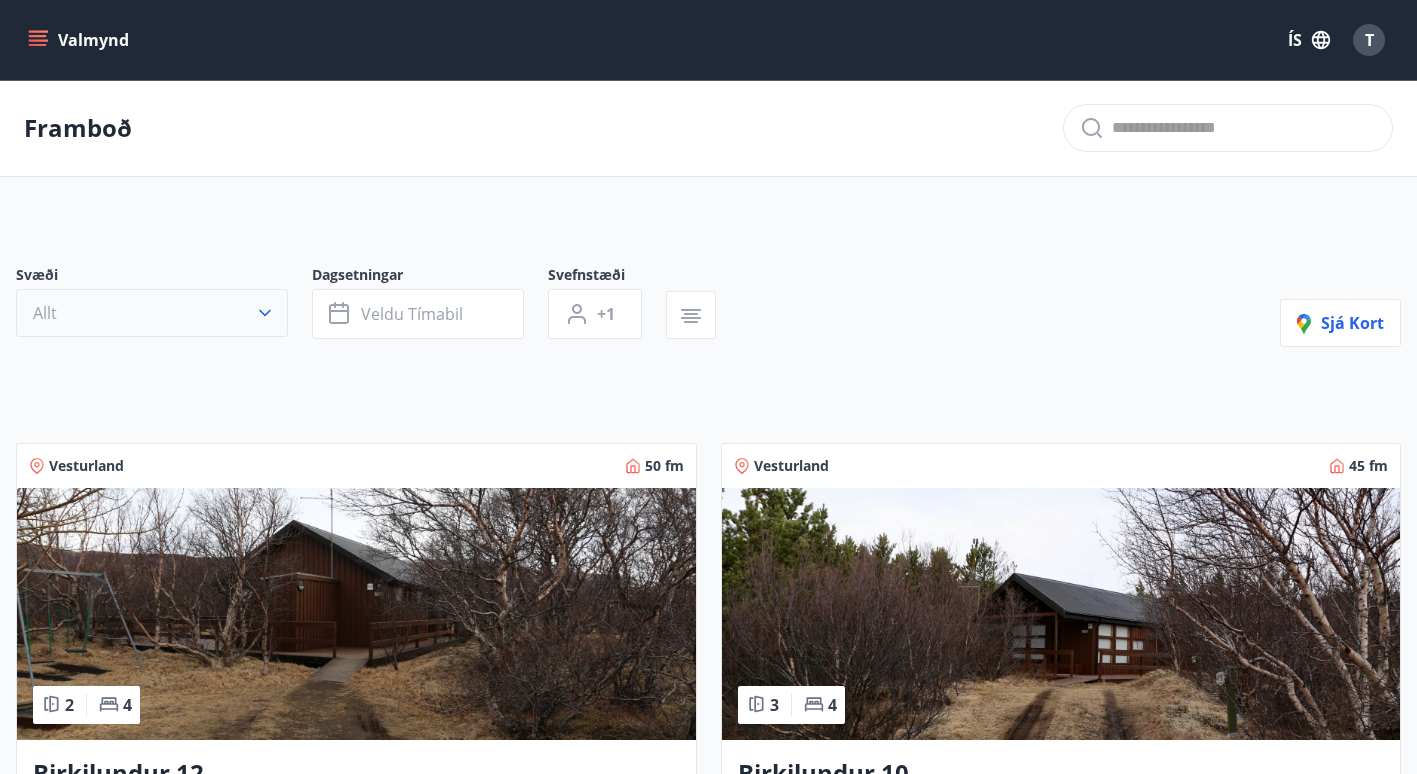click 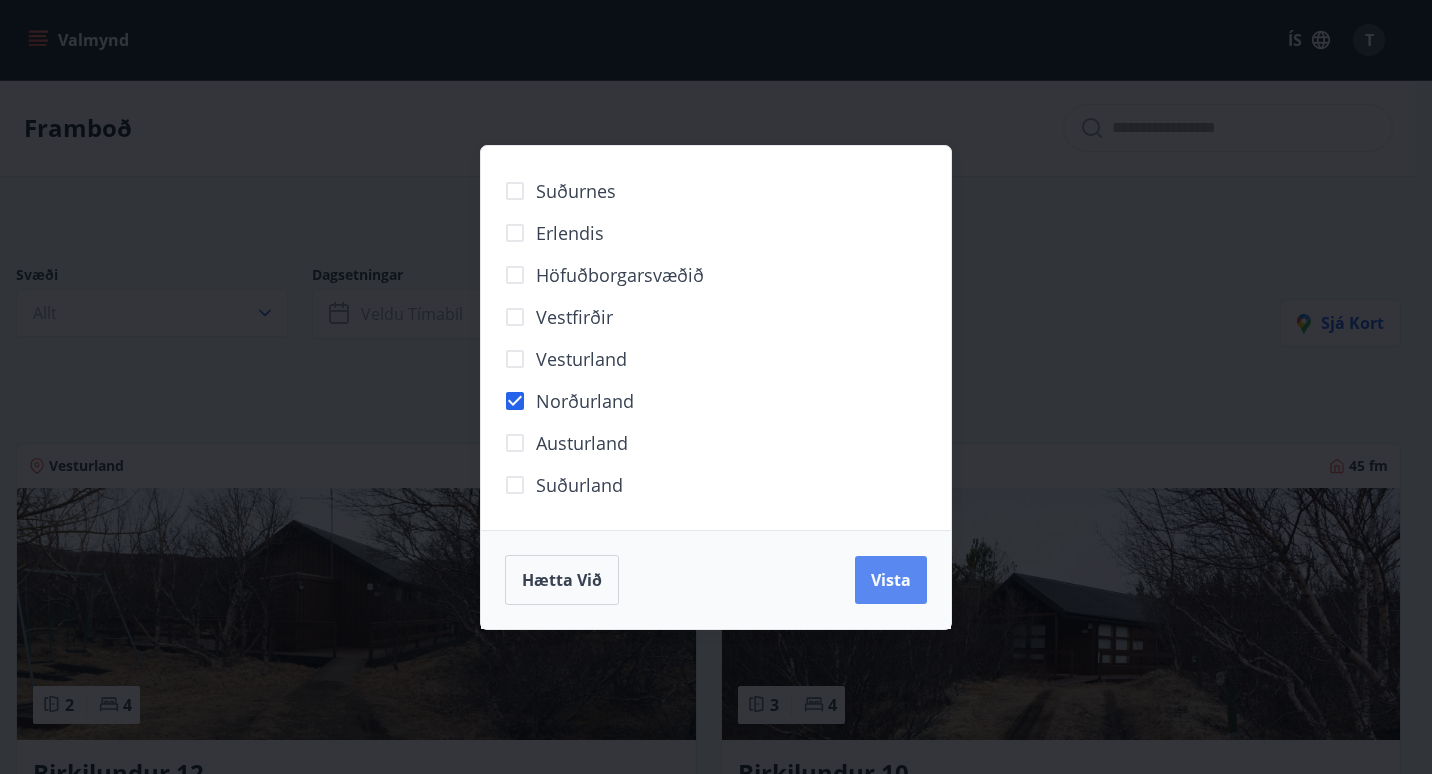 click on "Vista" at bounding box center (891, 580) 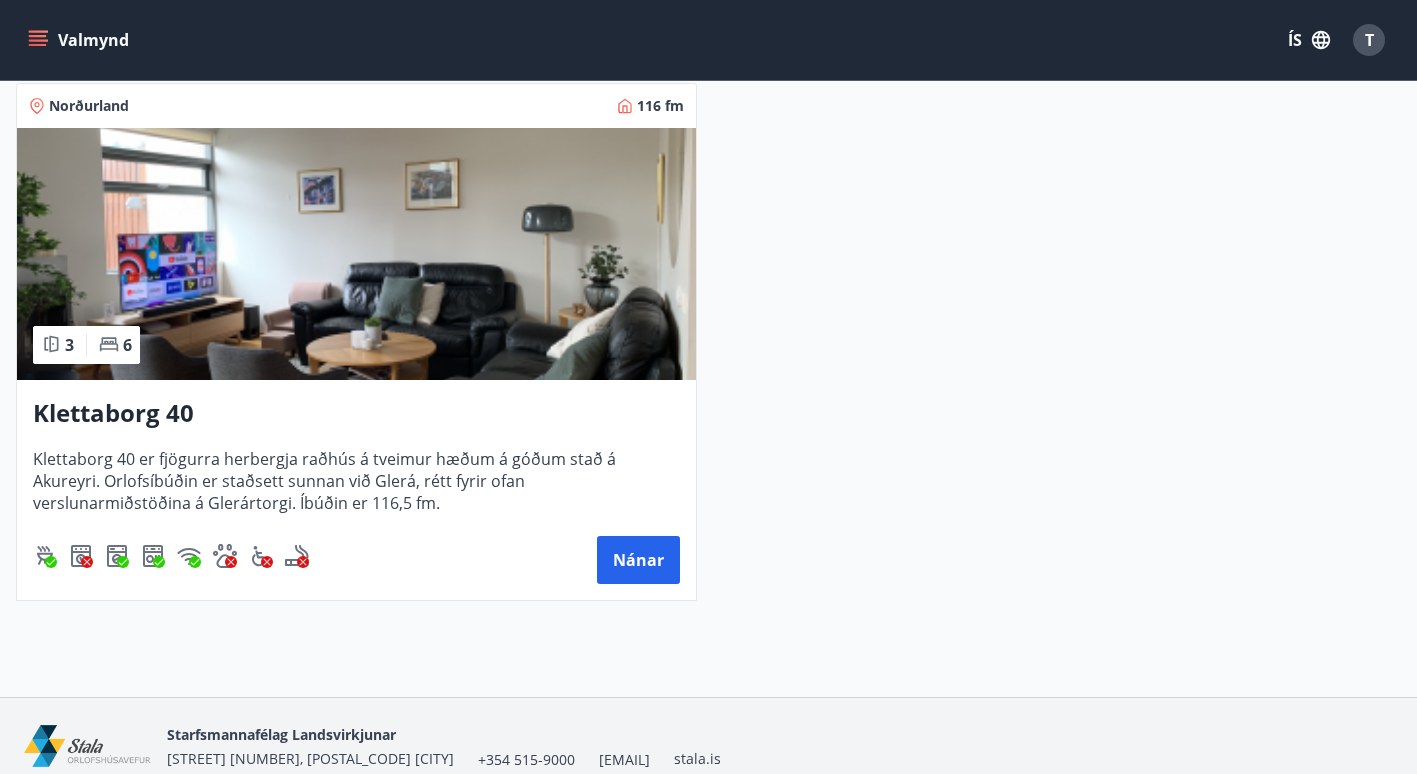scroll, scrollTop: 409, scrollLeft: 0, axis: vertical 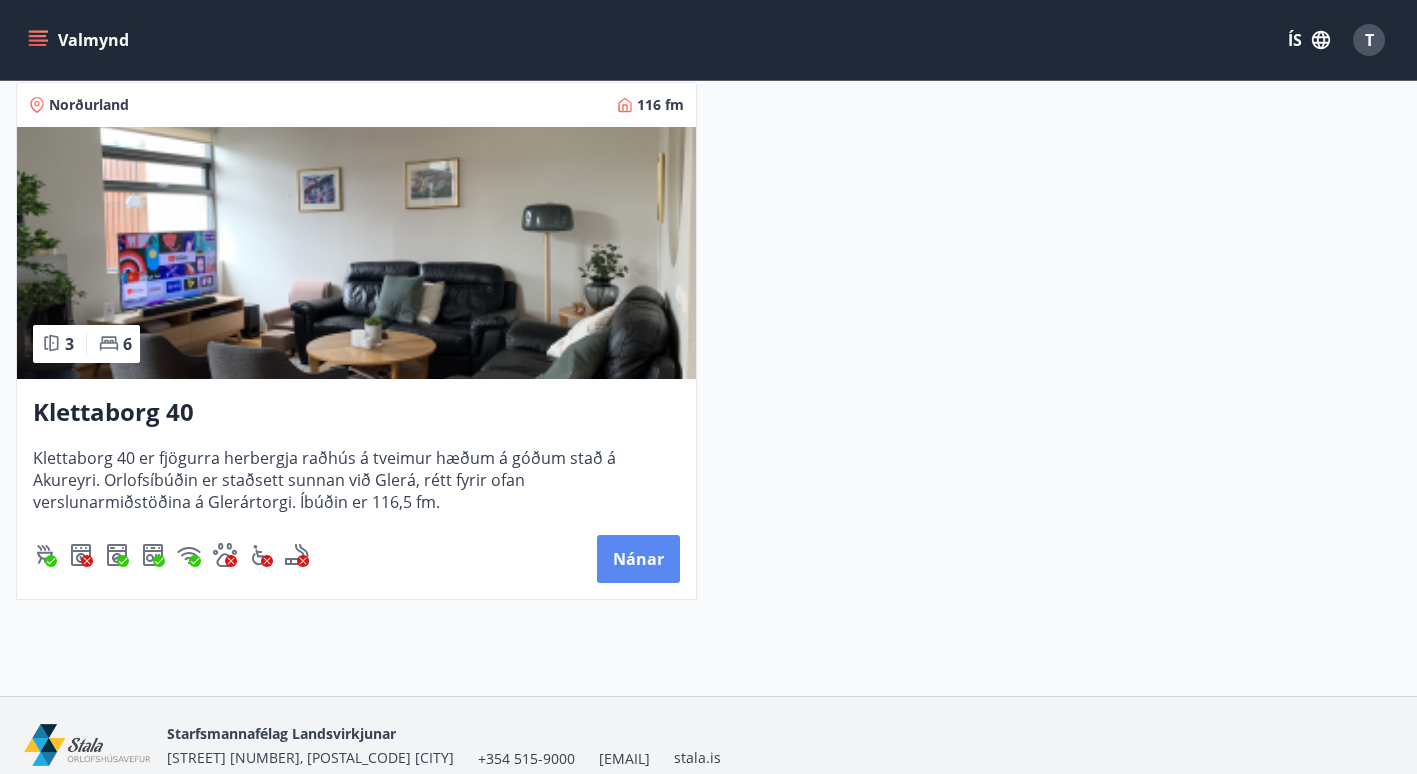 click on "Nánar" at bounding box center (638, 559) 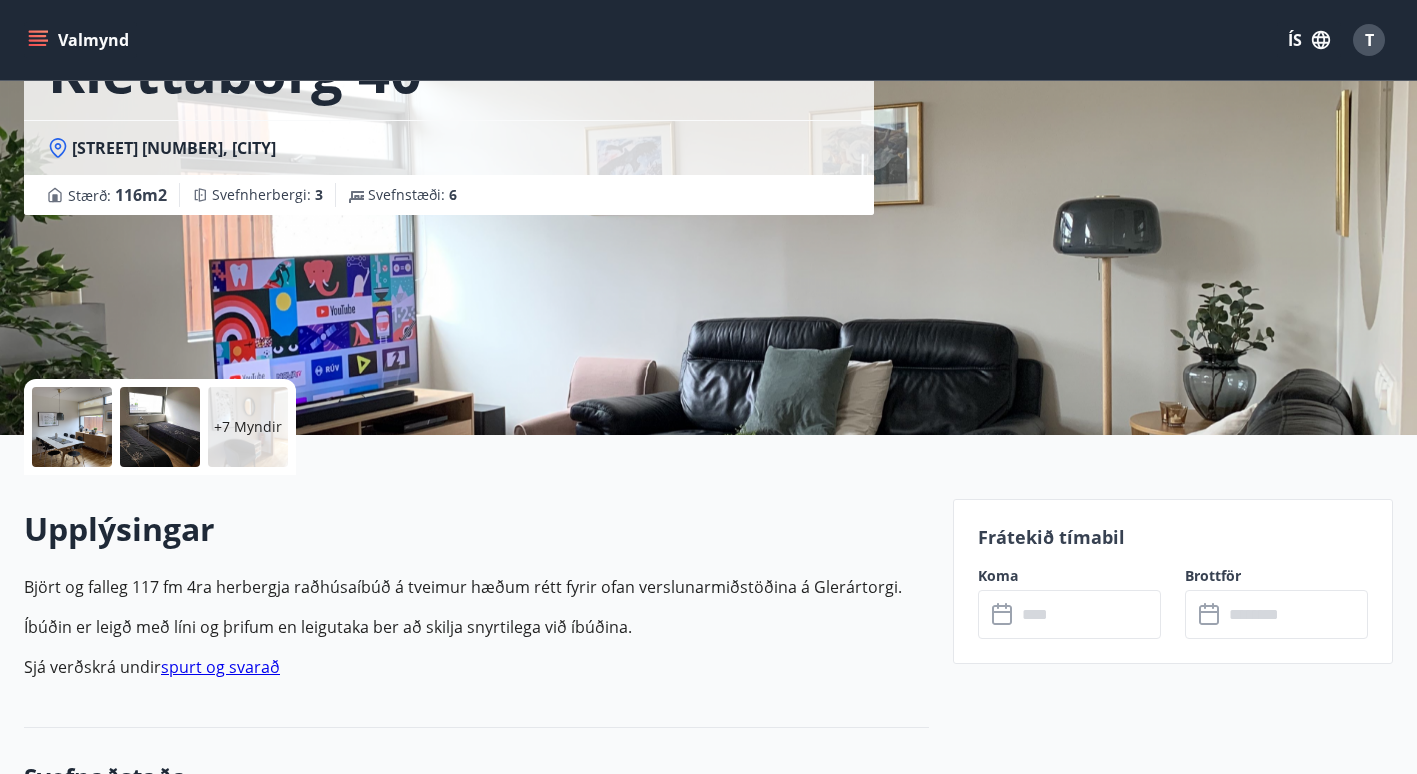 scroll, scrollTop: 166, scrollLeft: 0, axis: vertical 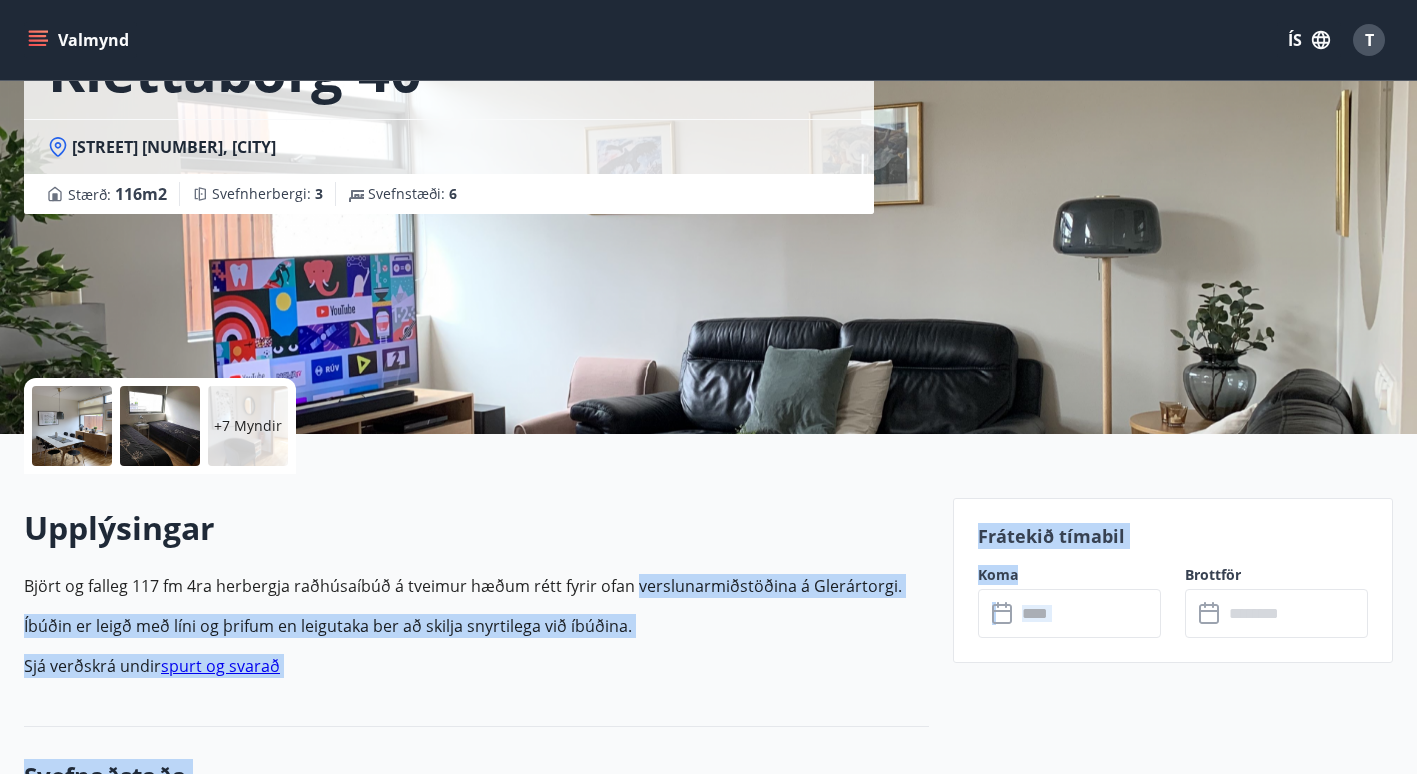 drag, startPoint x: 634, startPoint y: 558, endPoint x: 1051, endPoint y: 689, distance: 437.09268 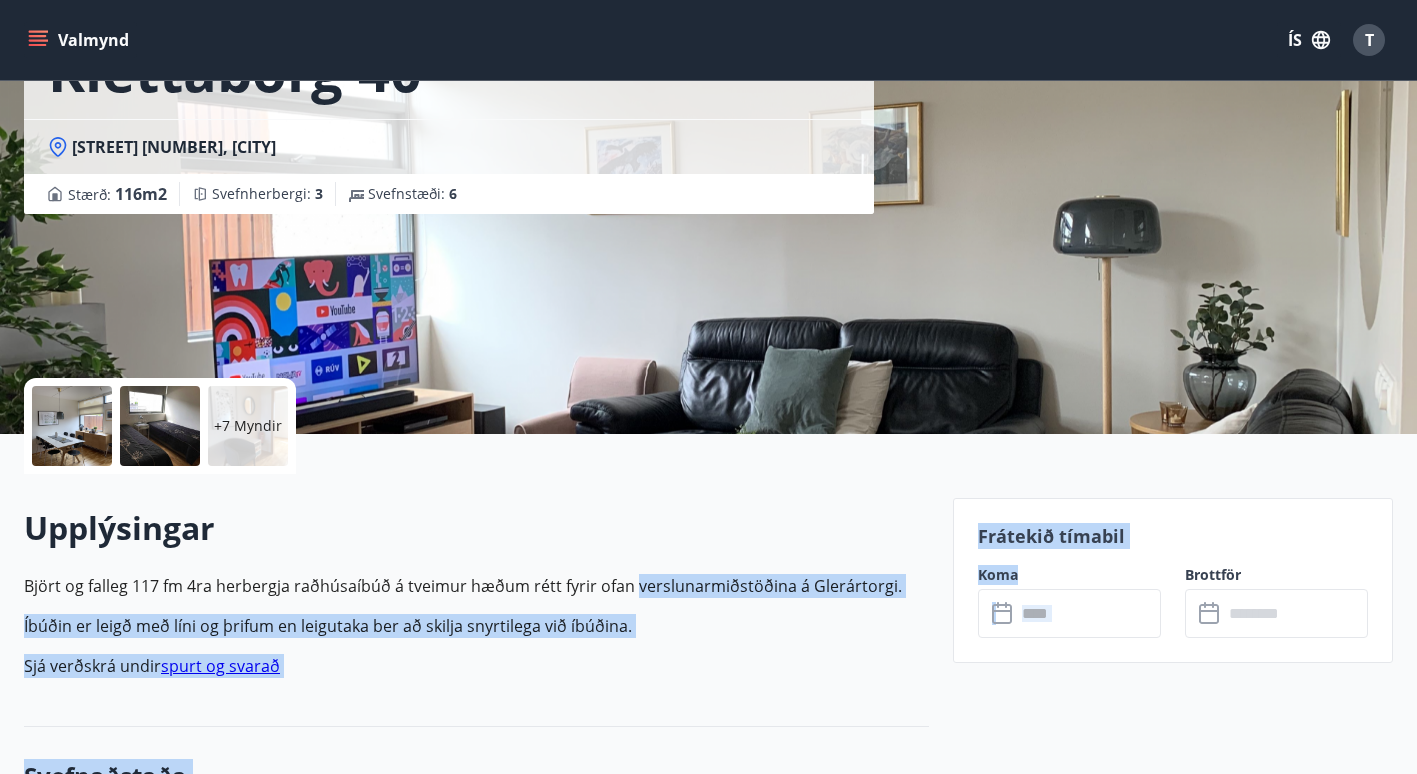 click on "+7 Myndir Upplýsingar Björt og falleg 117 fm 4ra herbergja raðhúsaíbúð á tveimur hæðum rétt fyrir ofan verslunarmiðstöðina á Glerártorgi.
Íbúðin er leigð með líni og þrifum en leigutaka ber að skilja snyrtilega við íbúðina.
Sjá verðskrá undir  spurt og svarað
Svefnaðstaða Svefnherbergi : 3 Svefnstæði : 6 Rúm : 4 Barnarúm : Já Svefnherbergi Tvíbreitt rúm 180x200 Svefnherbergi Einbreitt rúm 90x200 Einbreitt rúm 90x200 Svefnherbergi Tvíbreitt rúm 180x200 Svefnaðstaða Sængurlín Barnarúm Búnaður Gasgrill Barnastóll Þurrkari Útvarp Sjónvarp Þvottavél Eldhús Borðbúnaður: 12 Uppþvottavél Örbylgjuofn Ísskápur með frysti Kaffivél Ofn Helluborð Brauðrist Á staðnum Þráðlaust net Útihúsgögn Gæludýr Leikvöllur Sturta Heitur pottur Reykingar / Vape Aðgengi fyrir hjólastól Hreingerningarvöur & -áhöld Borðtuskur Viskustykki Uppþvottalögur Handsápa Salernispappír Handklæði Kort Klettaborg 40, [CITY] ← Move left → ↑" at bounding box center (696, 1962) 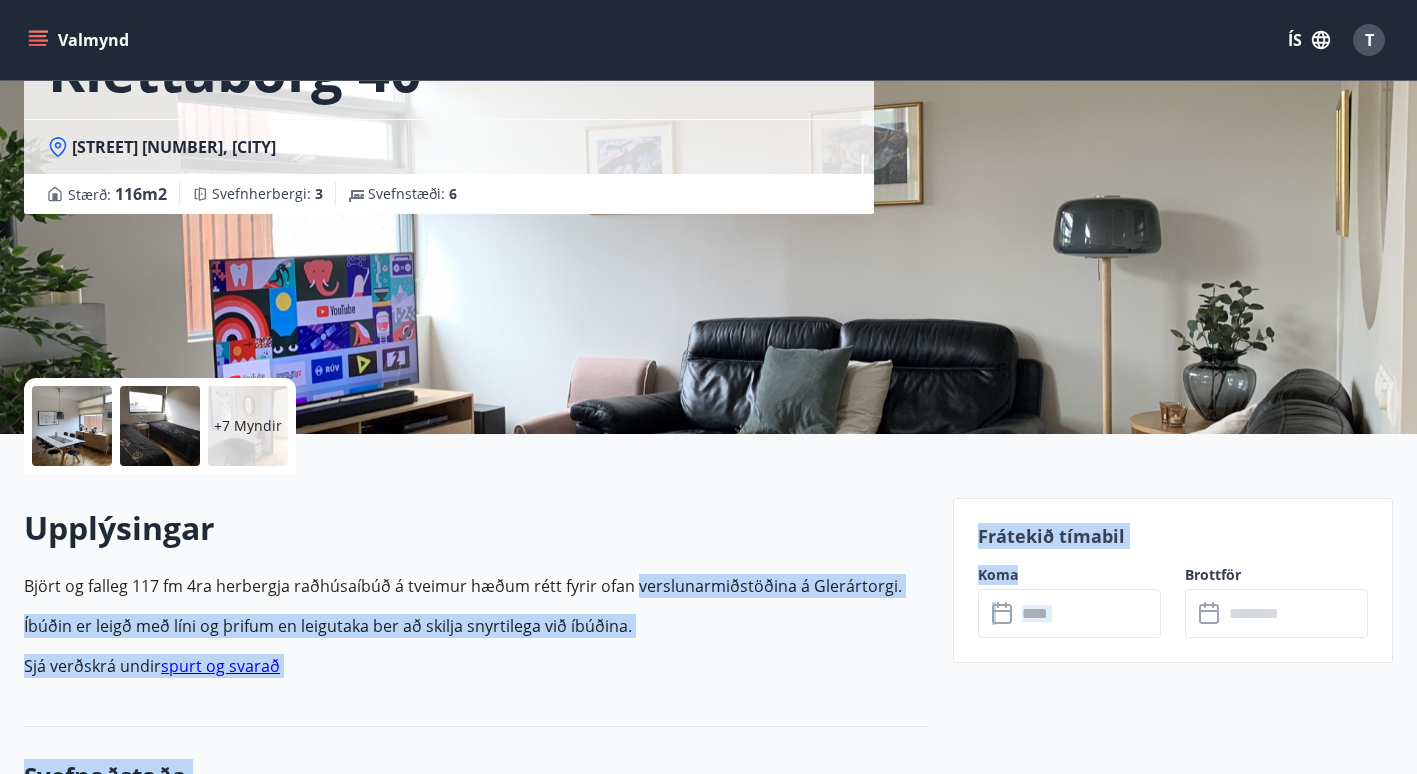 drag, startPoint x: 1051, startPoint y: 689, endPoint x: 1055, endPoint y: 464, distance: 225.03555 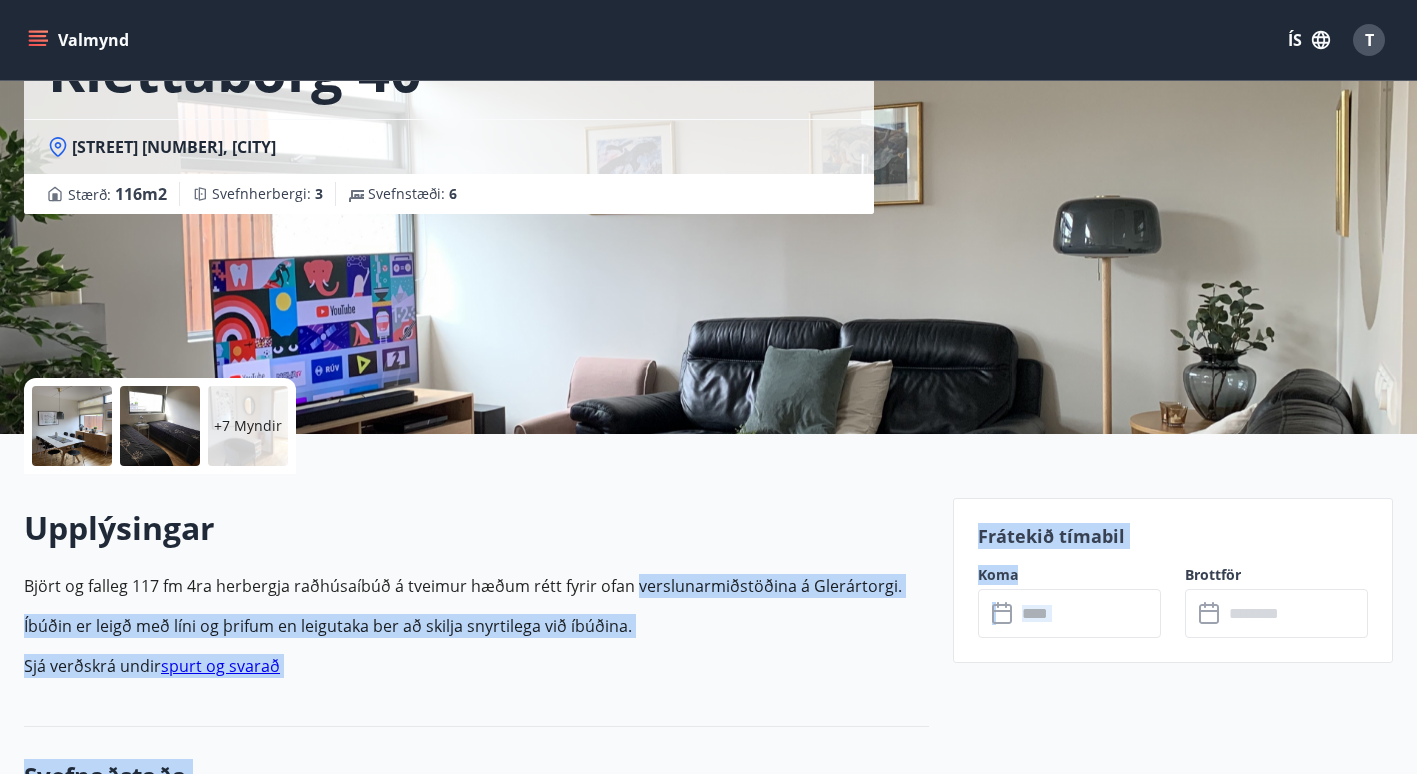 click on "Frátekið tímabil Koma ​ ​ Brottför ​ ​" at bounding box center (1161, 1962) 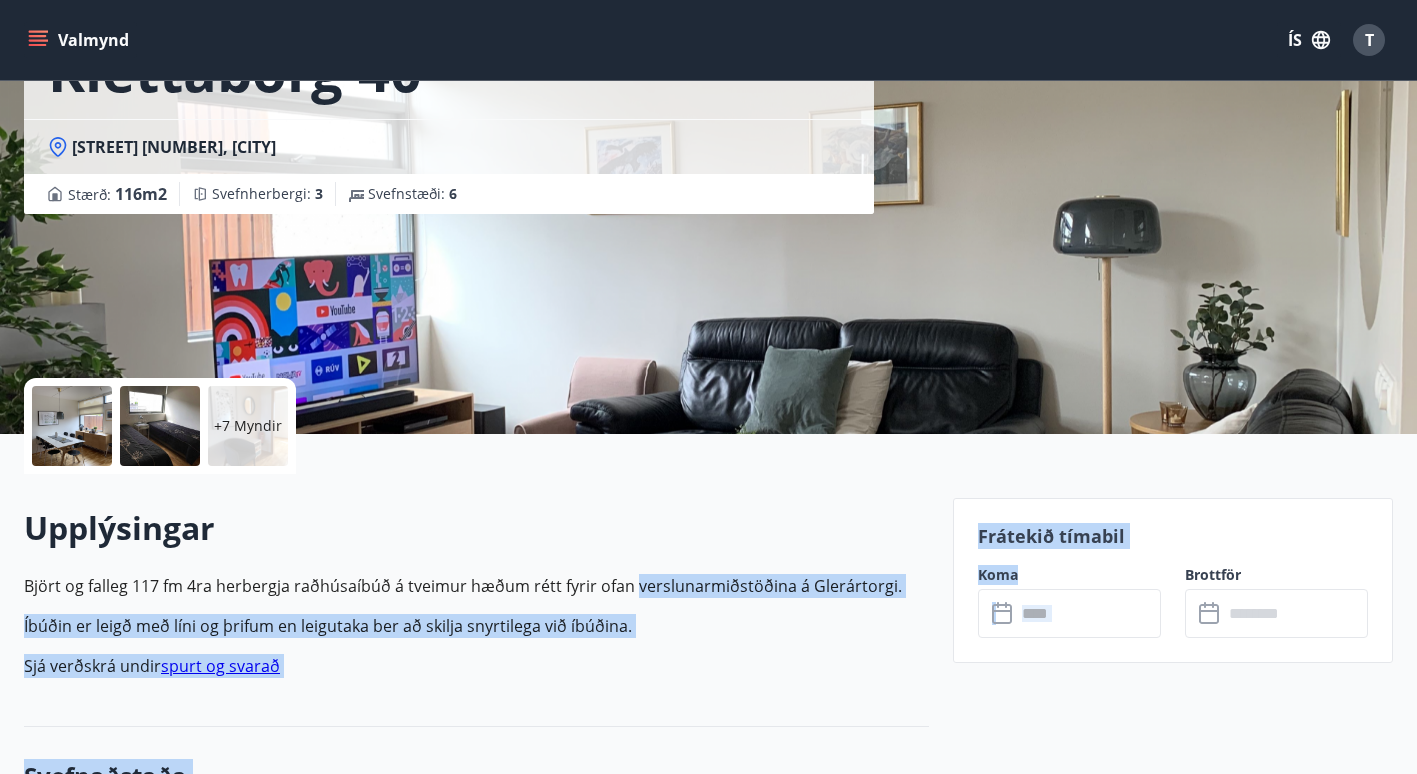 click at bounding box center (1088, 613) 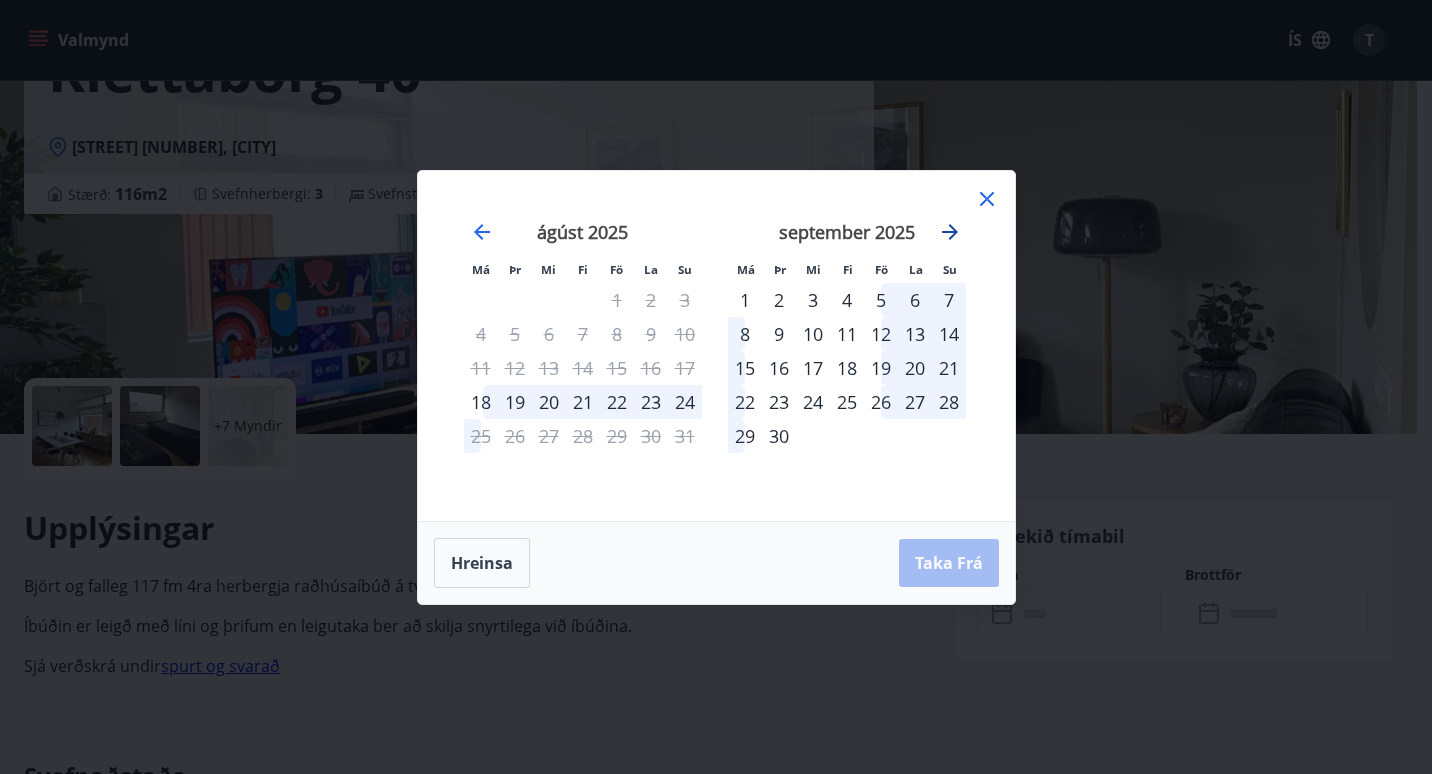 click 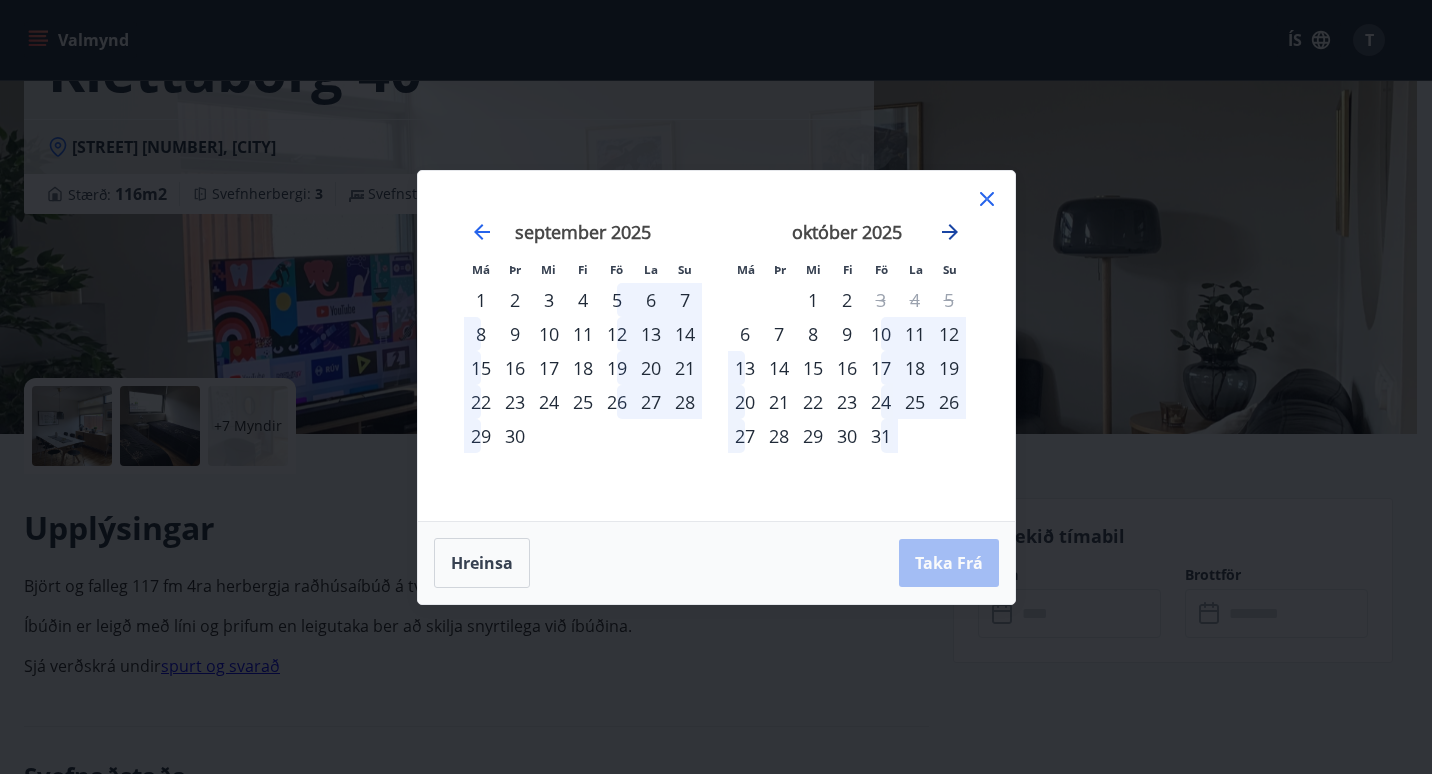 click 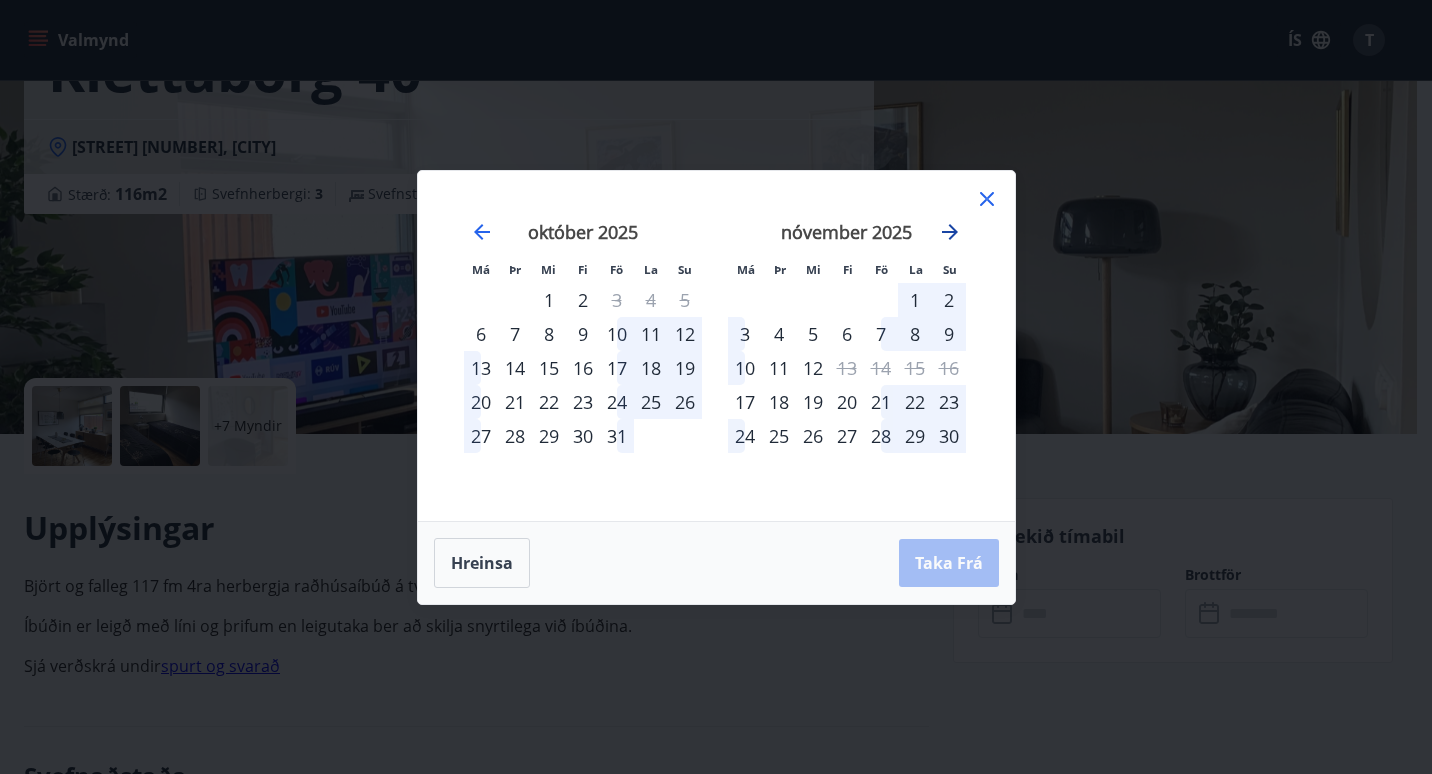 click 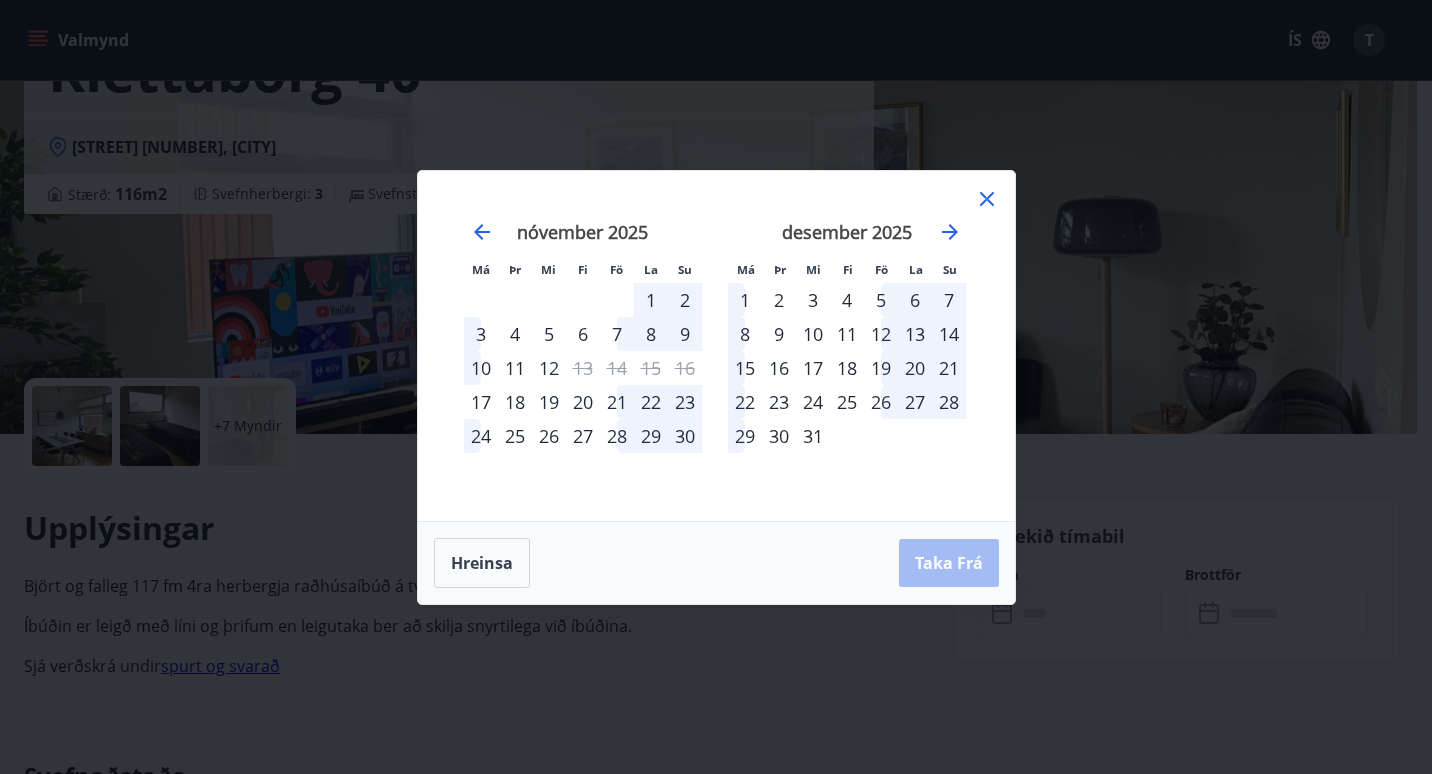 click on "5" at bounding box center (881, 300) 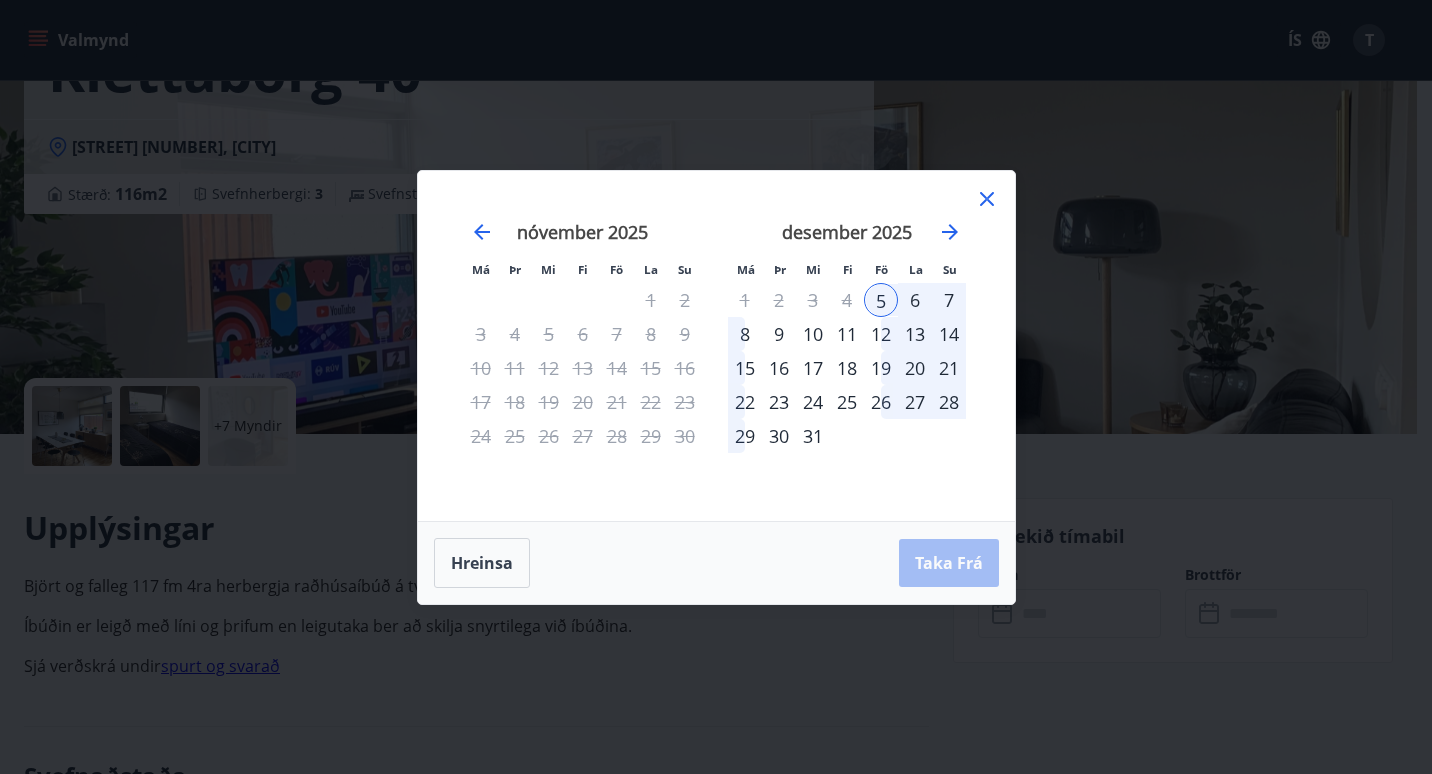 click on "8" at bounding box center [745, 334] 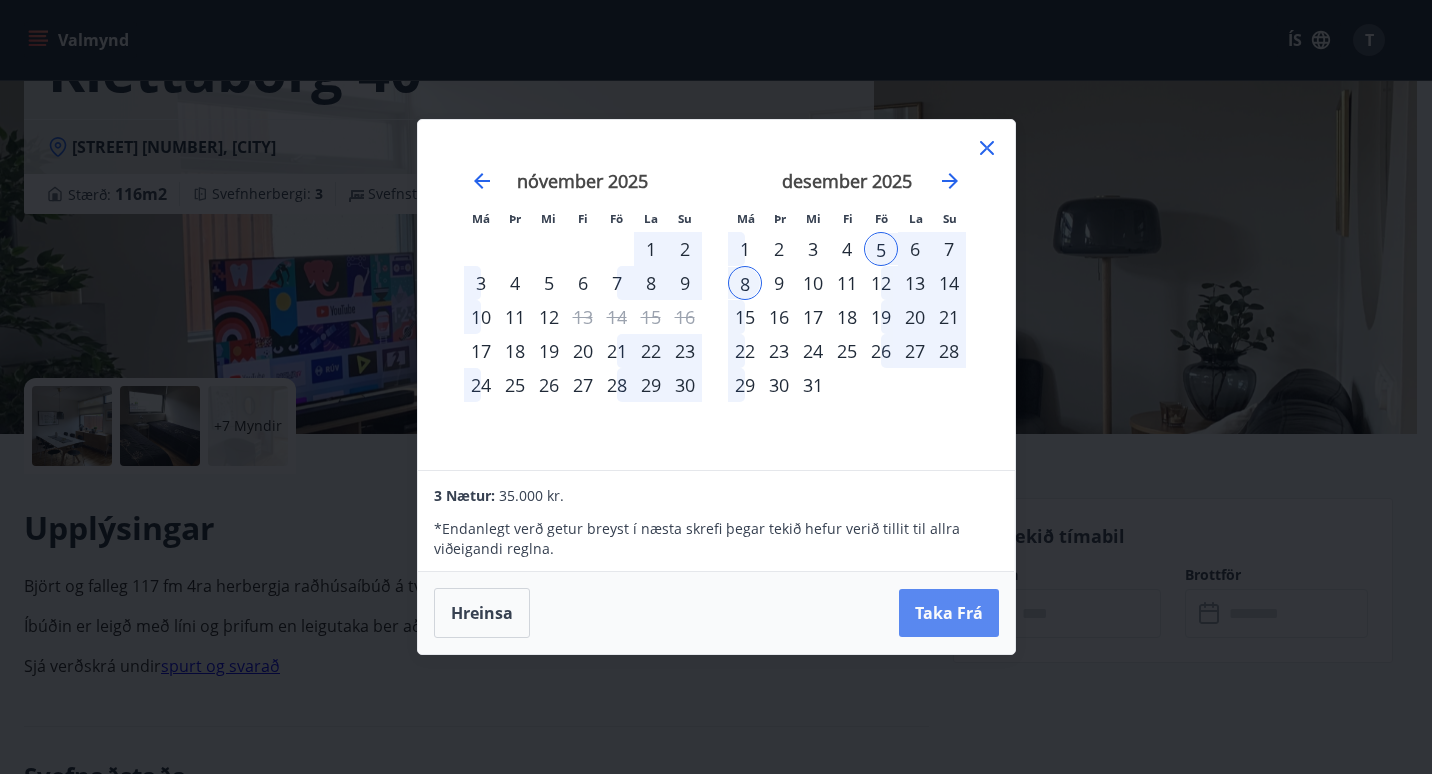 click on "Taka Frá" at bounding box center [949, 613] 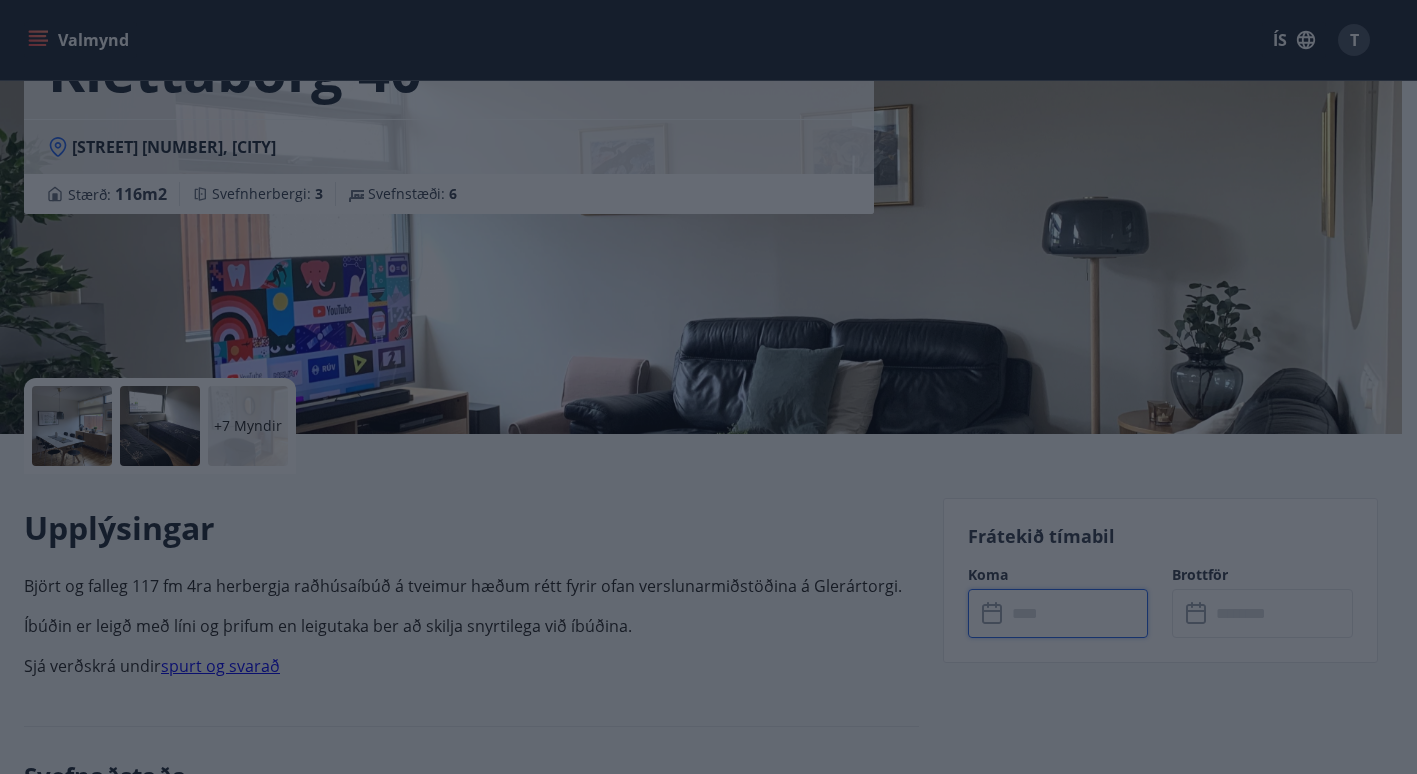 type on "******" 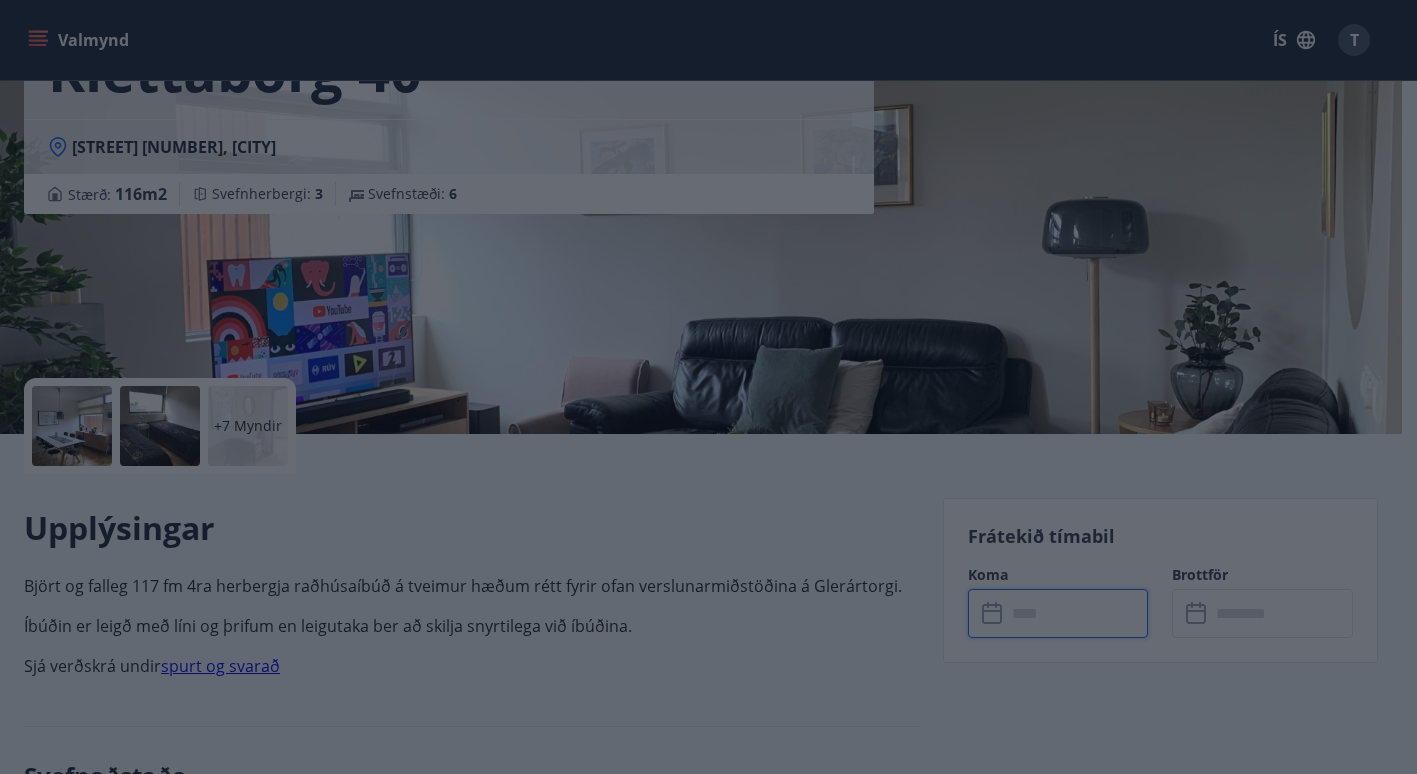 type on "******" 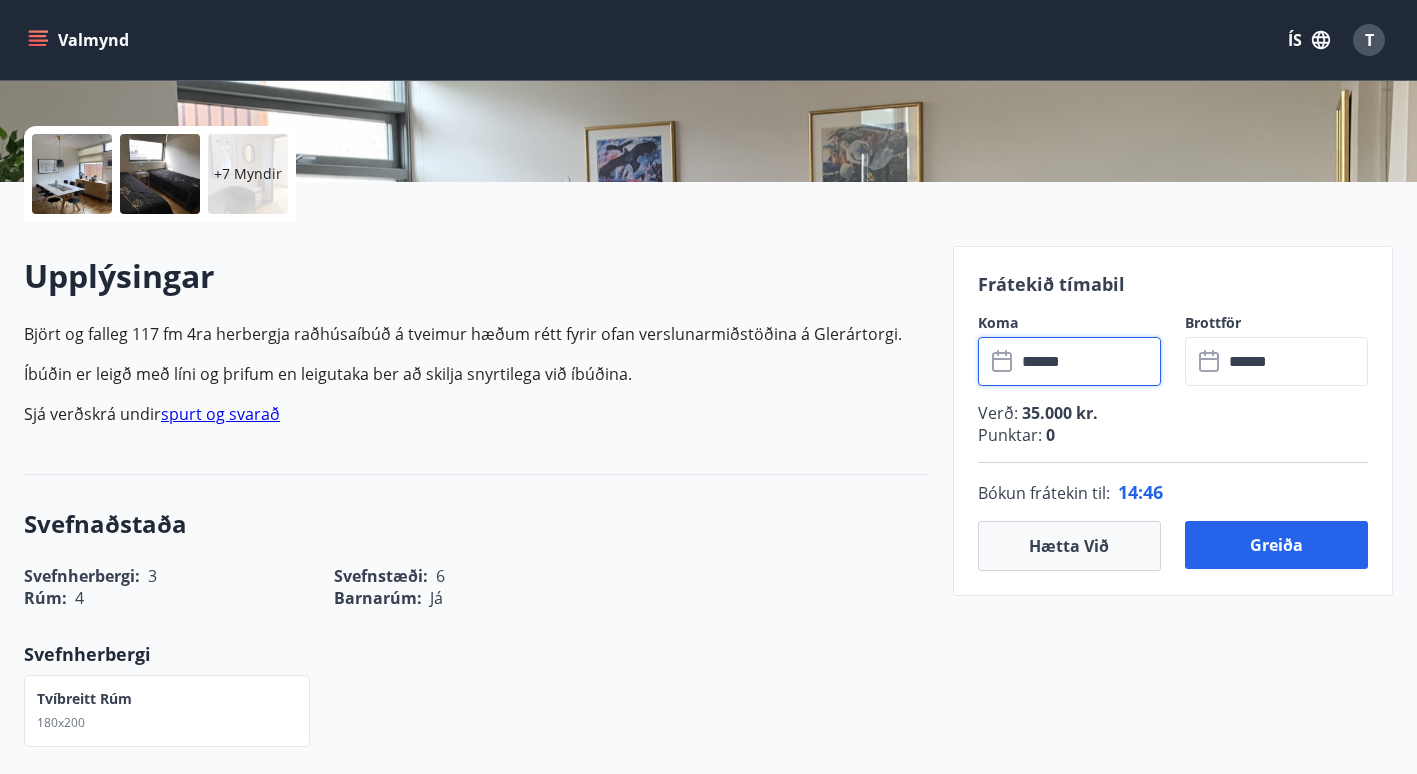 scroll, scrollTop: 419, scrollLeft: 0, axis: vertical 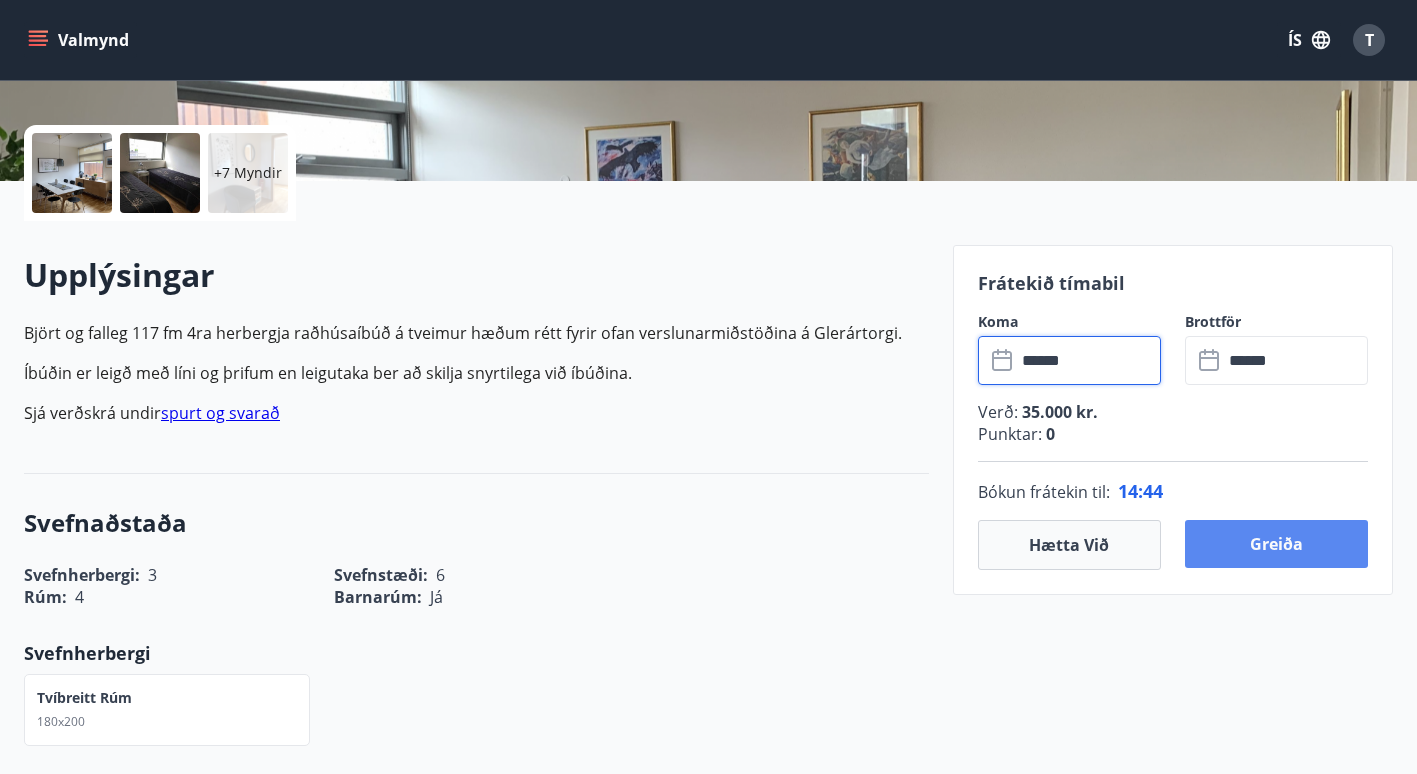 click on "Greiða" at bounding box center (1276, 544) 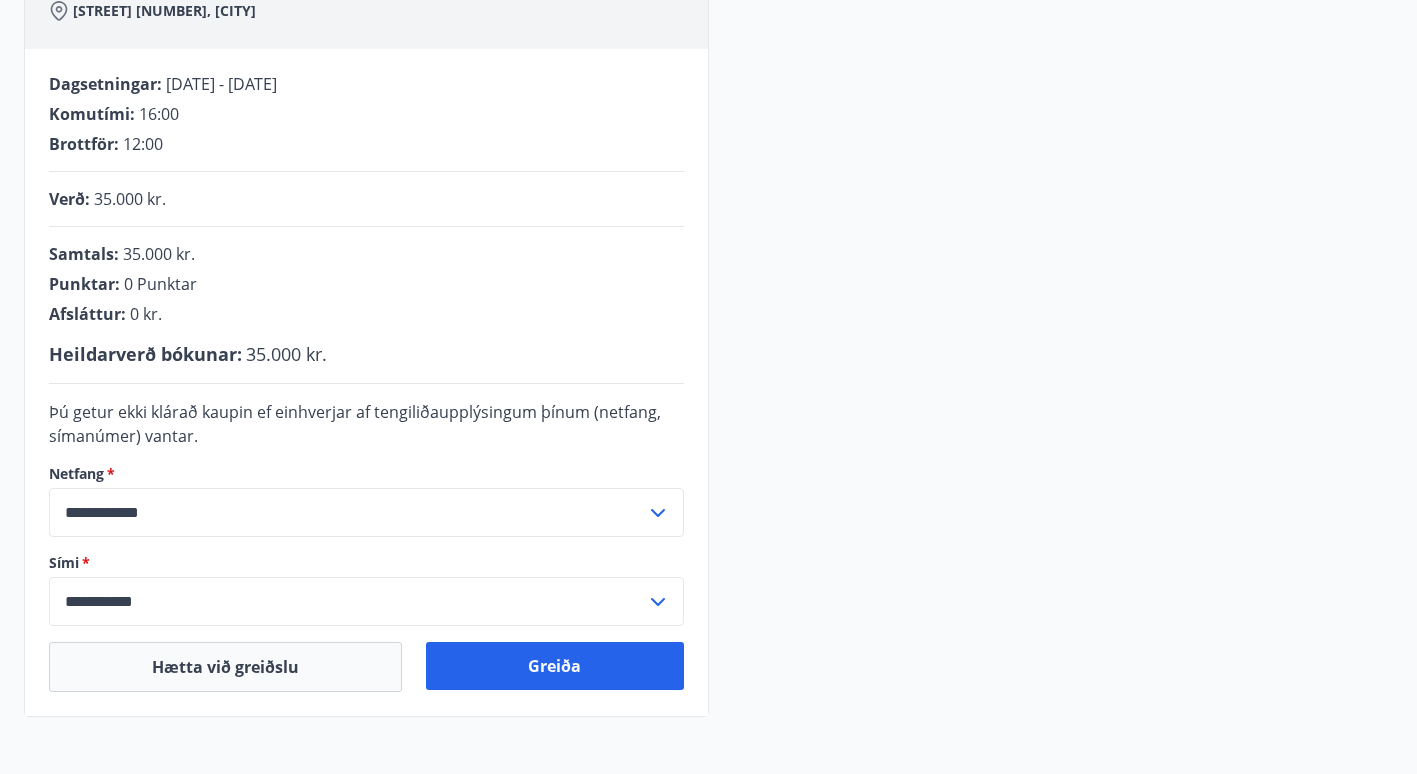 scroll, scrollTop: 412, scrollLeft: 0, axis: vertical 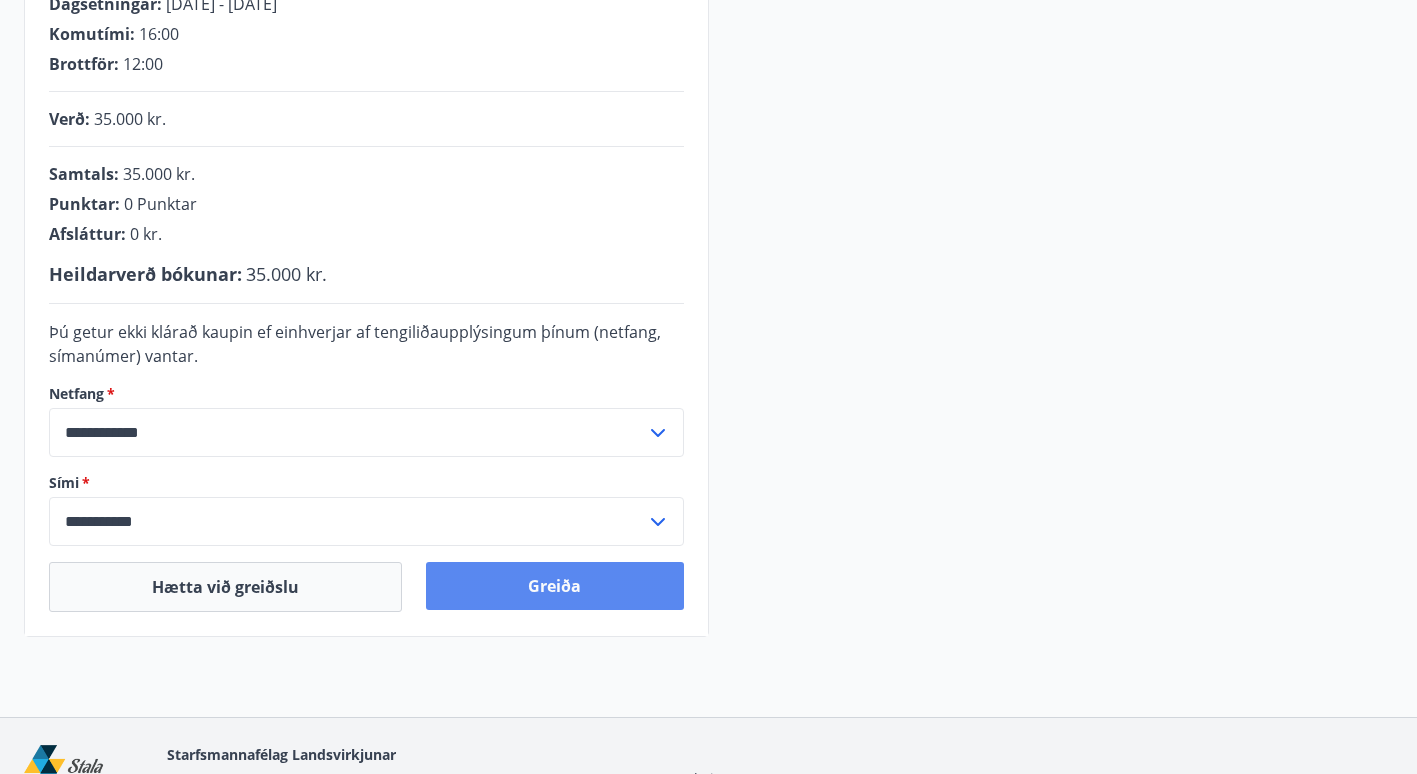 click on "Greiða" at bounding box center (554, 586) 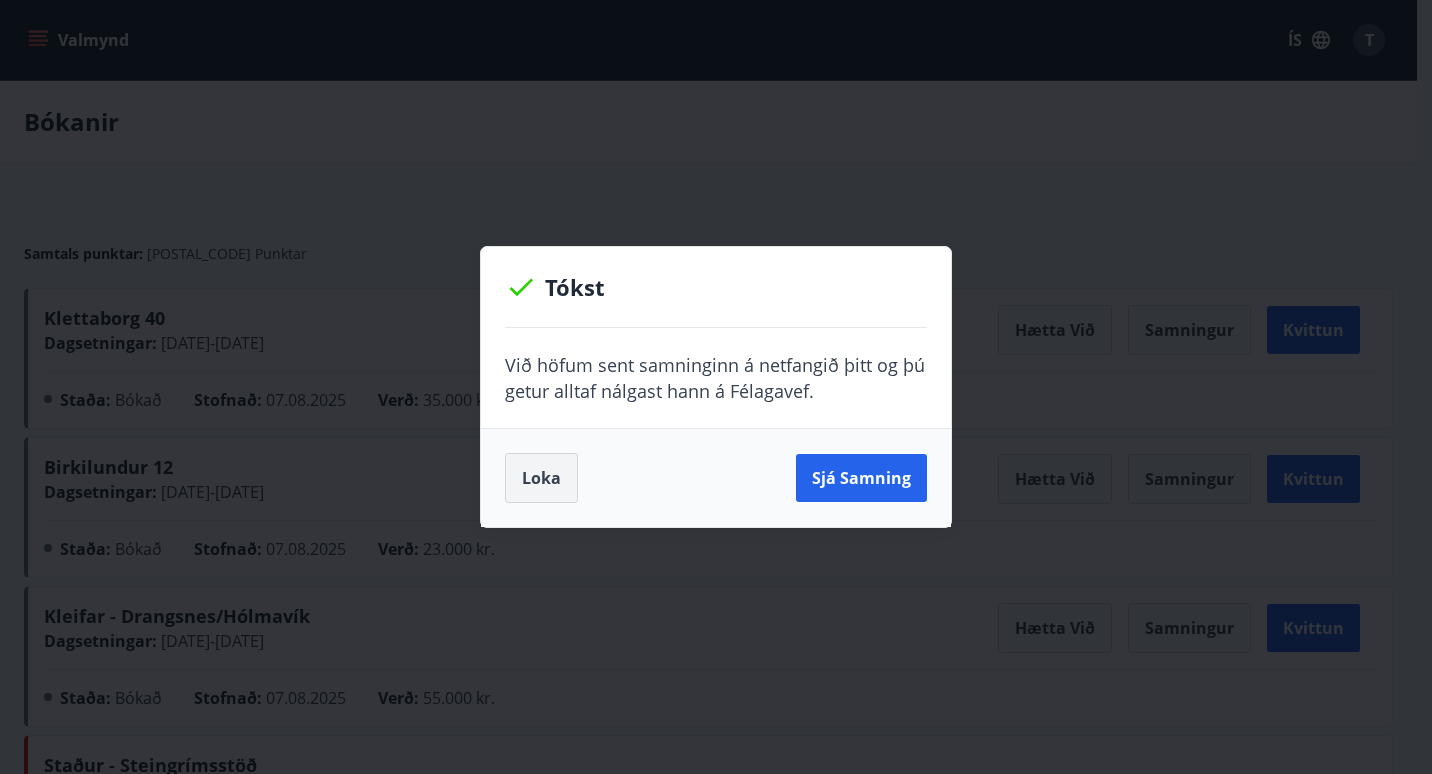 click on "Loka" at bounding box center (541, 478) 